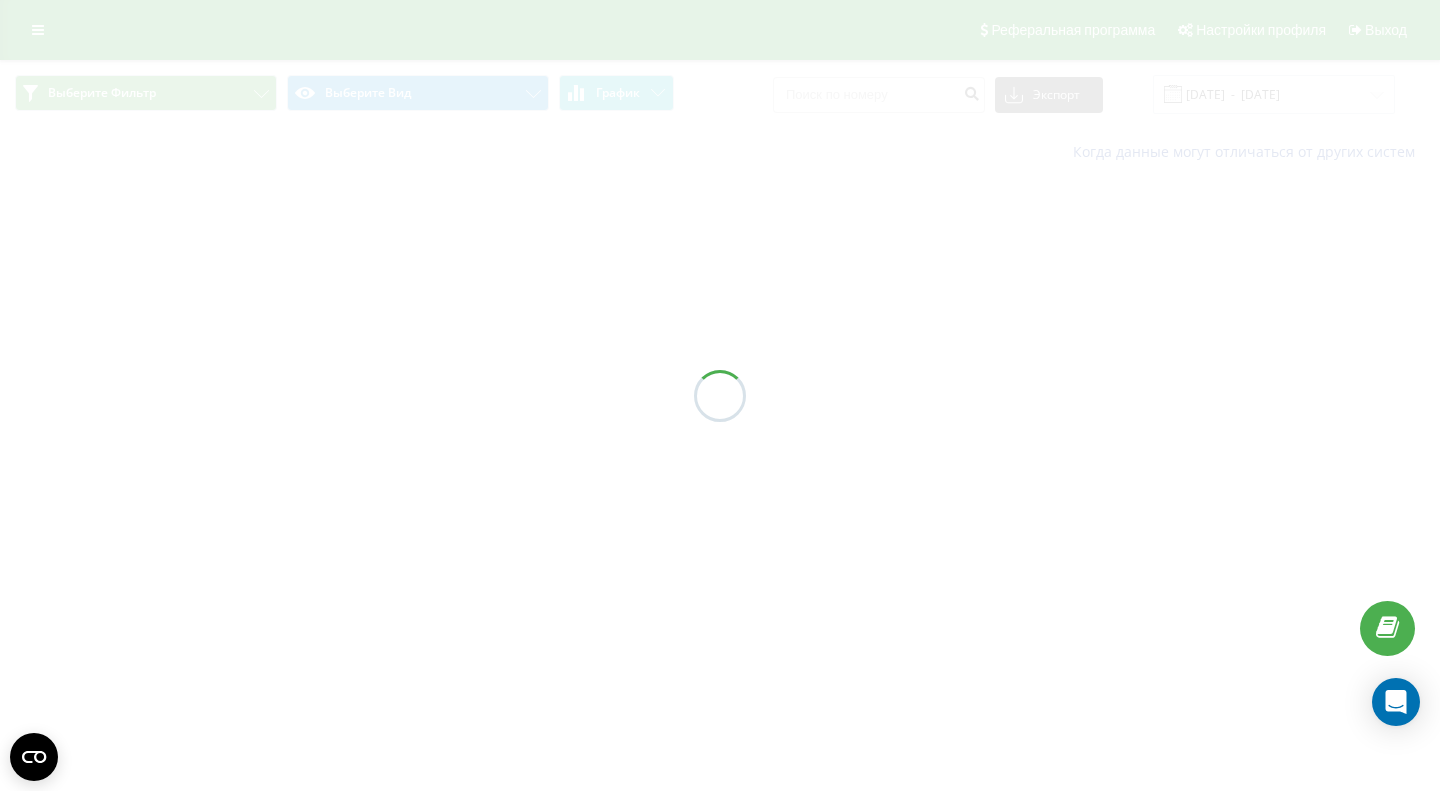 scroll, scrollTop: 0, scrollLeft: 0, axis: both 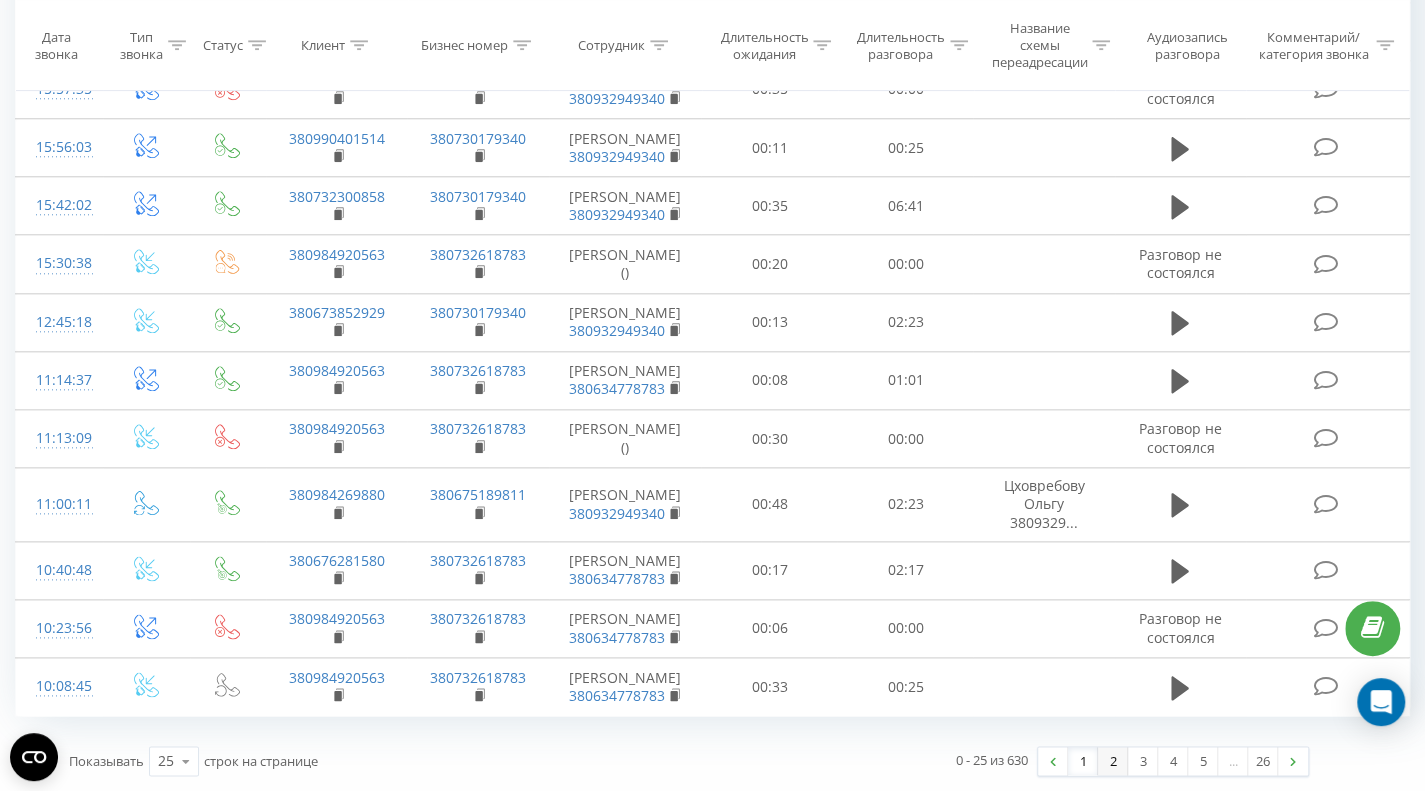 click on "2" at bounding box center (1113, 761) 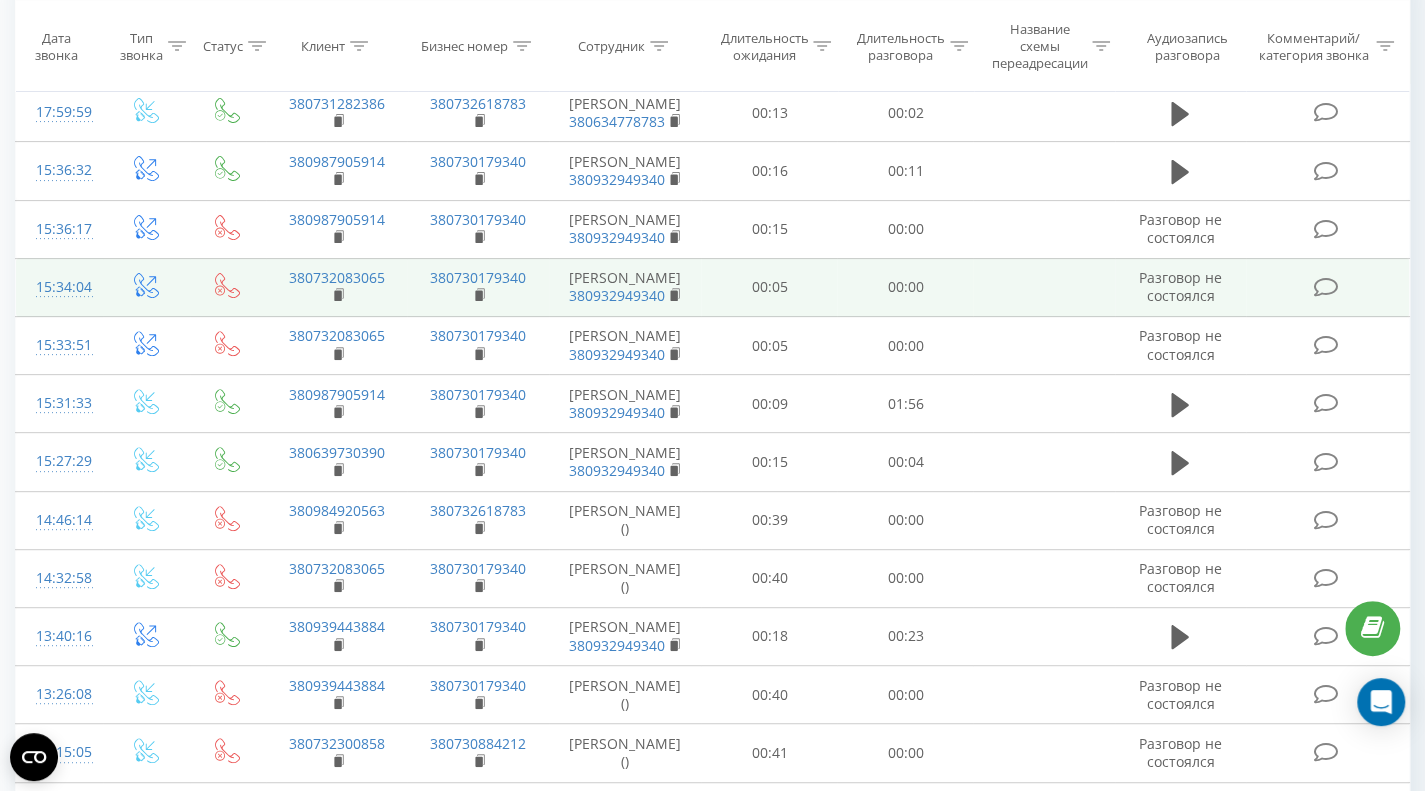scroll, scrollTop: 132, scrollLeft: 0, axis: vertical 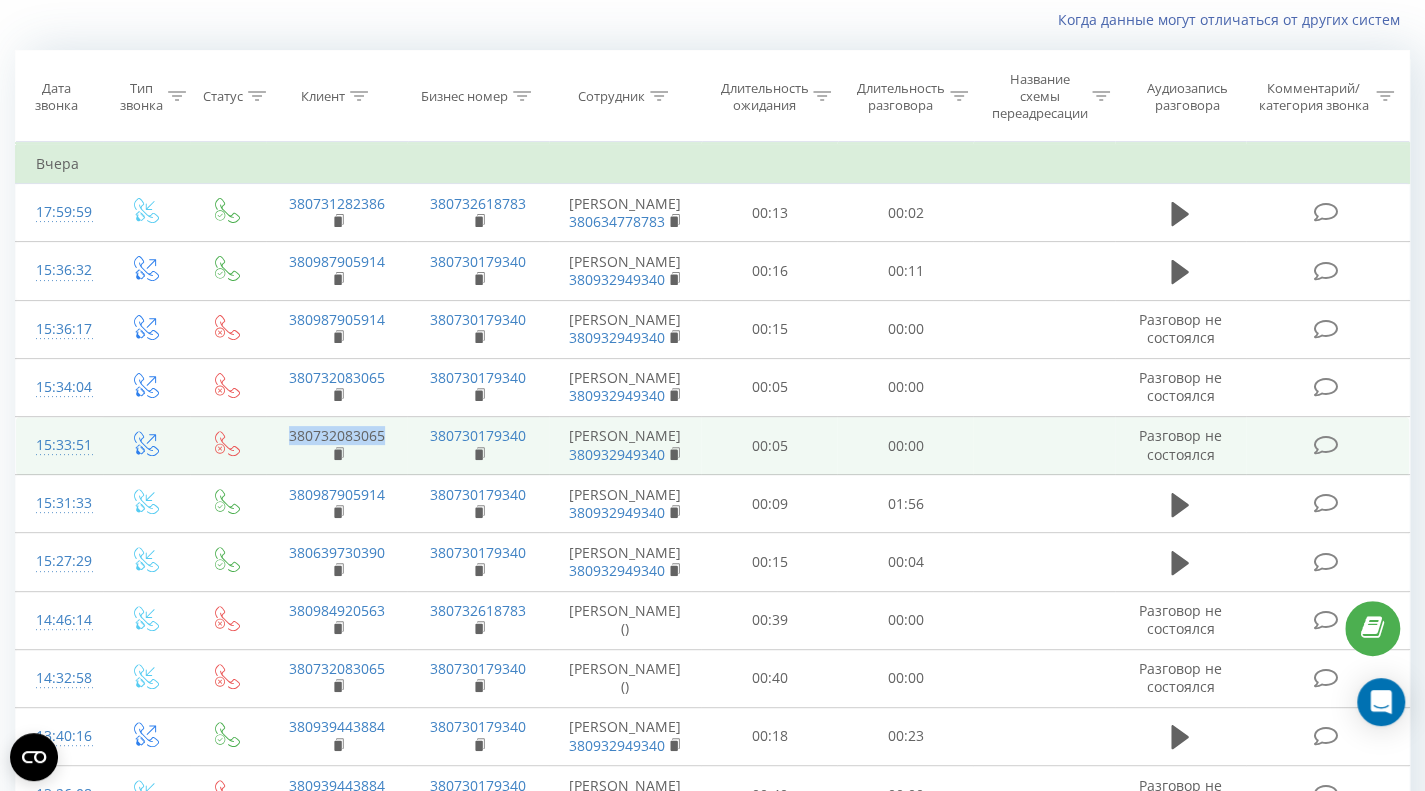 drag, startPoint x: 403, startPoint y: 490, endPoint x: 290, endPoint y: 493, distance: 113.03982 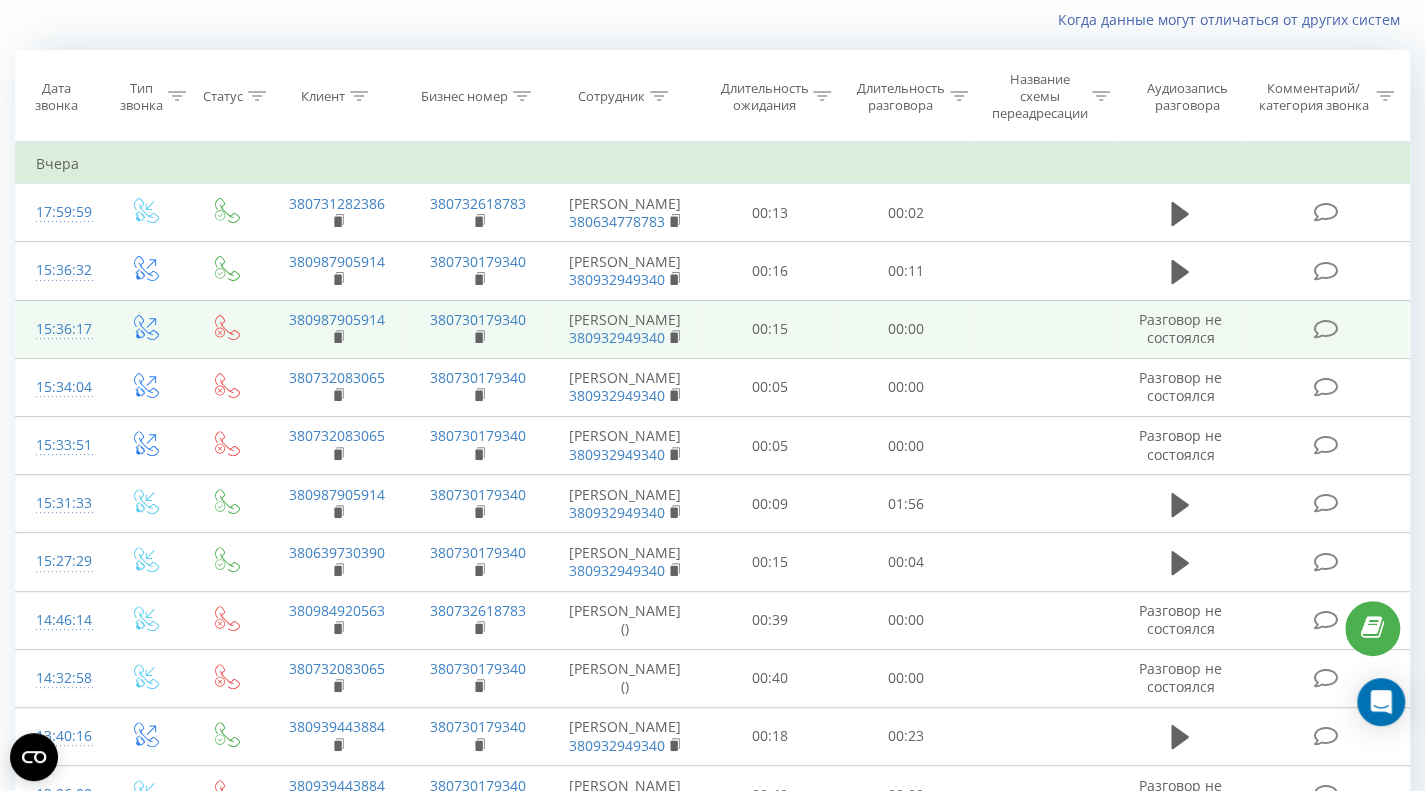 drag, startPoint x: 398, startPoint y: 342, endPoint x: 282, endPoint y: 336, distance: 116.15507 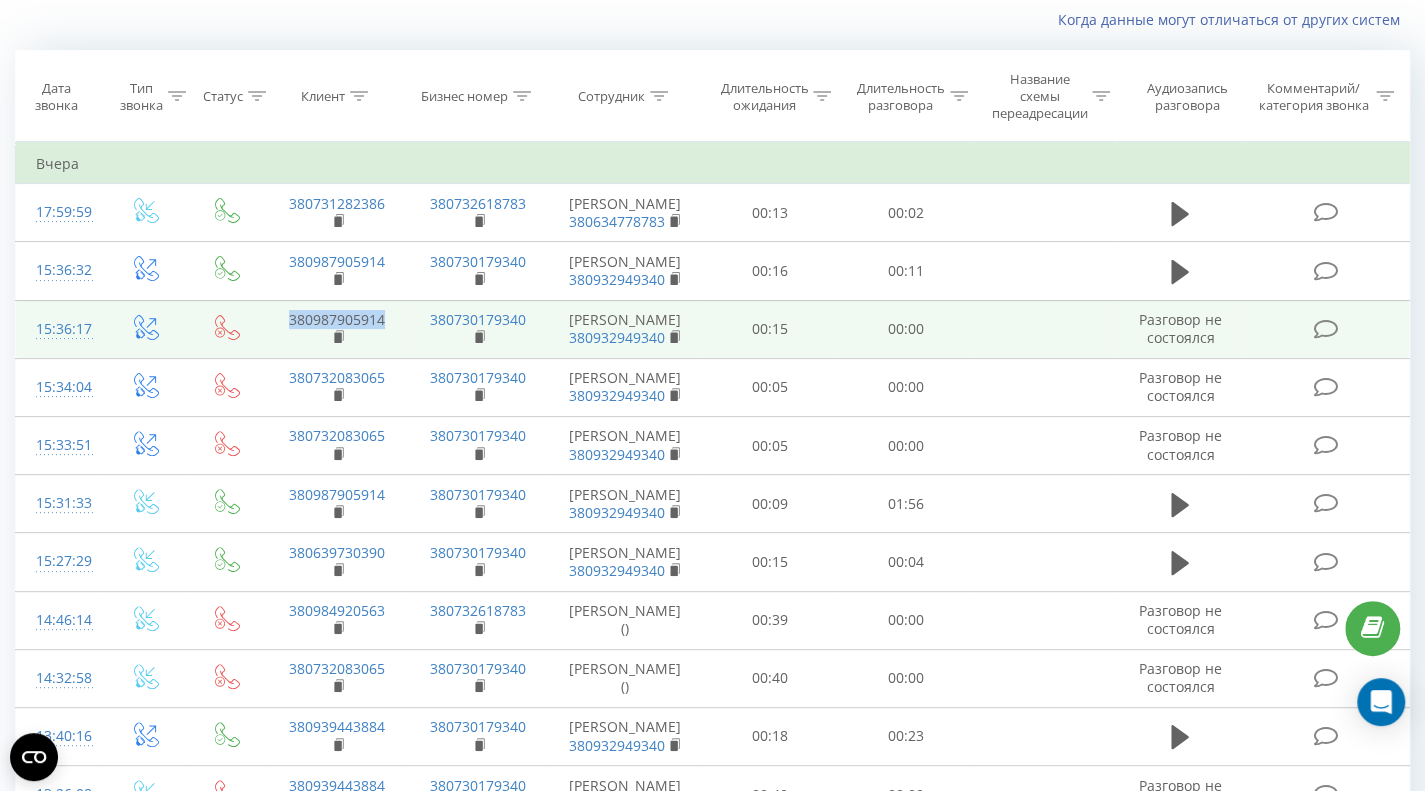 drag, startPoint x: 398, startPoint y: 337, endPoint x: 271, endPoint y: 343, distance: 127.141655 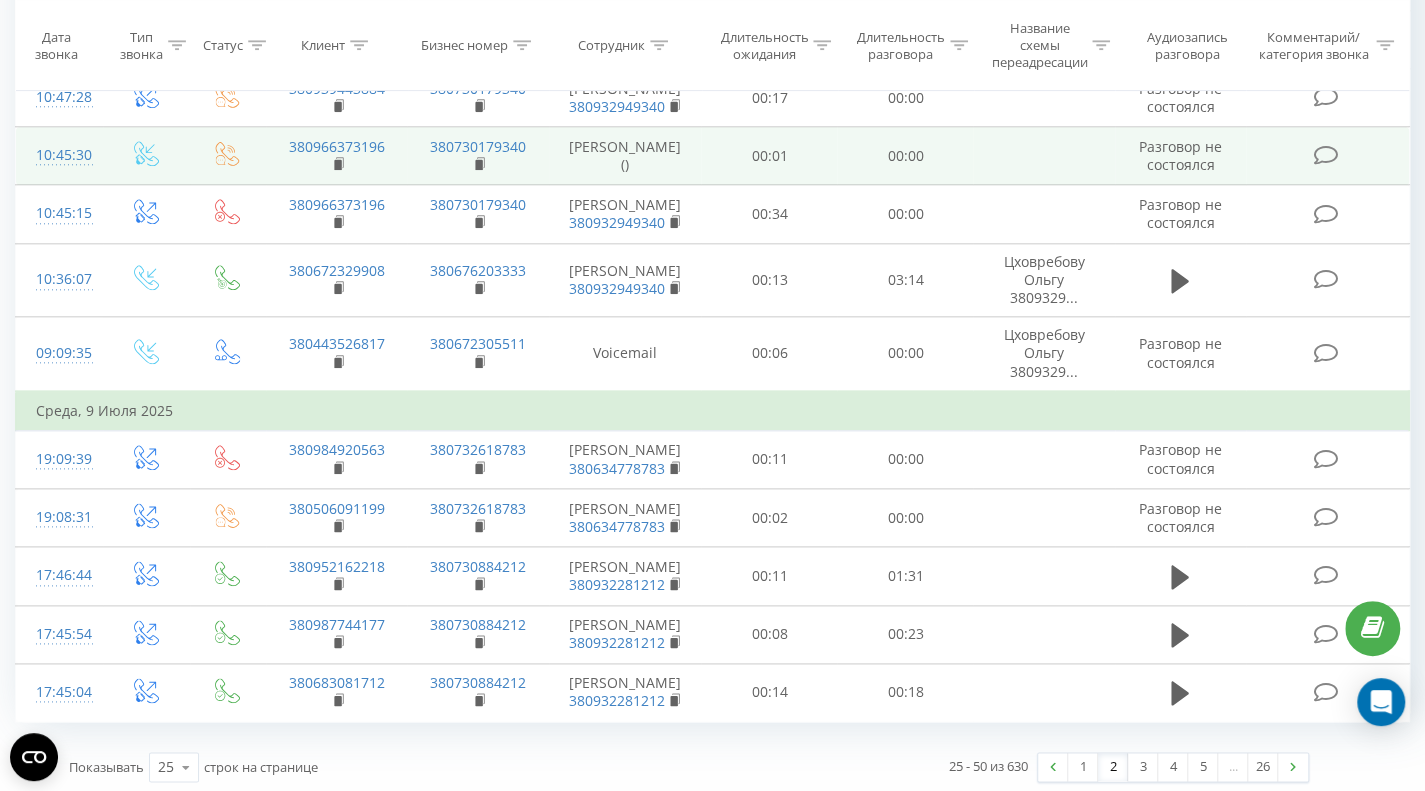 scroll, scrollTop: 1285, scrollLeft: 0, axis: vertical 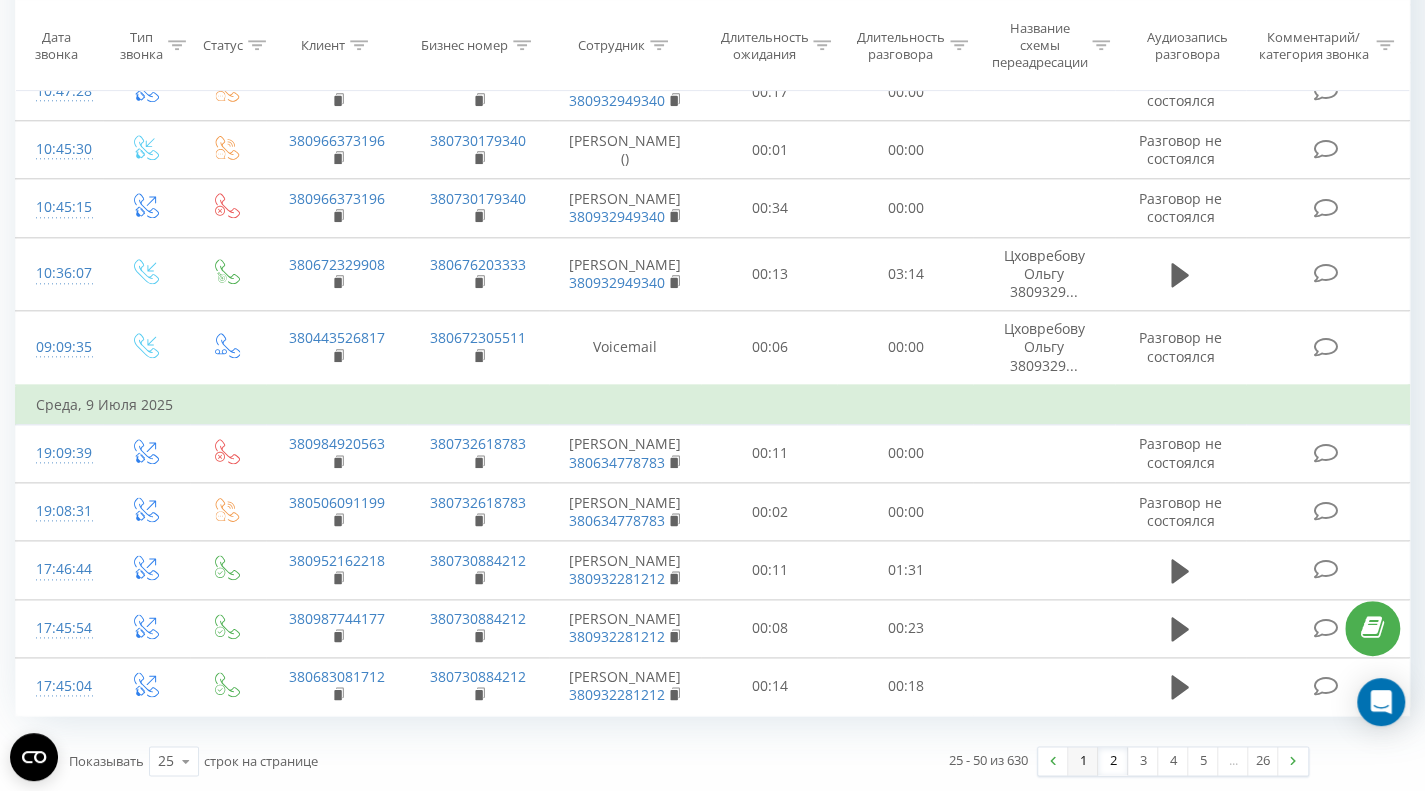click on "1" at bounding box center (1083, 761) 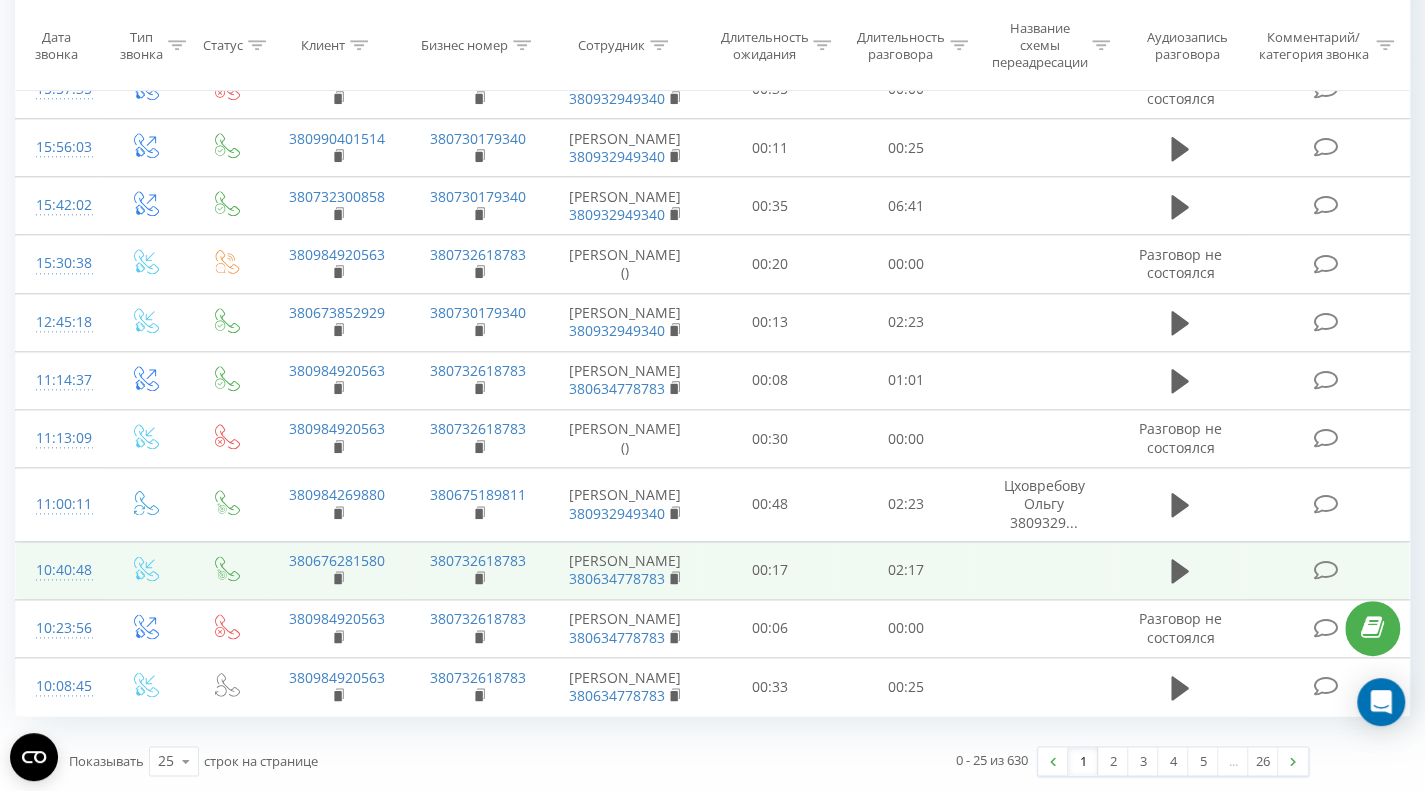 scroll, scrollTop: 1337, scrollLeft: 0, axis: vertical 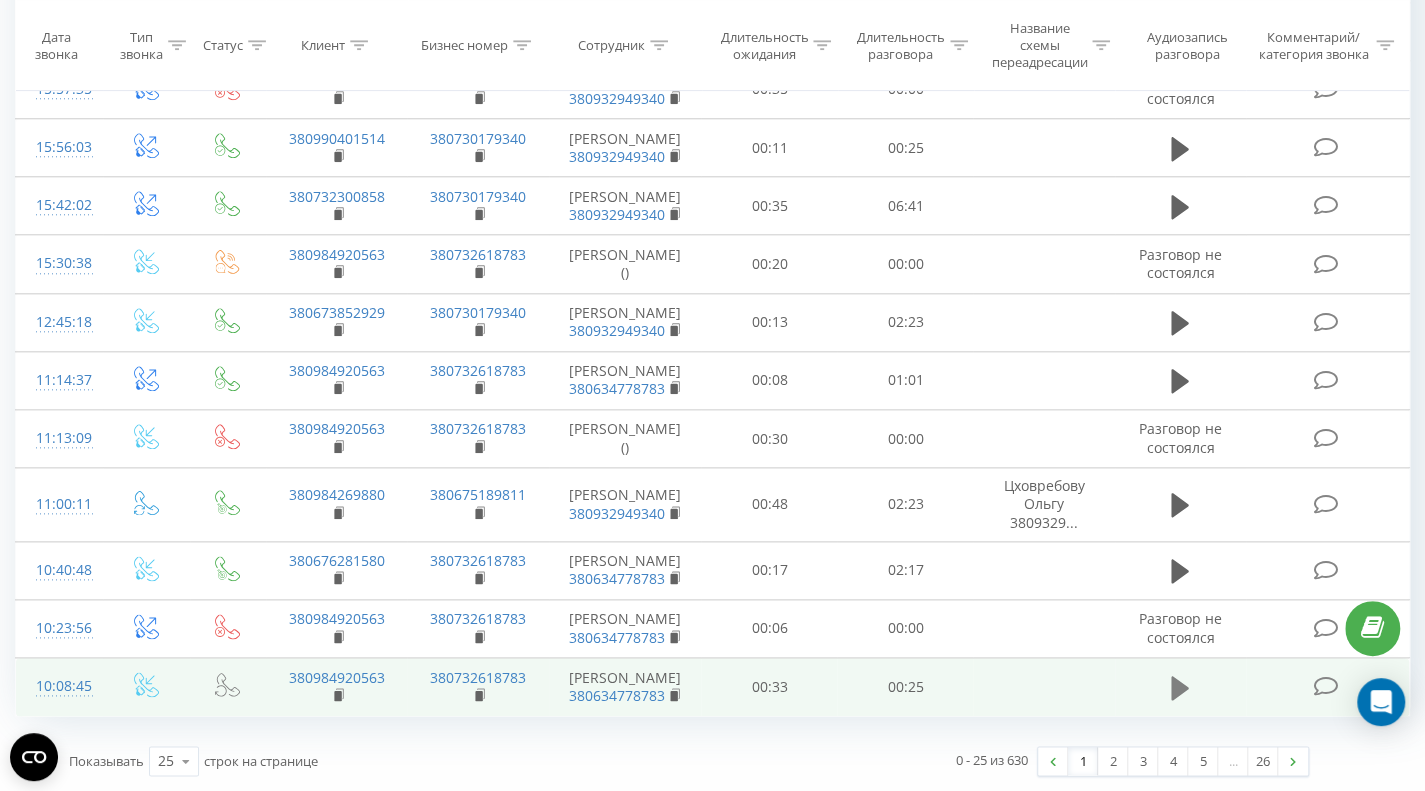 click 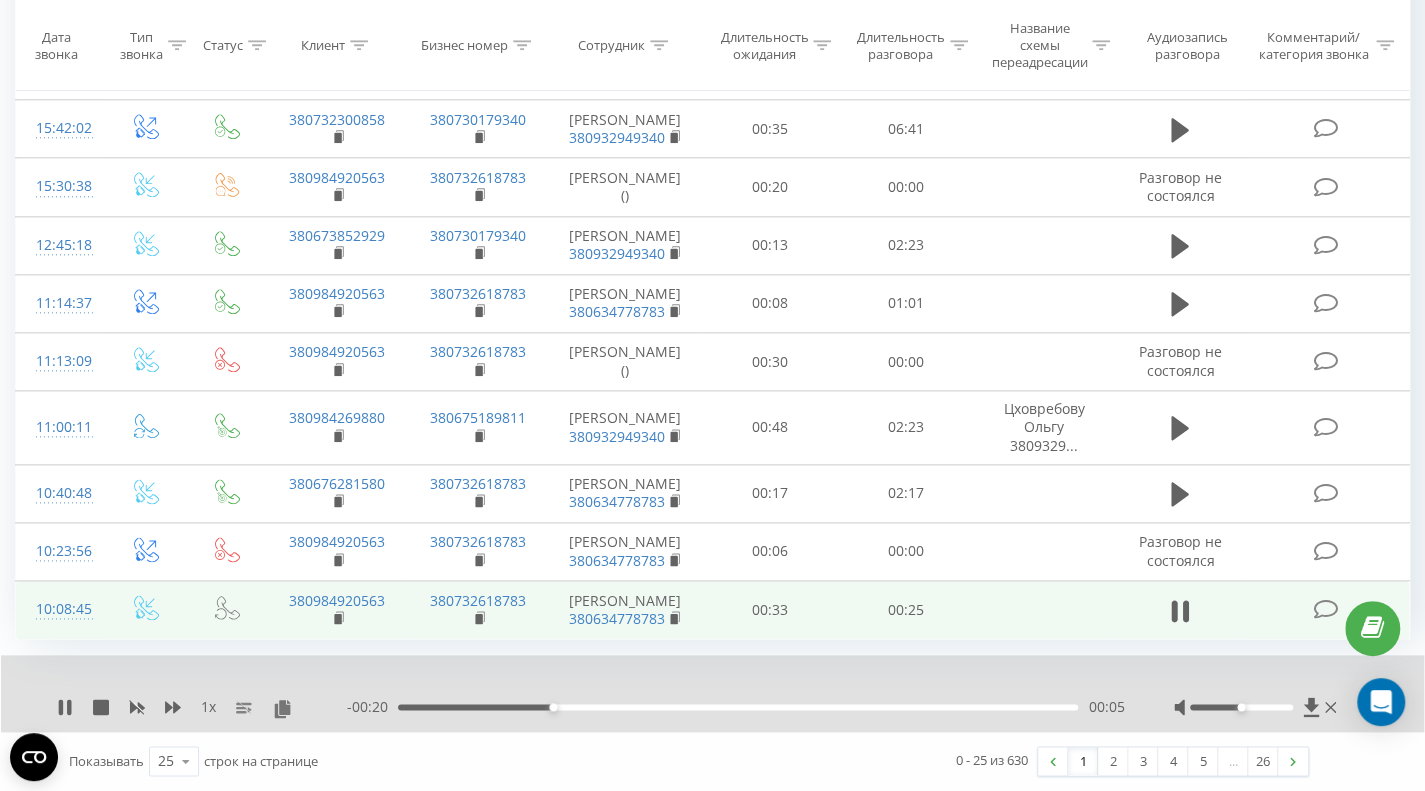 click at bounding box center [698, 681] 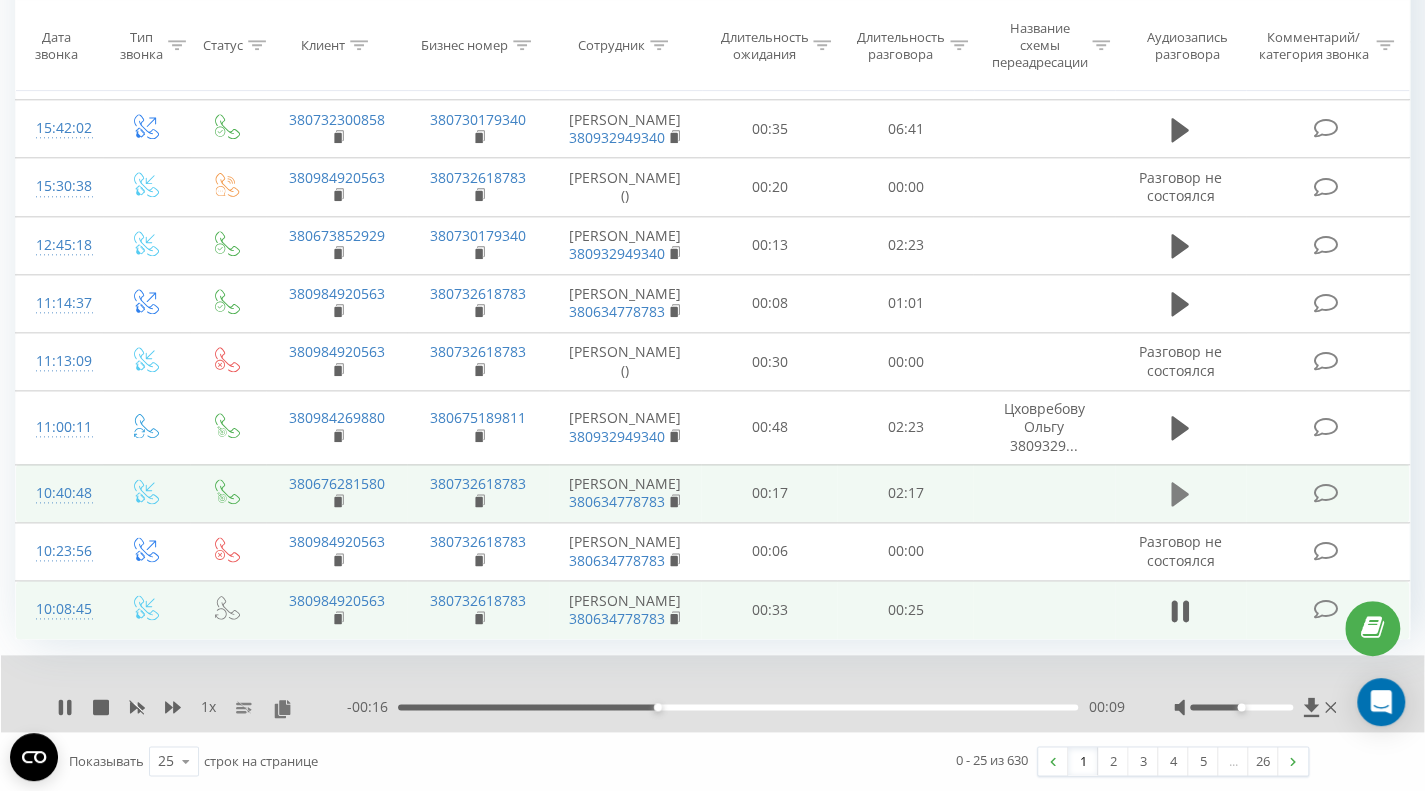 click 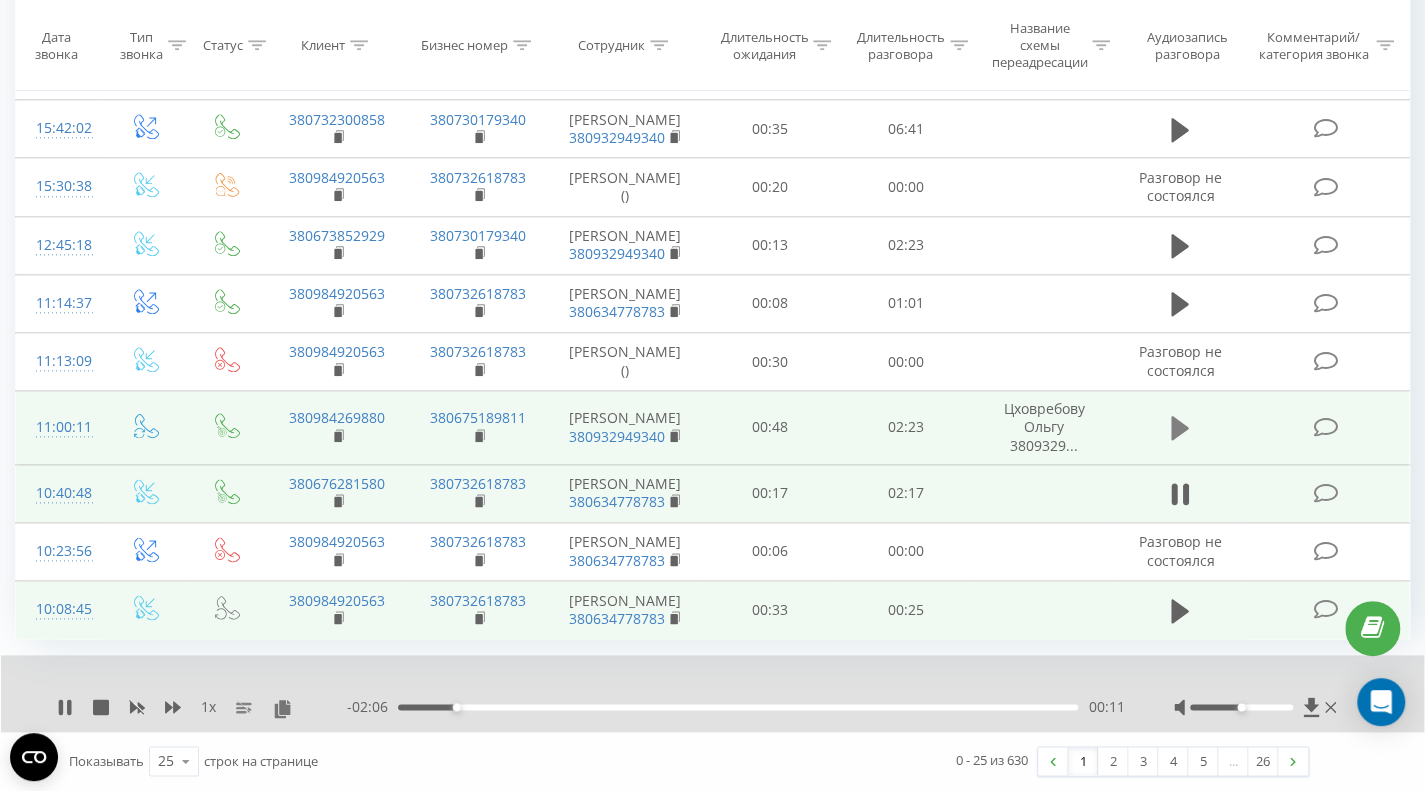 click 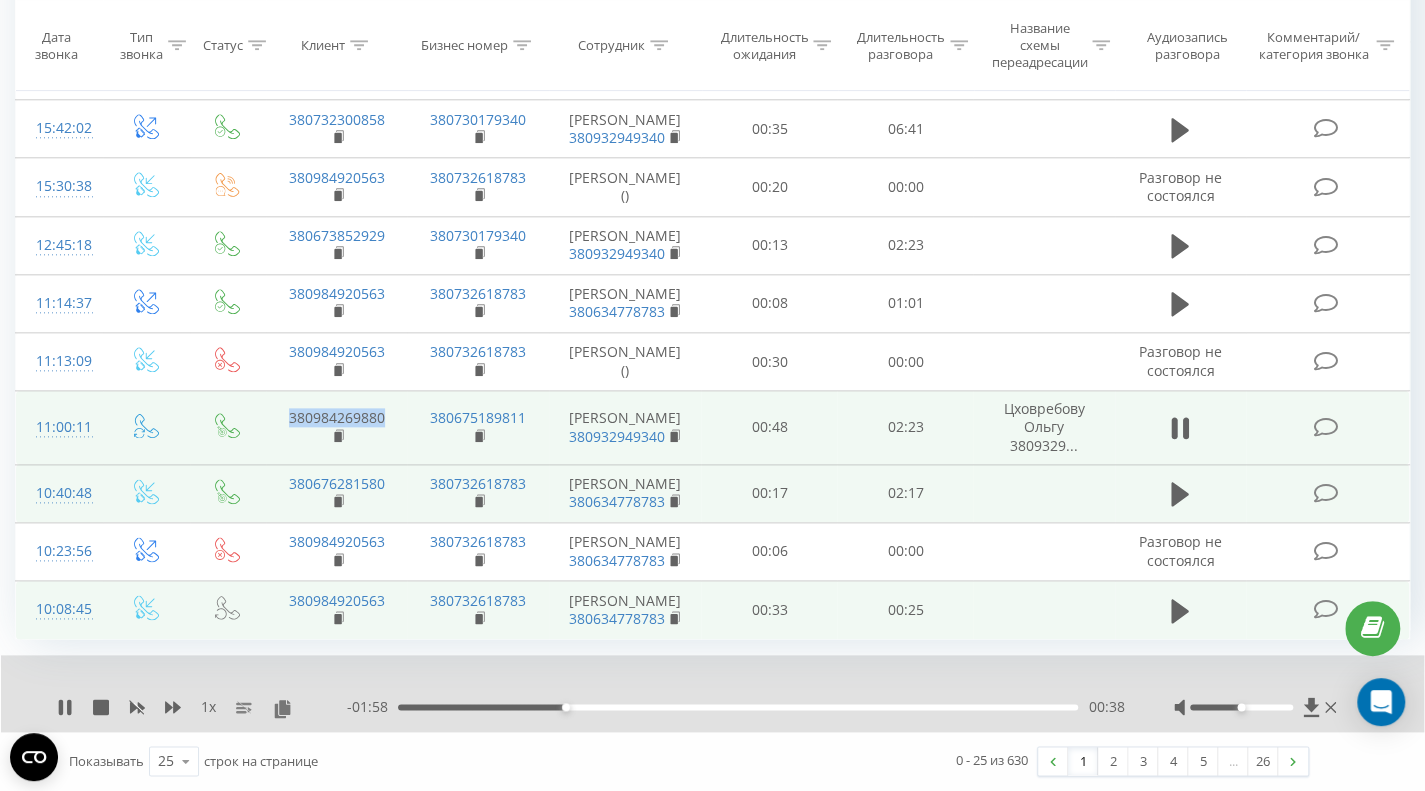 drag, startPoint x: 403, startPoint y: 495, endPoint x: 280, endPoint y: 498, distance: 123.03658 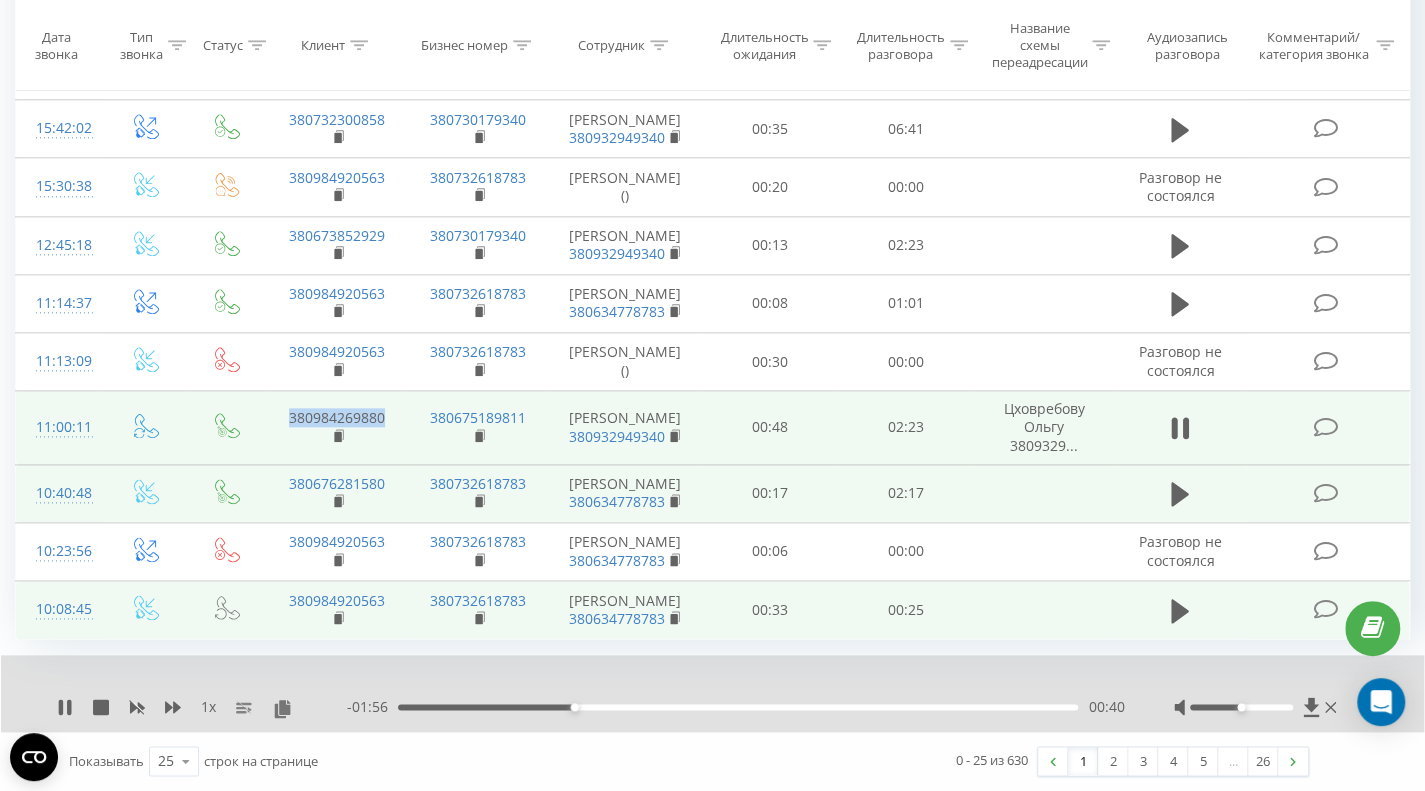 copy on "380984269880" 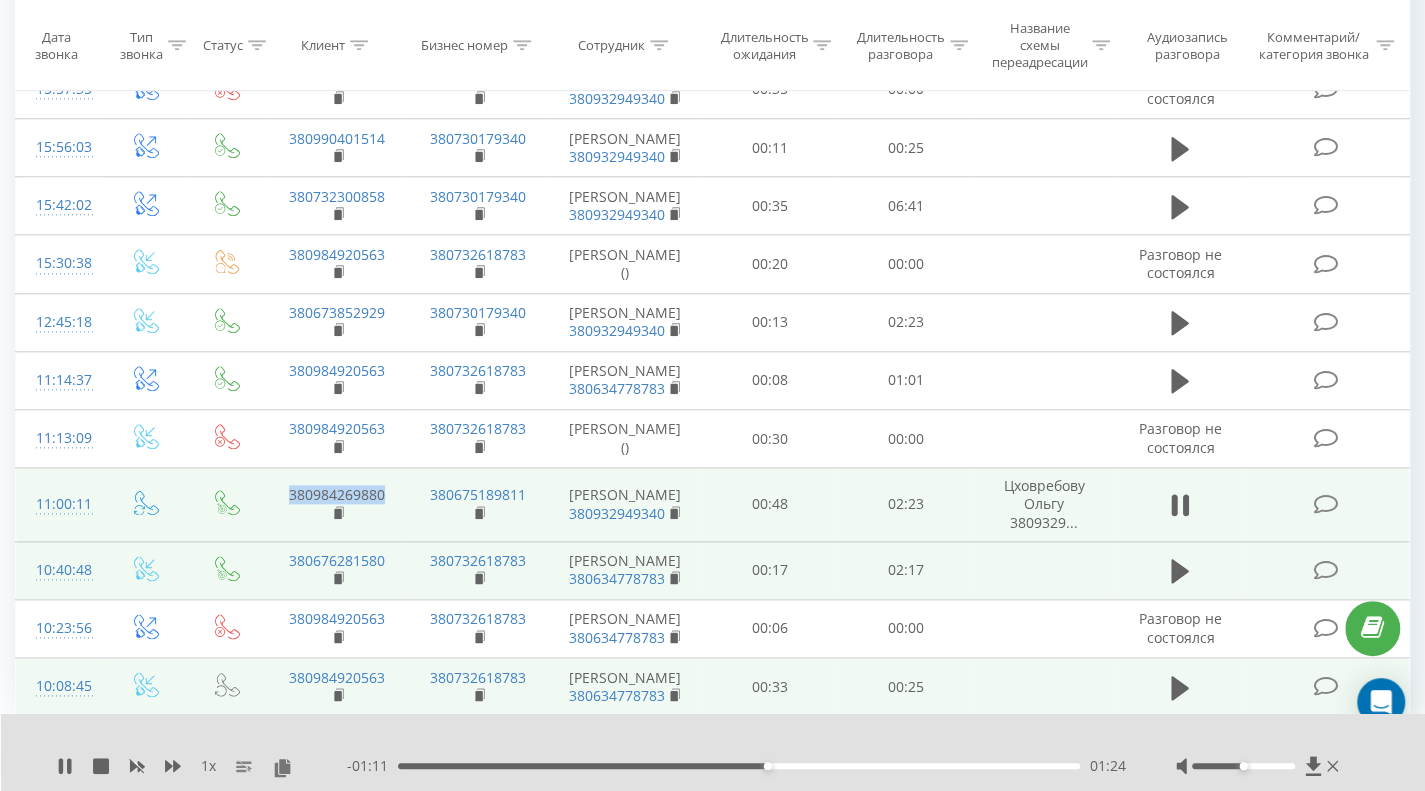scroll, scrollTop: 1237, scrollLeft: 0, axis: vertical 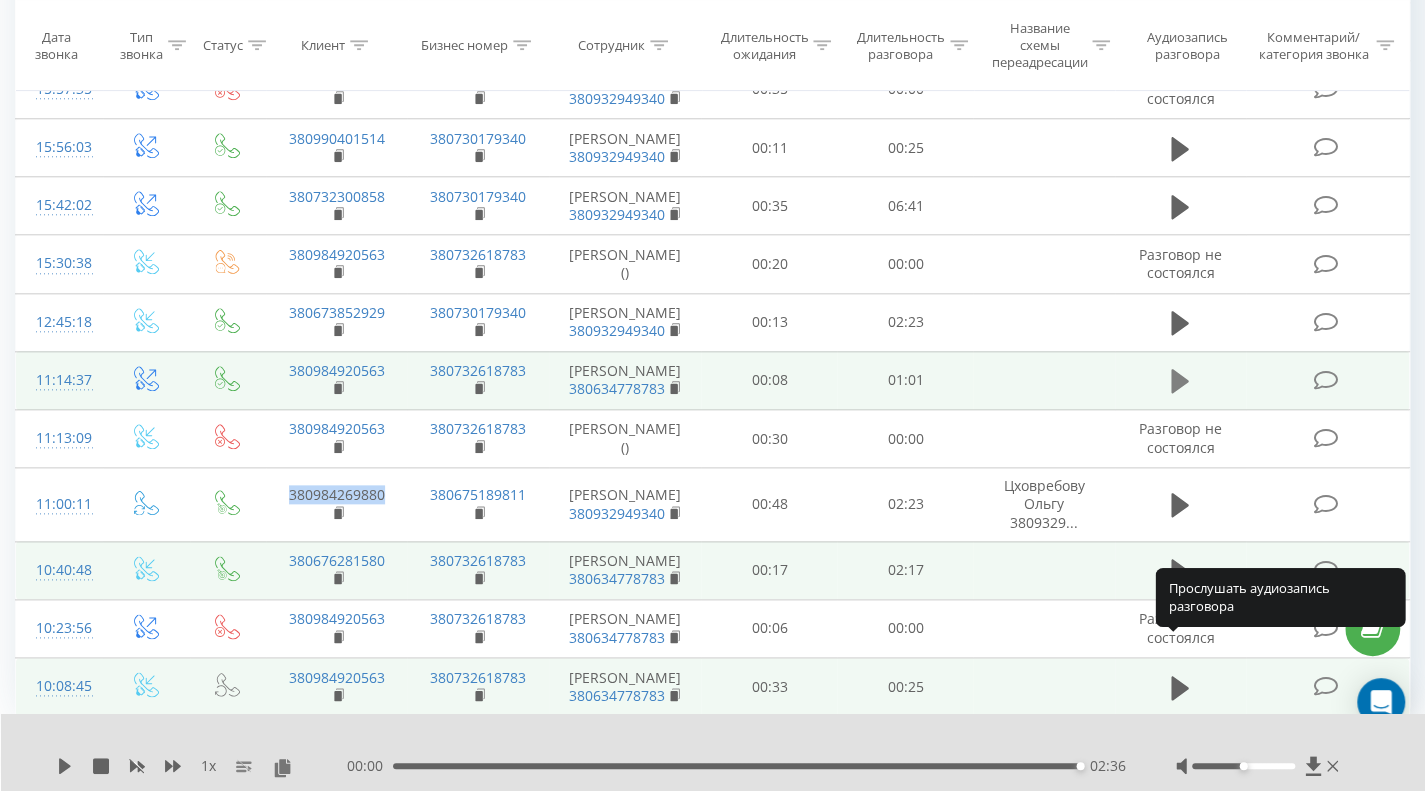 click 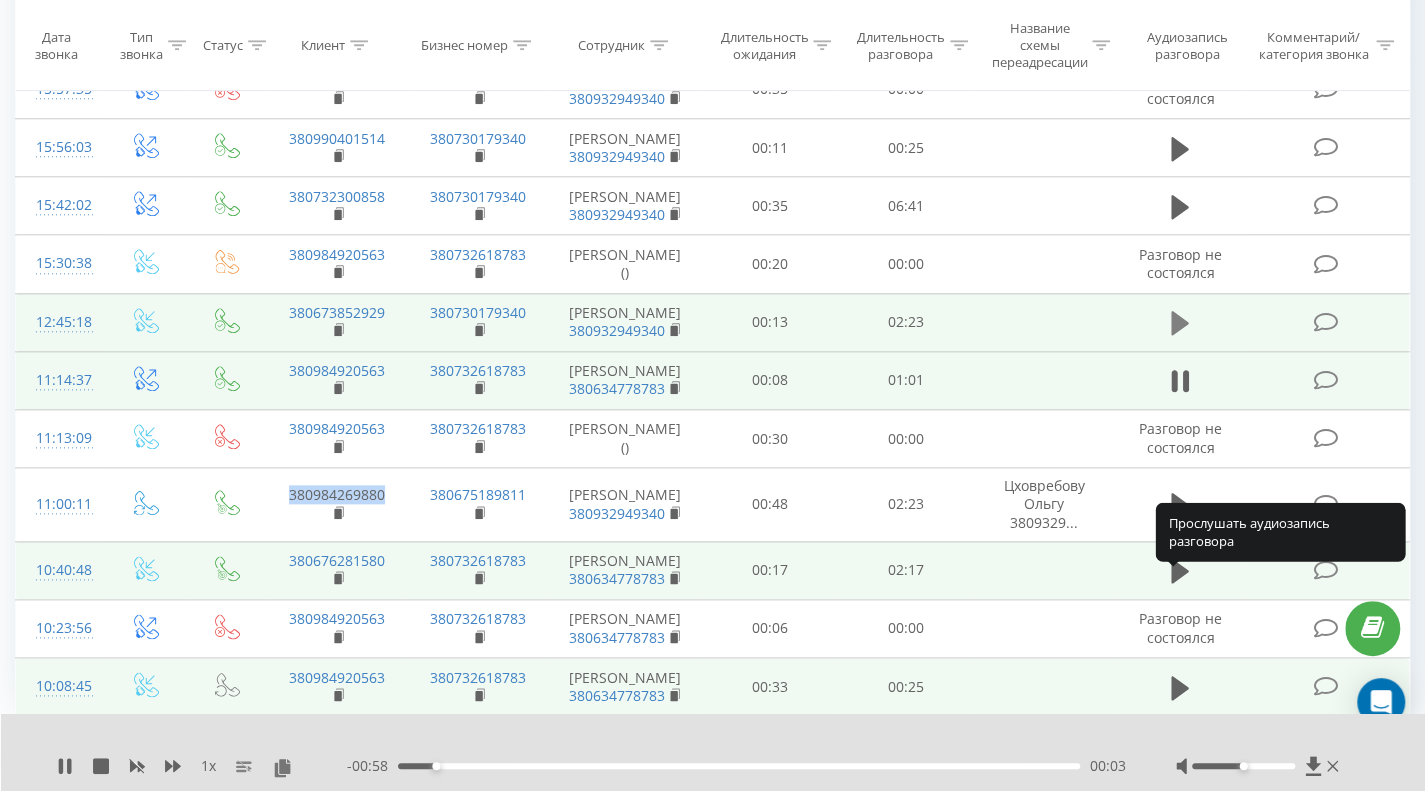 click 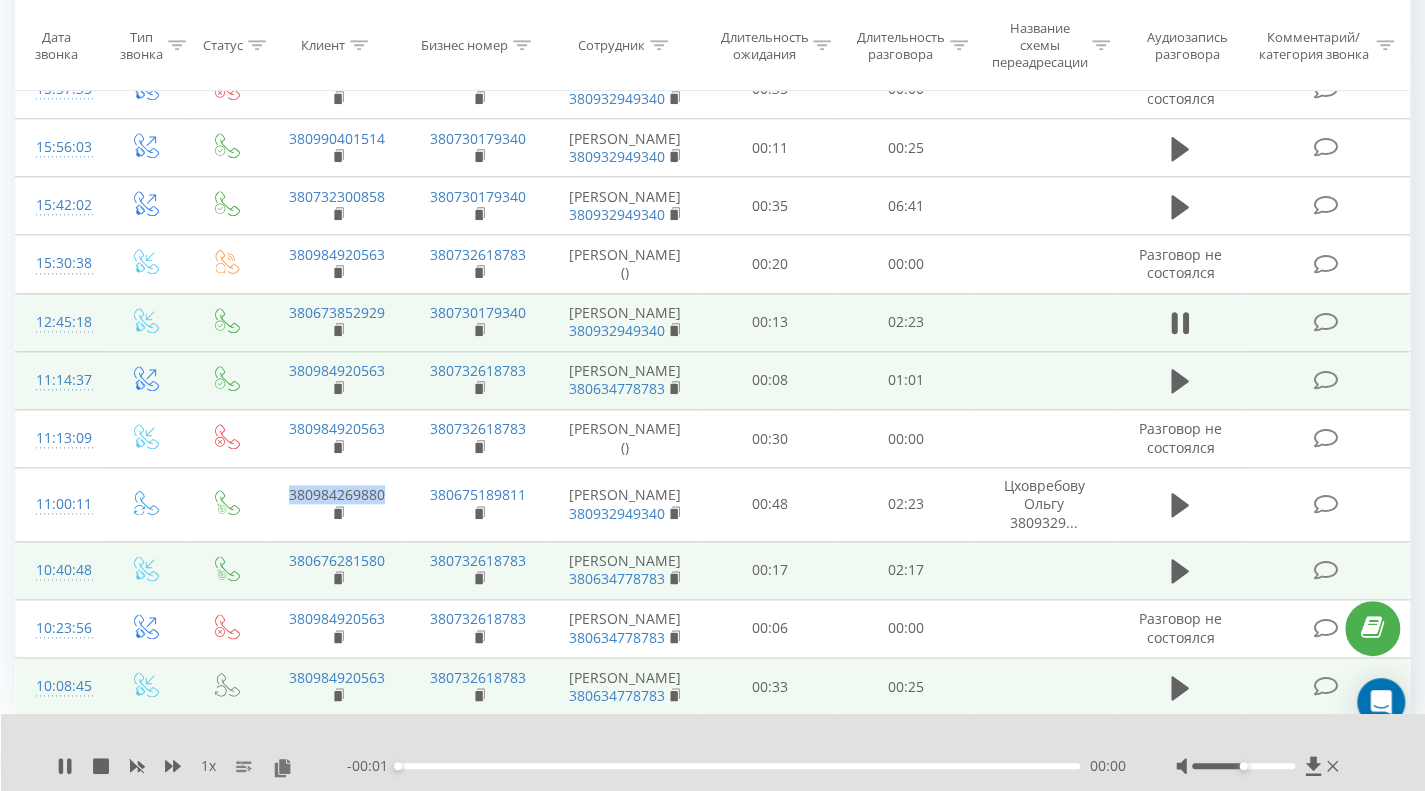 scroll, scrollTop: 1137, scrollLeft: 0, axis: vertical 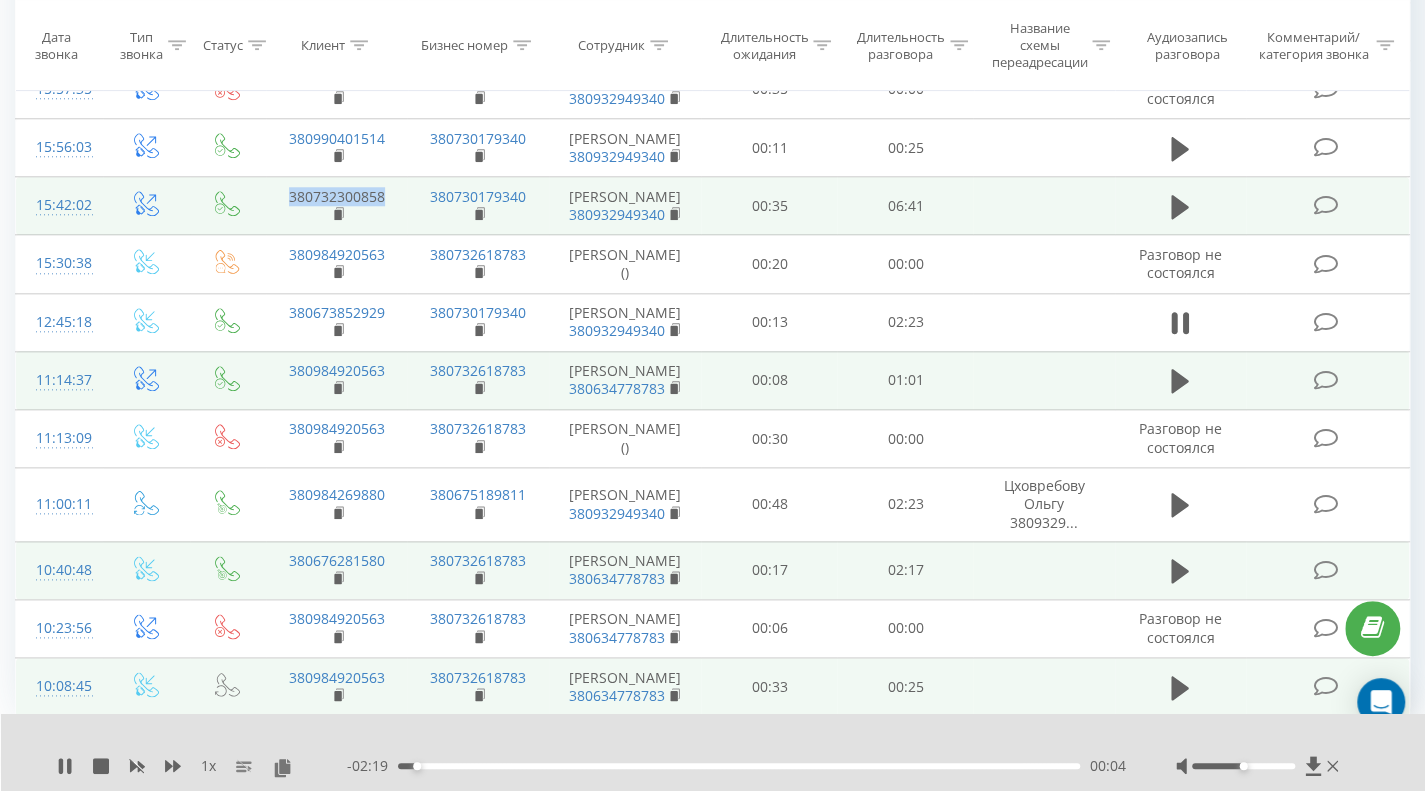 drag, startPoint x: 395, startPoint y: 373, endPoint x: 285, endPoint y: 373, distance: 110 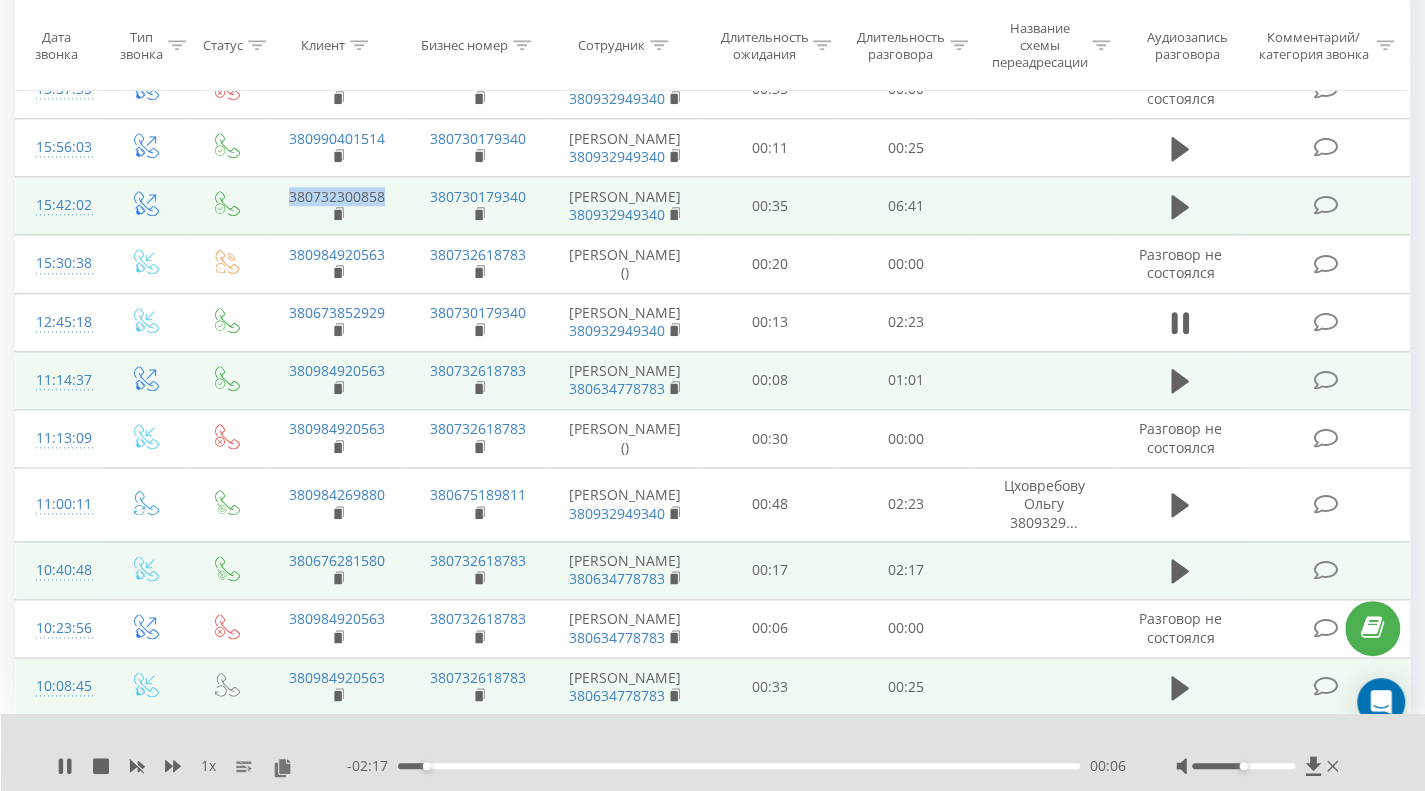 copy on "380732300858" 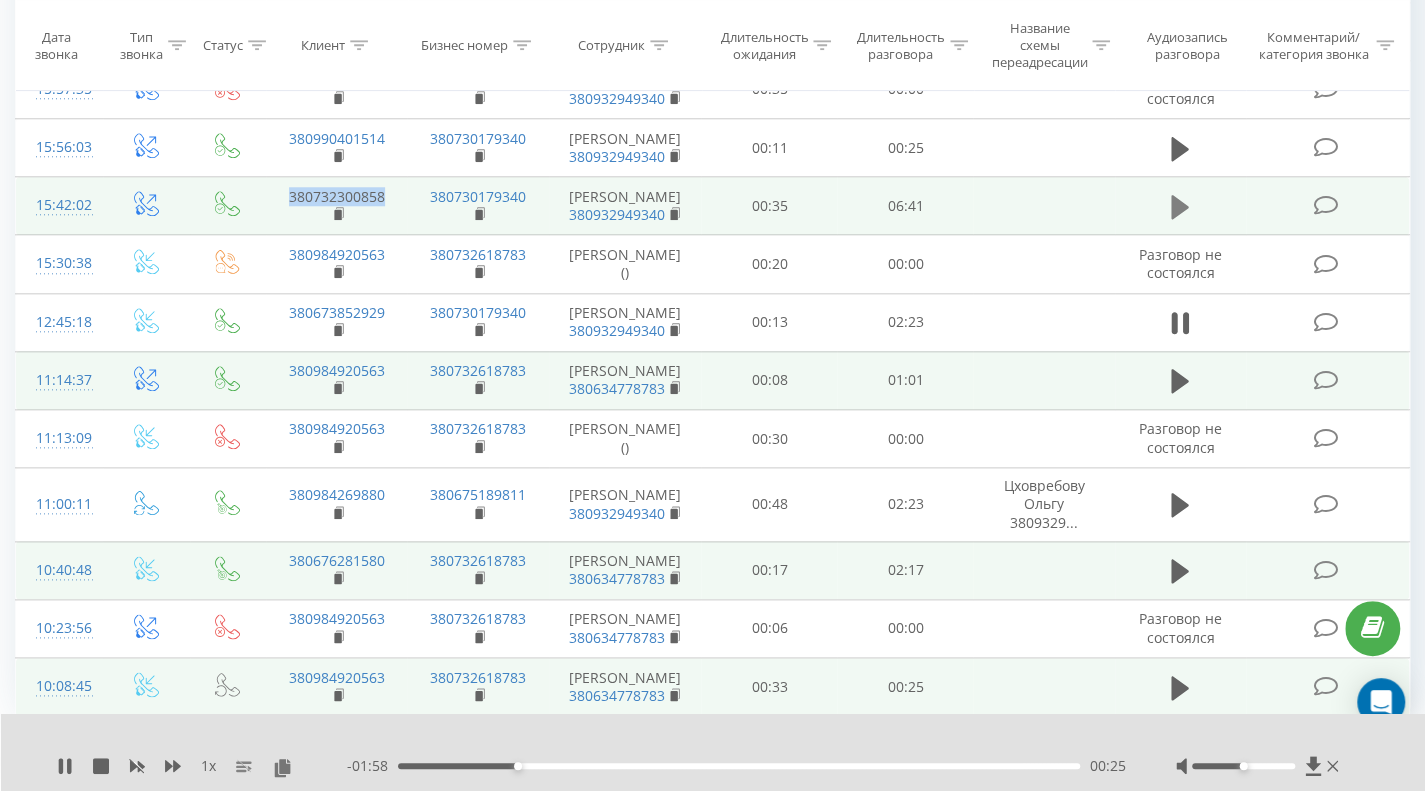 click 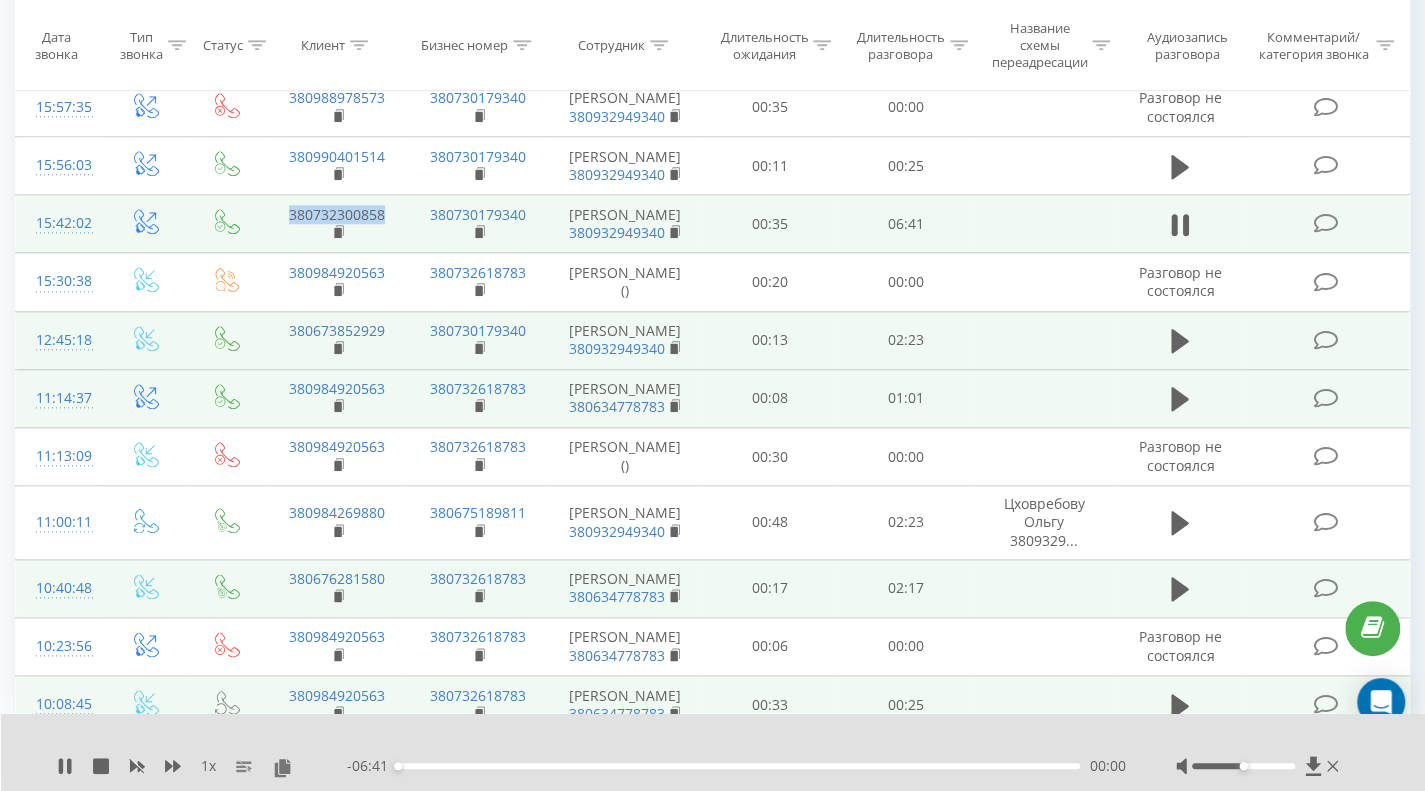 scroll, scrollTop: 1037, scrollLeft: 0, axis: vertical 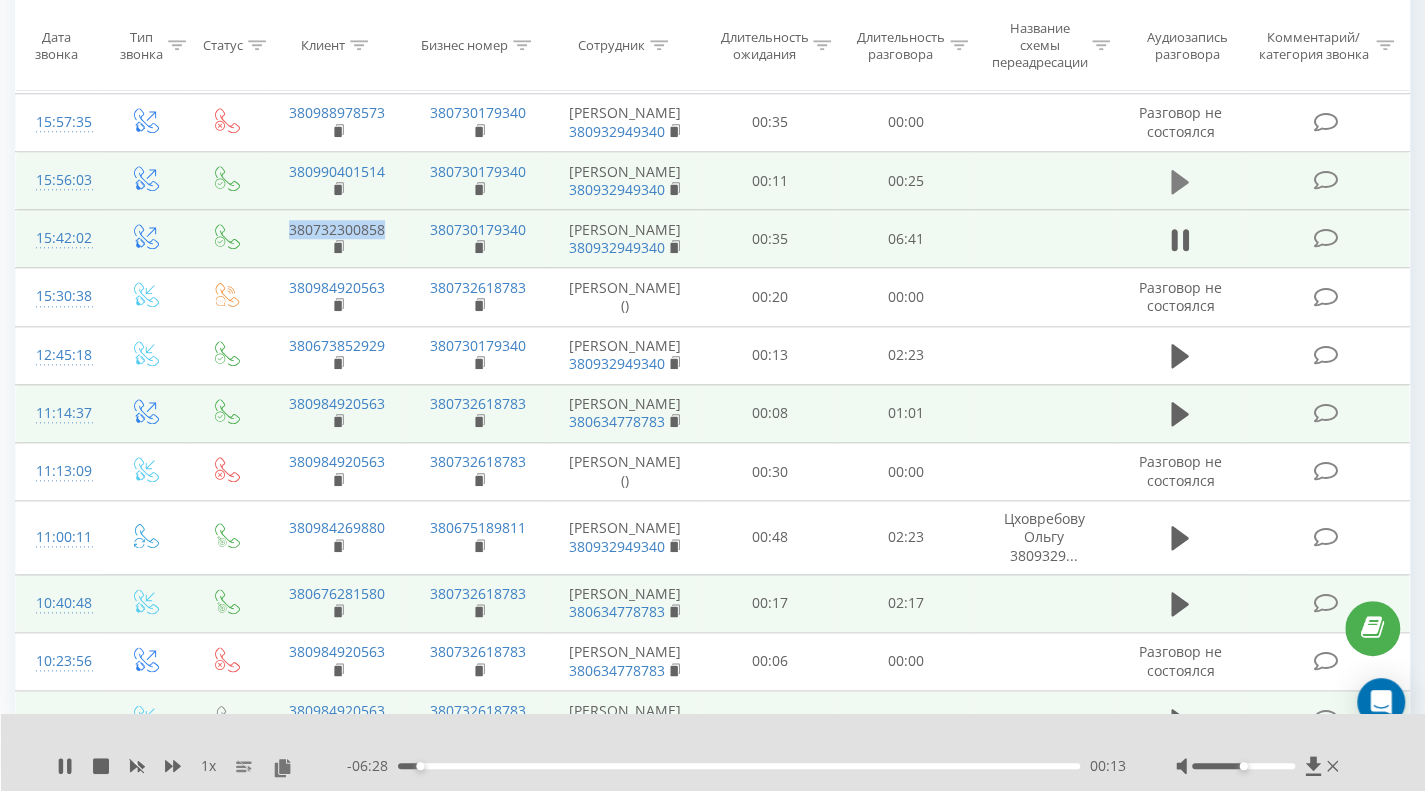 click 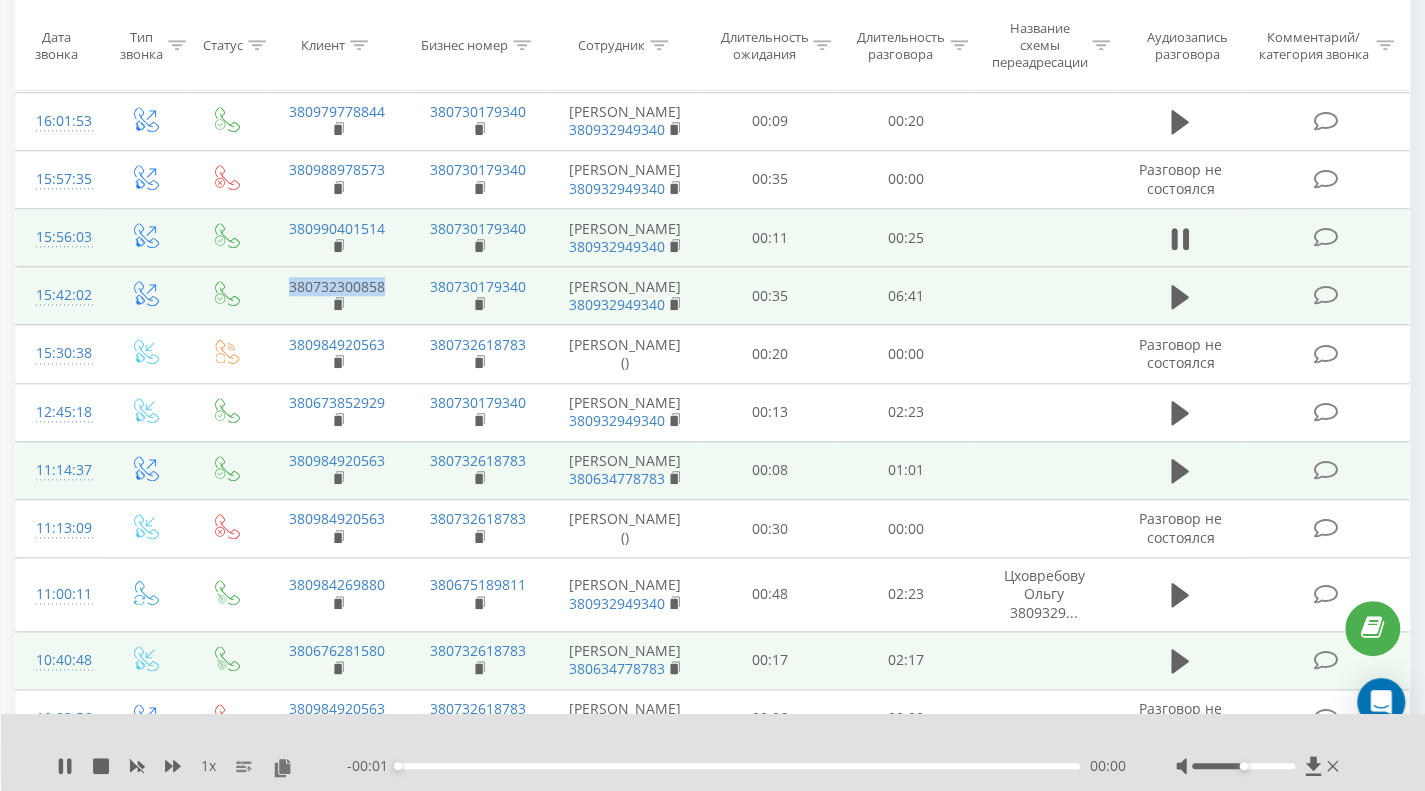 scroll, scrollTop: 937, scrollLeft: 0, axis: vertical 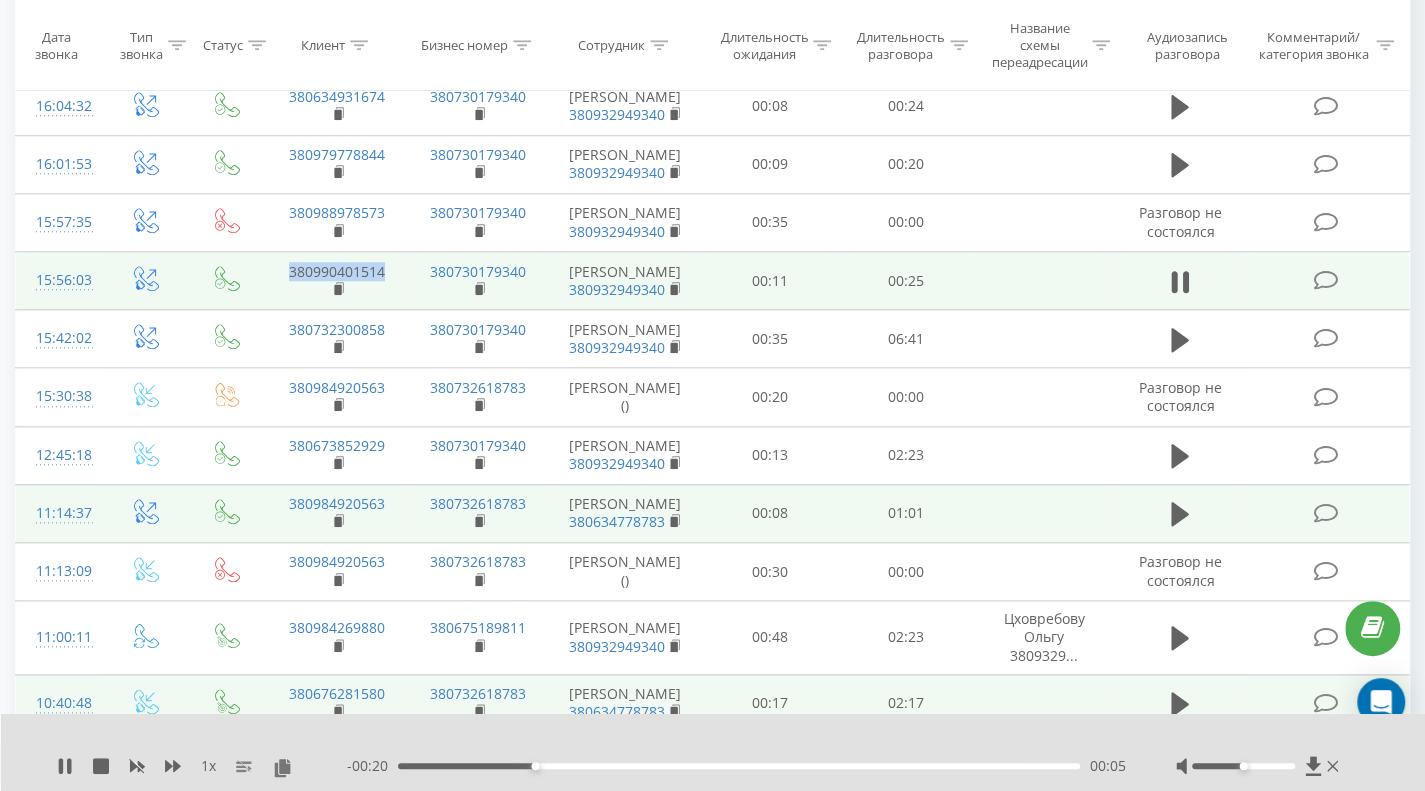 drag, startPoint x: 398, startPoint y: 501, endPoint x: 268, endPoint y: 505, distance: 130.06152 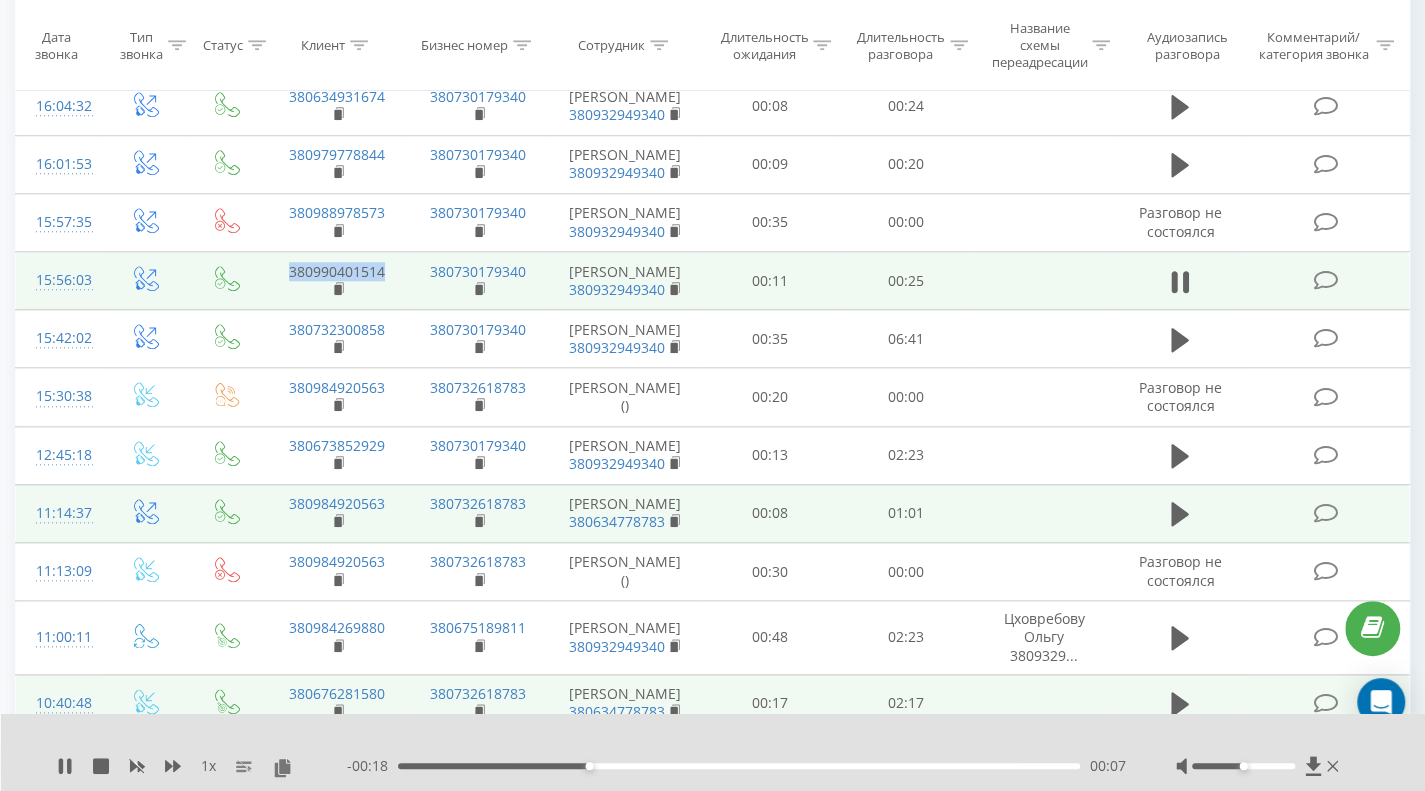 copy on "380990401514" 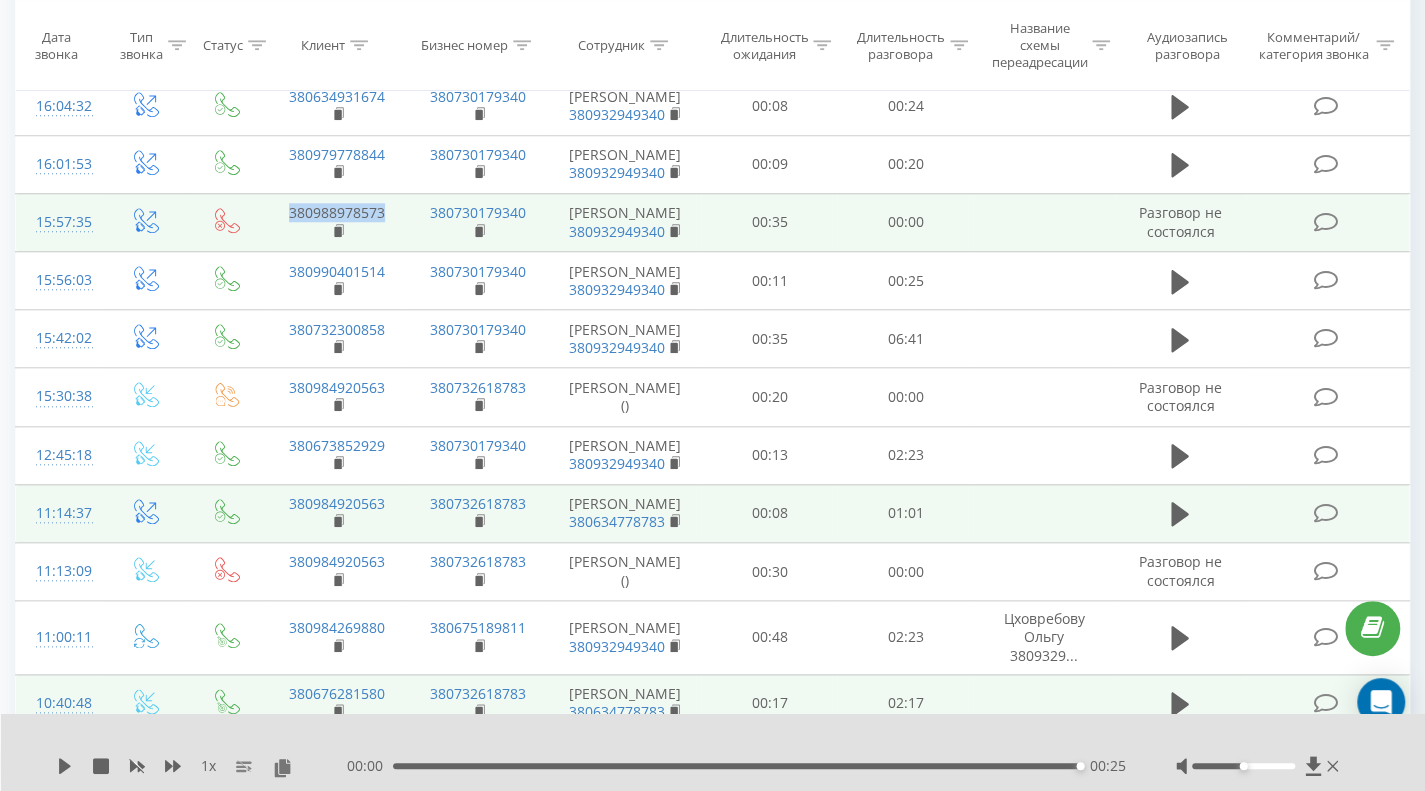 drag, startPoint x: 396, startPoint y: 430, endPoint x: 248, endPoint y: 417, distance: 148.56985 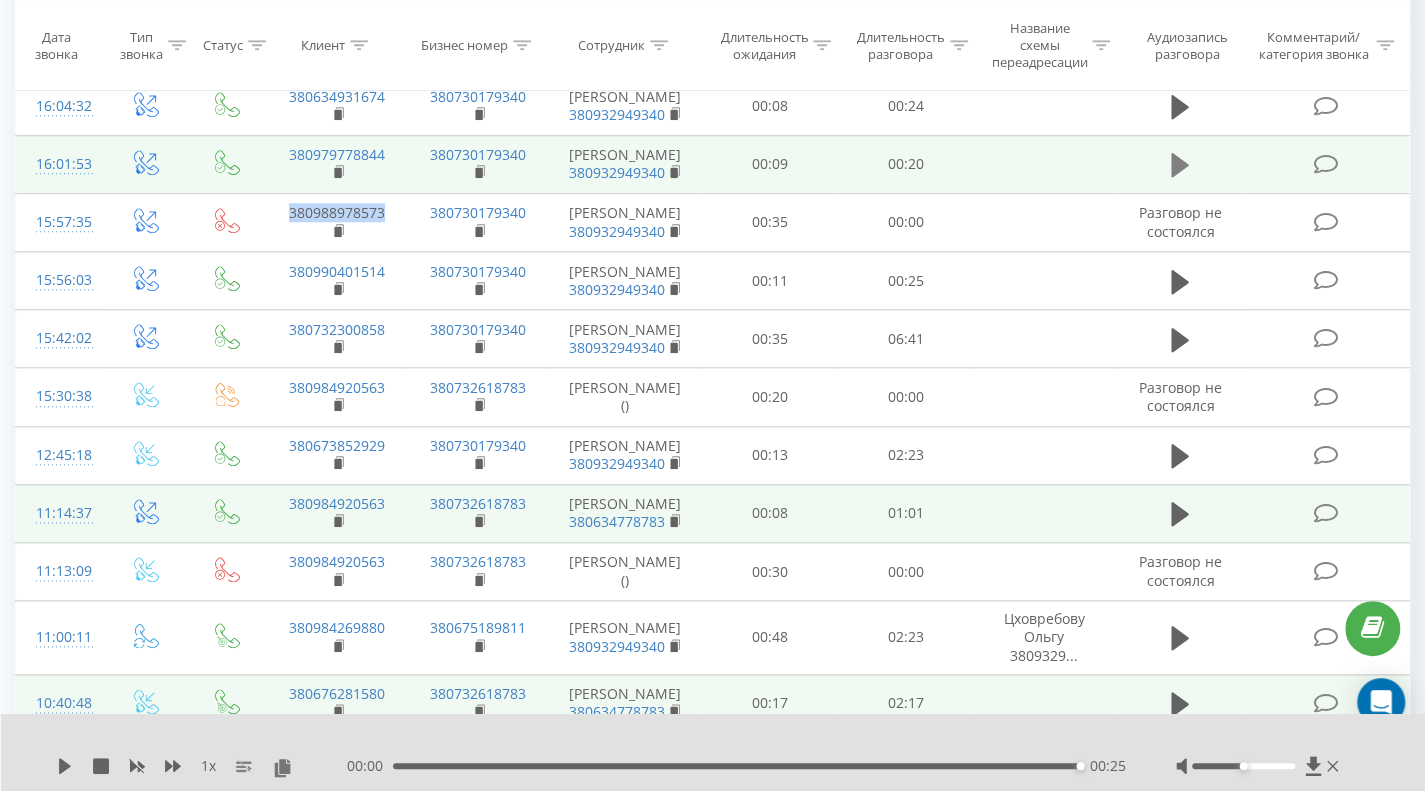 click 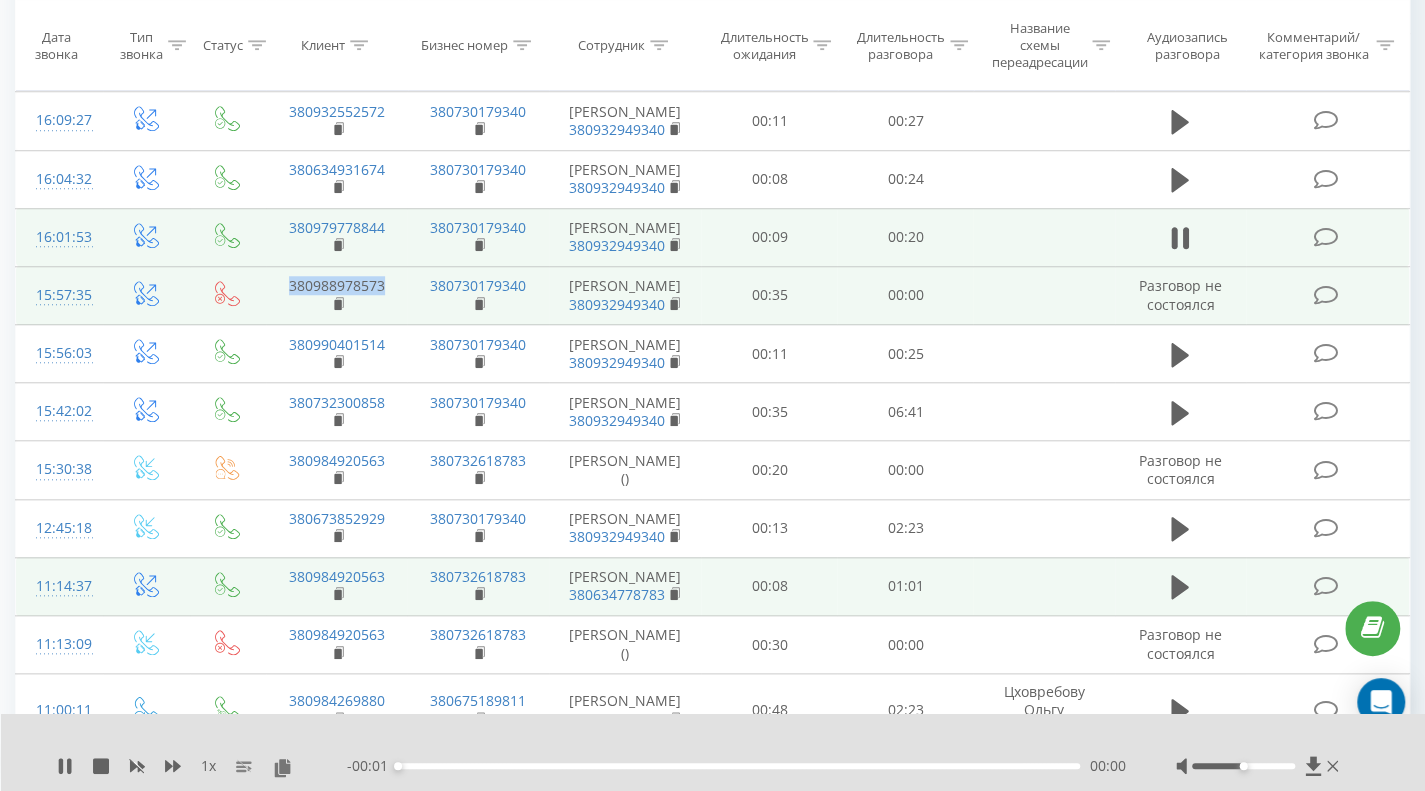 scroll, scrollTop: 737, scrollLeft: 0, axis: vertical 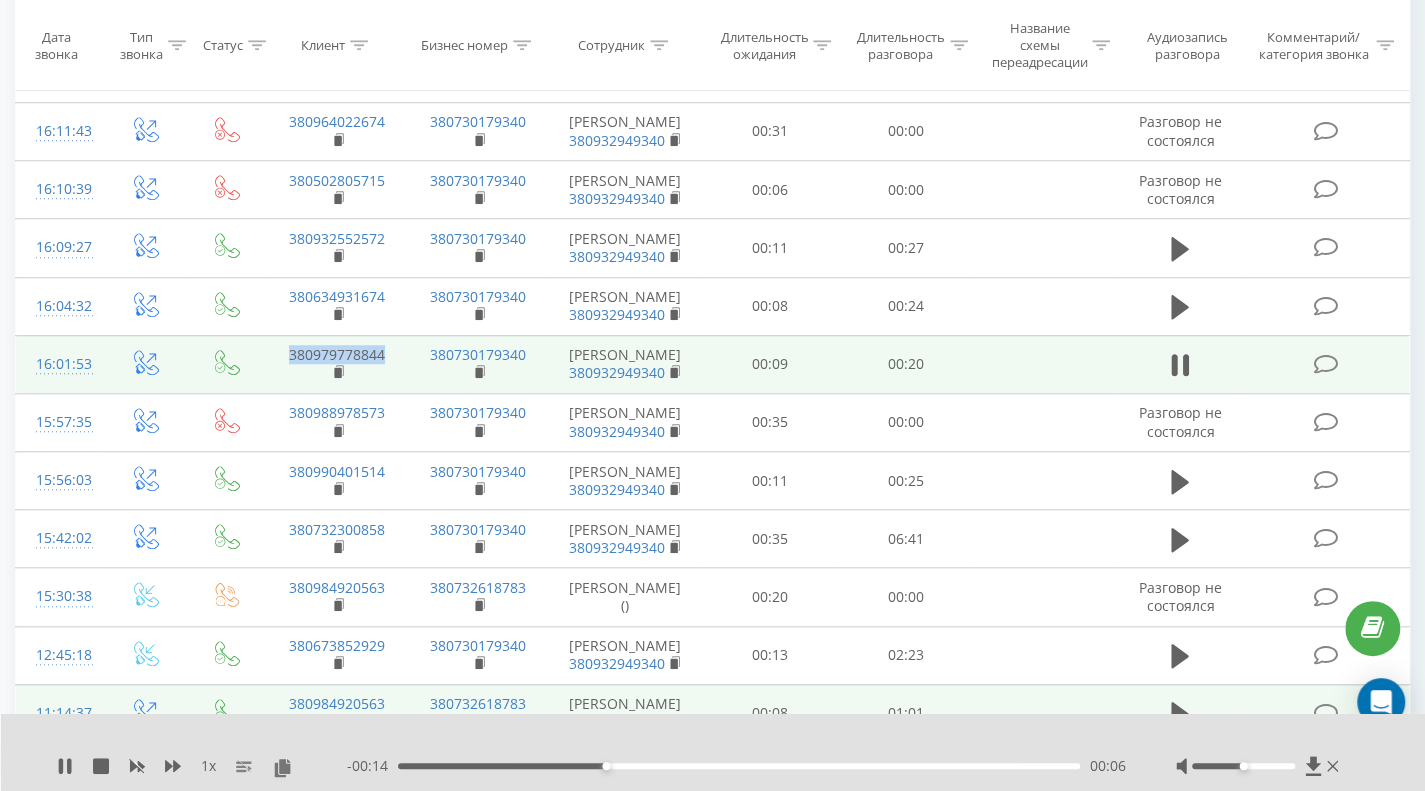 drag, startPoint x: 389, startPoint y: 554, endPoint x: 278, endPoint y: 554, distance: 111 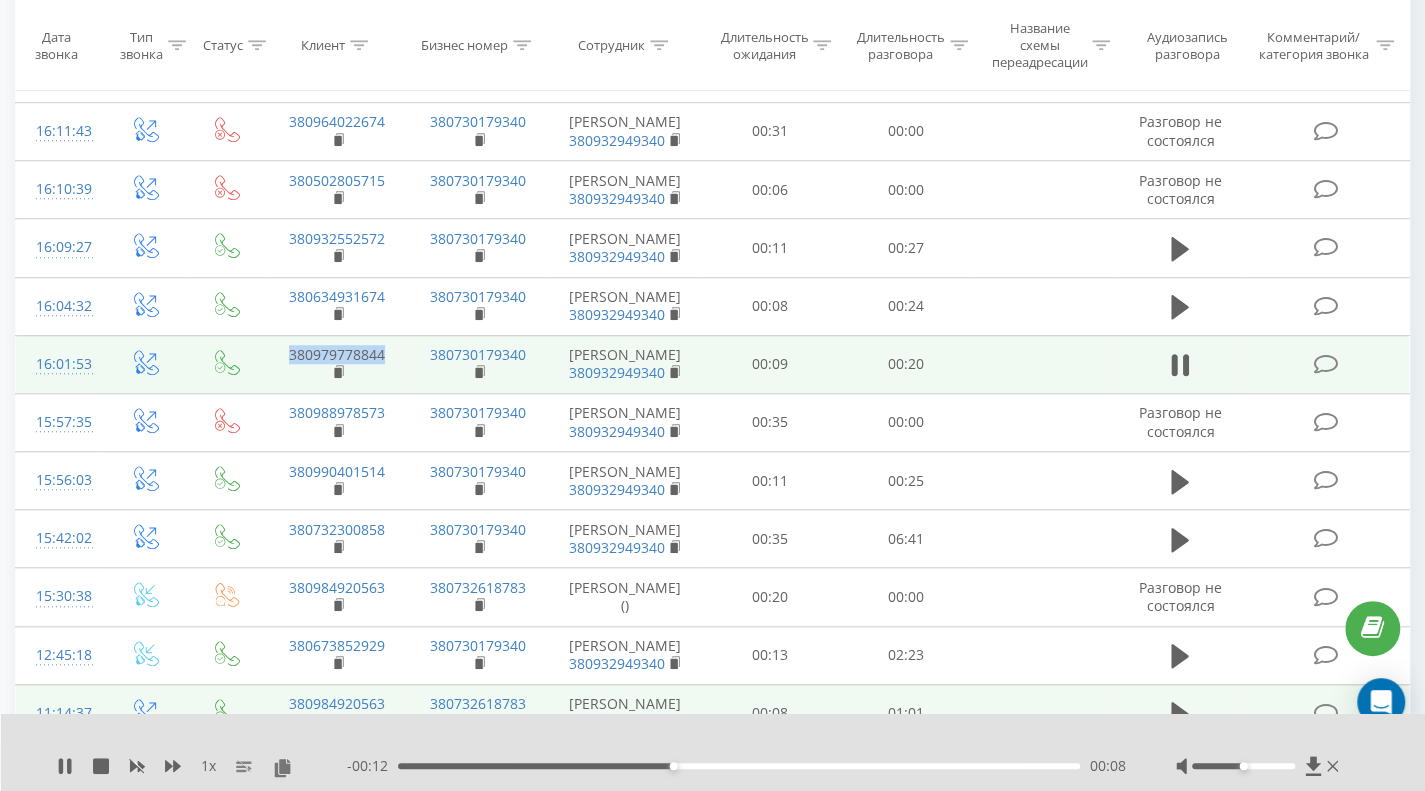 copy on "380979778844" 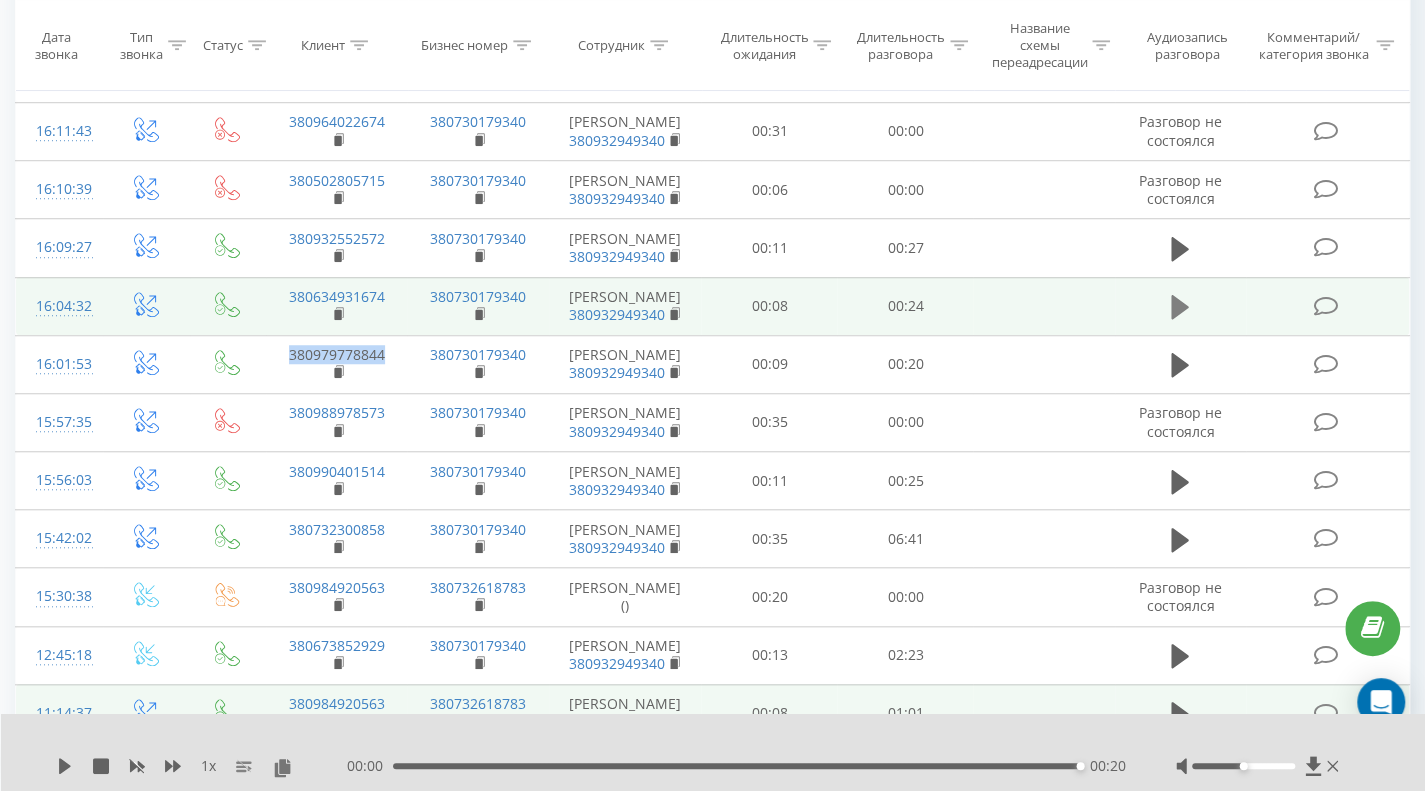 click 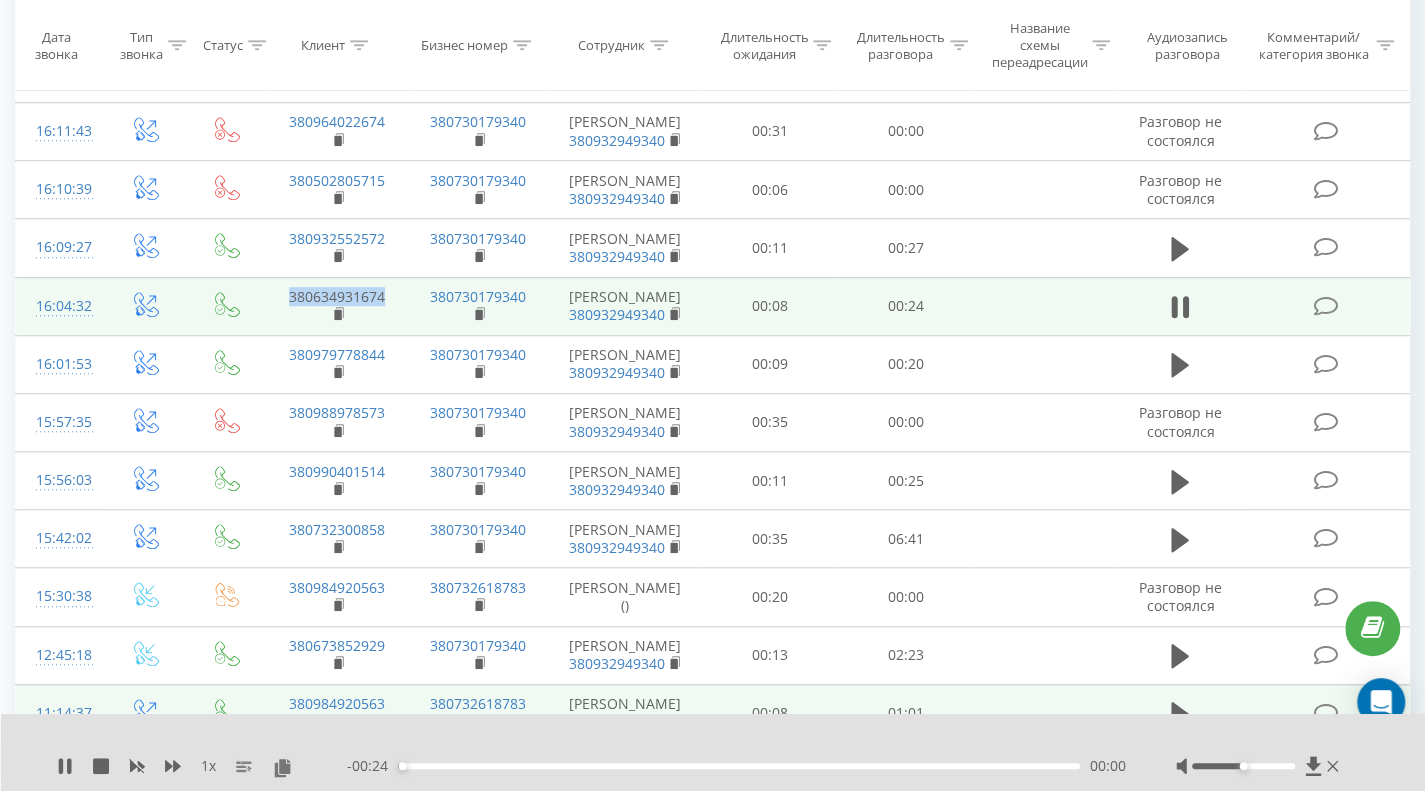 drag, startPoint x: 396, startPoint y: 483, endPoint x: 282, endPoint y: 487, distance: 114.07015 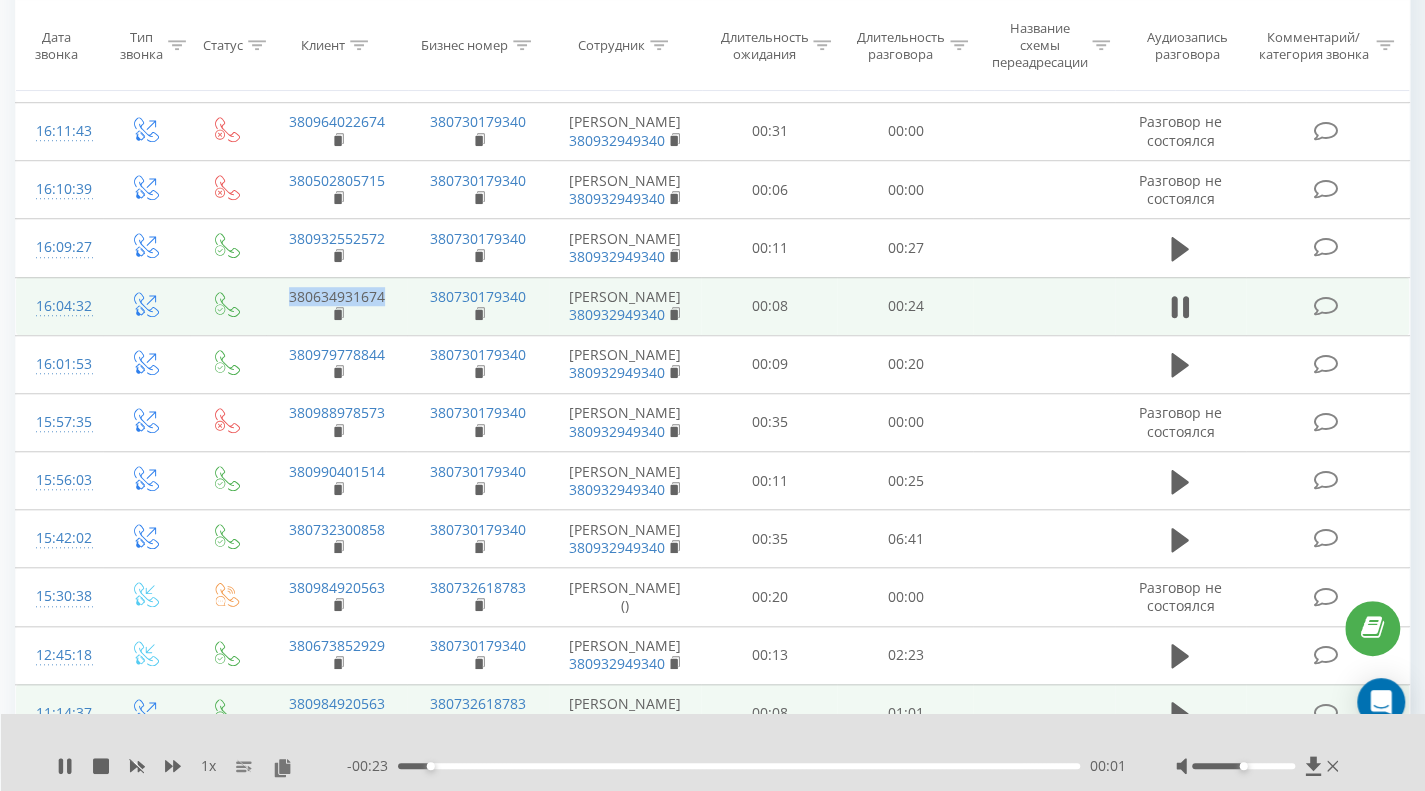 copy on "380634931674" 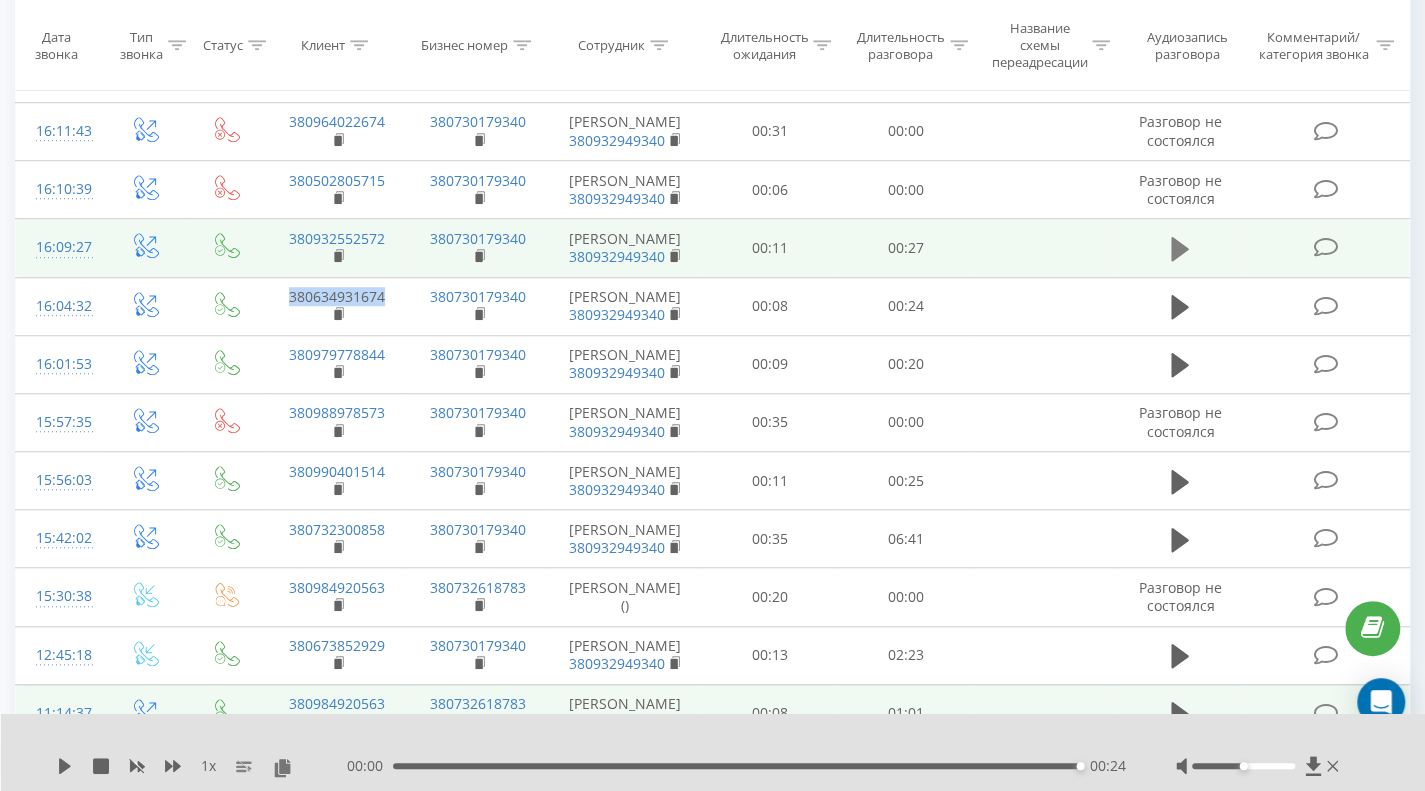 click 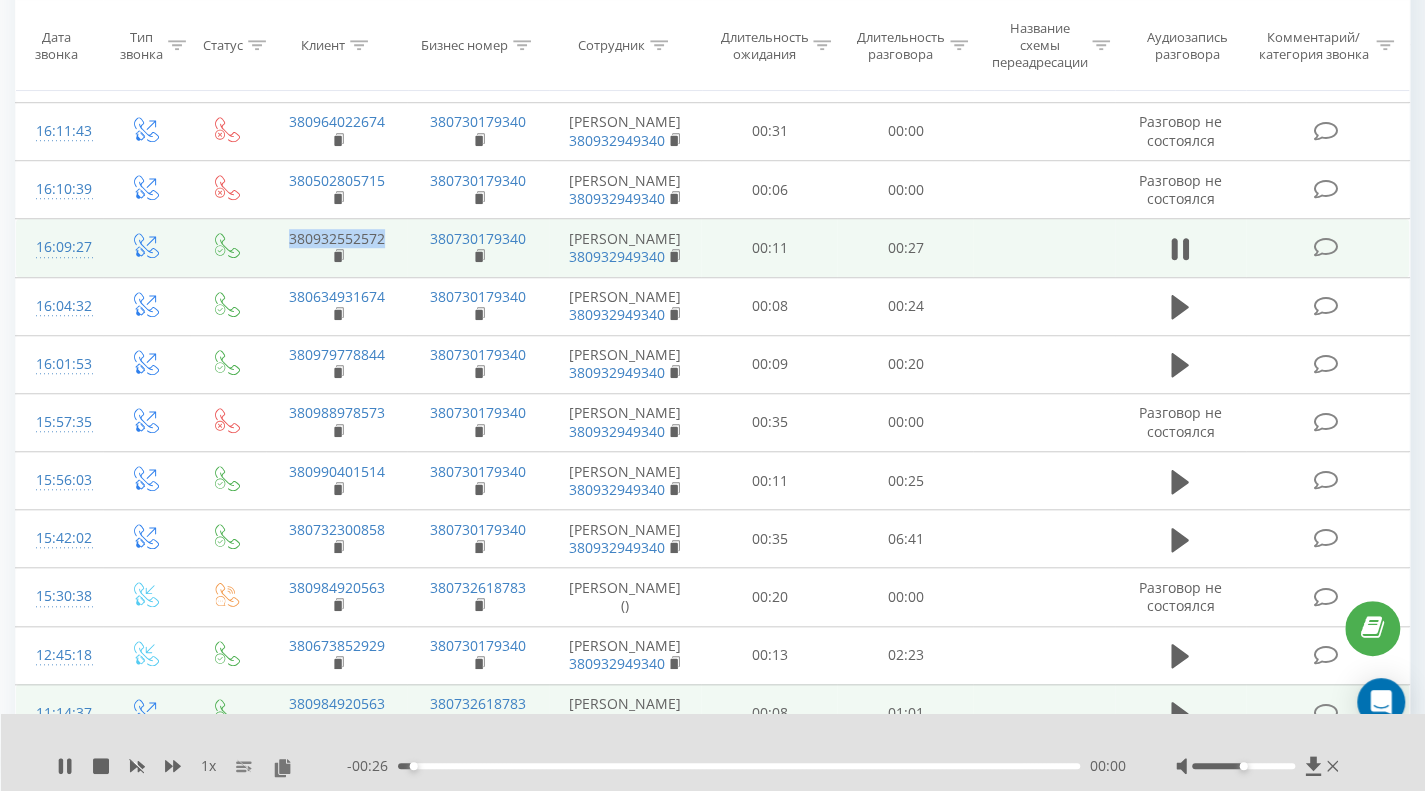 drag, startPoint x: 392, startPoint y: 409, endPoint x: 284, endPoint y: 401, distance: 108.29589 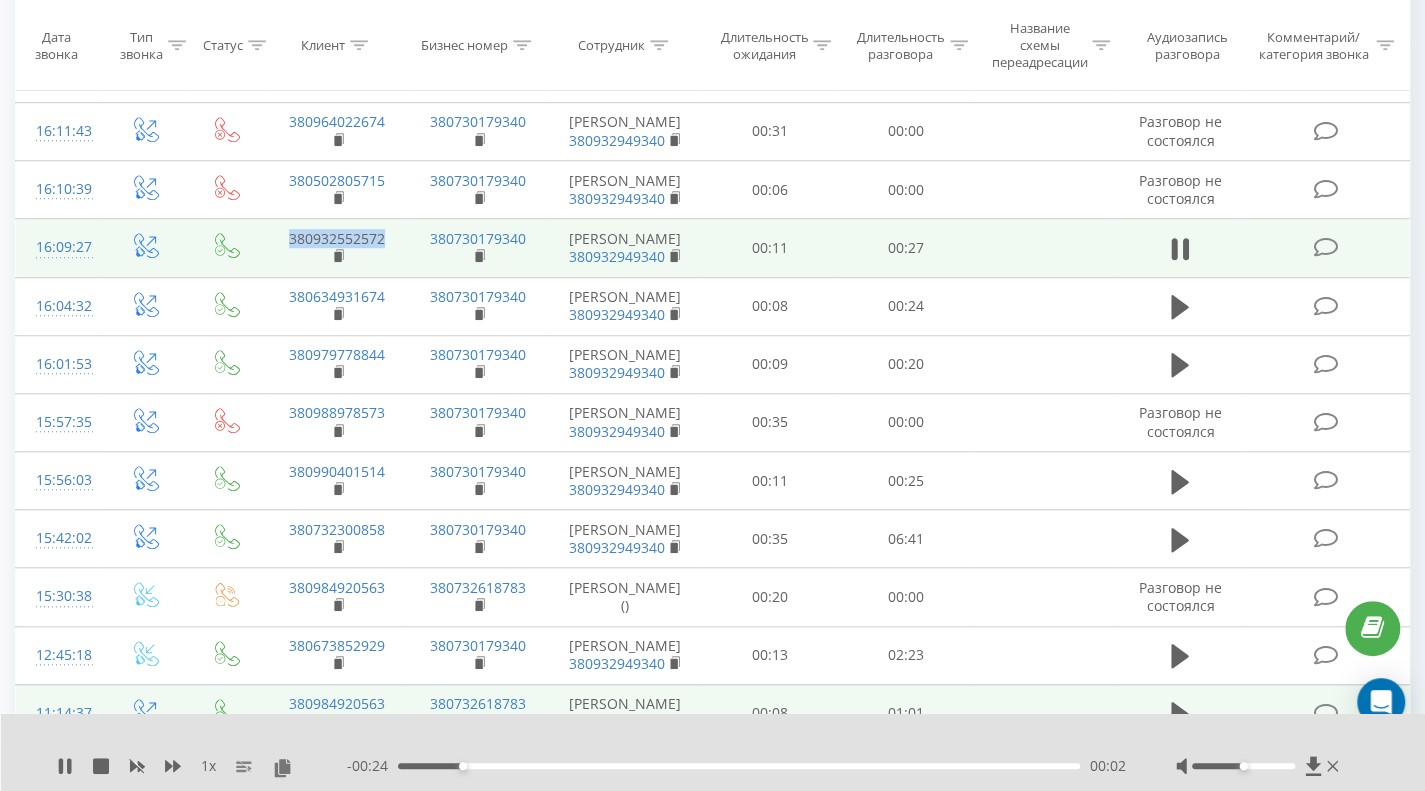 copy on "380932552572" 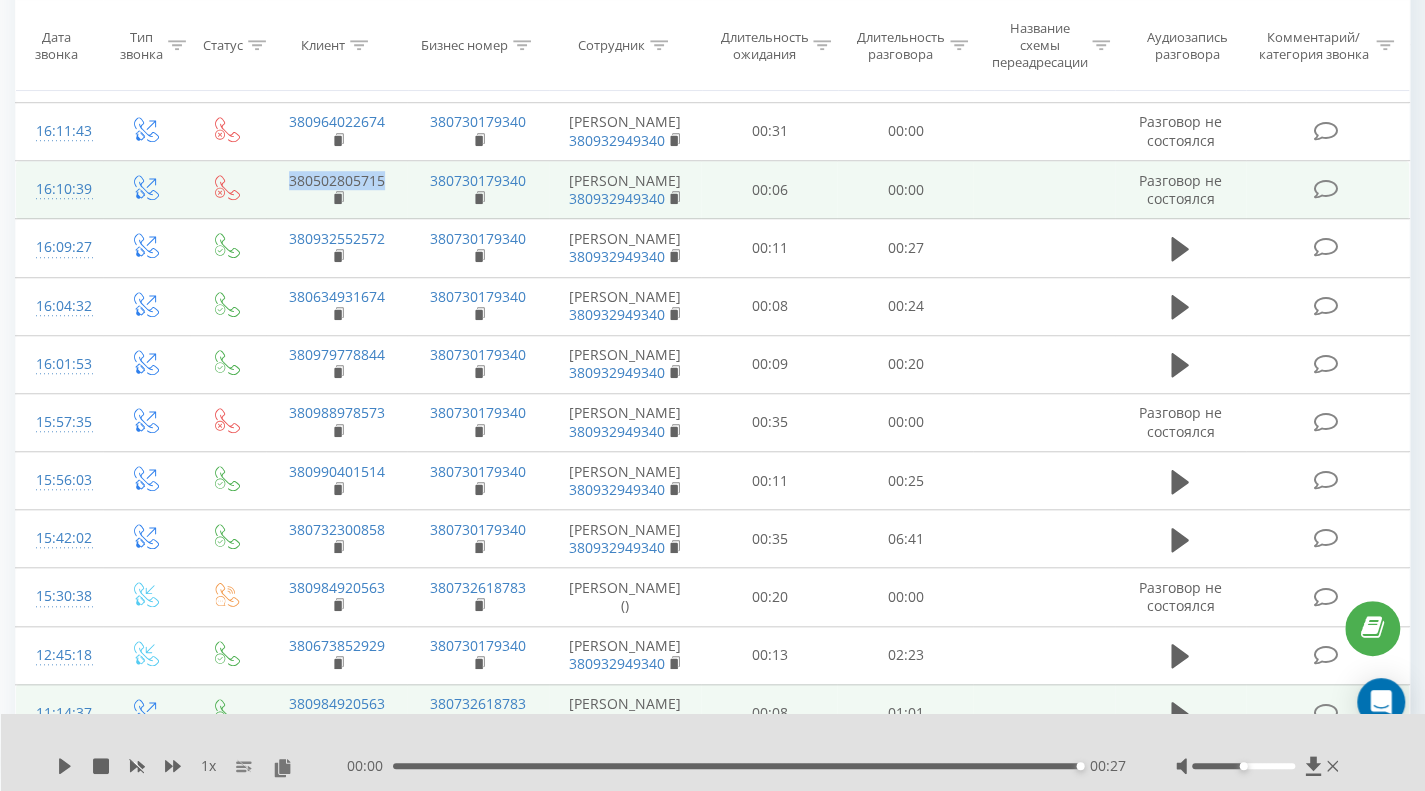 drag, startPoint x: 397, startPoint y: 341, endPoint x: 278, endPoint y: 327, distance: 119.8207 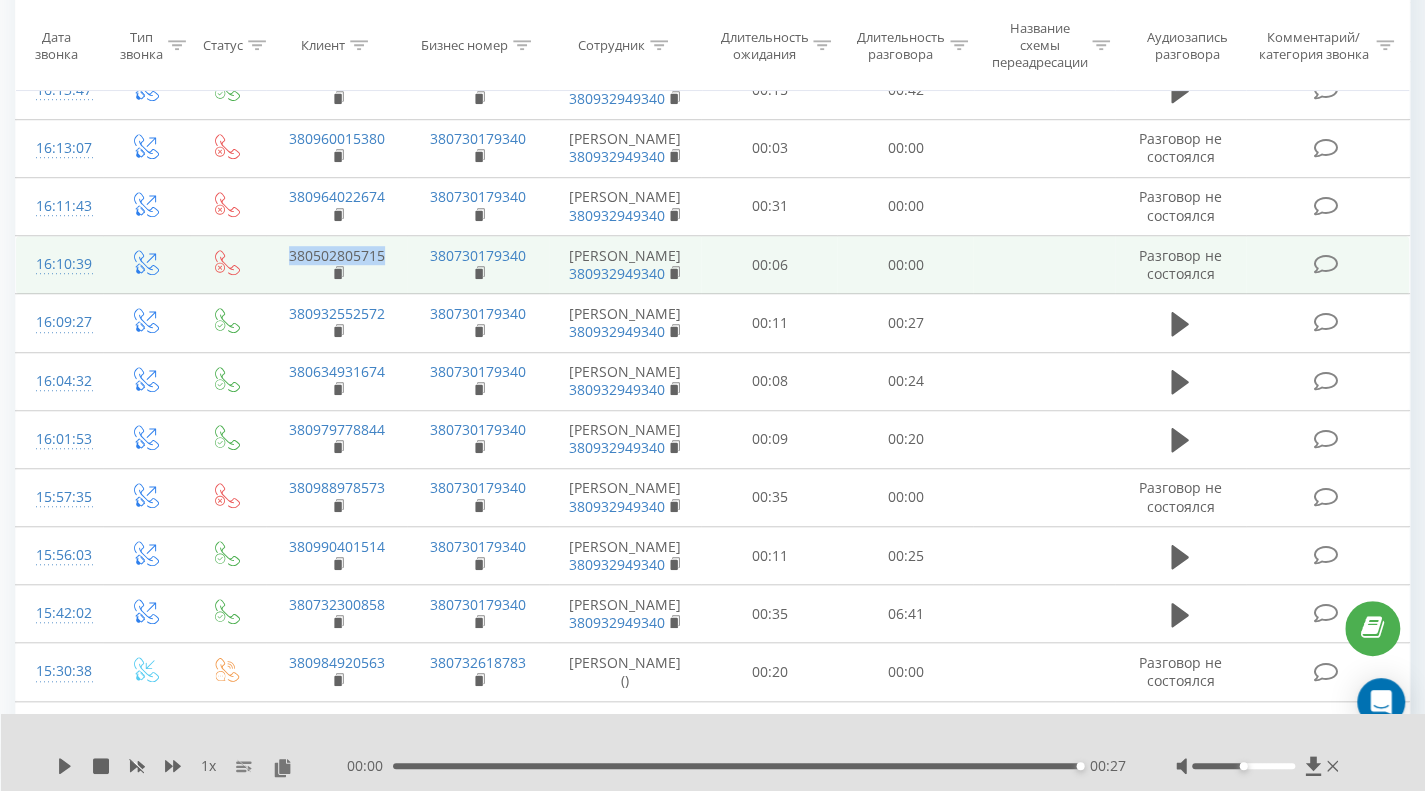 scroll, scrollTop: 637, scrollLeft: 0, axis: vertical 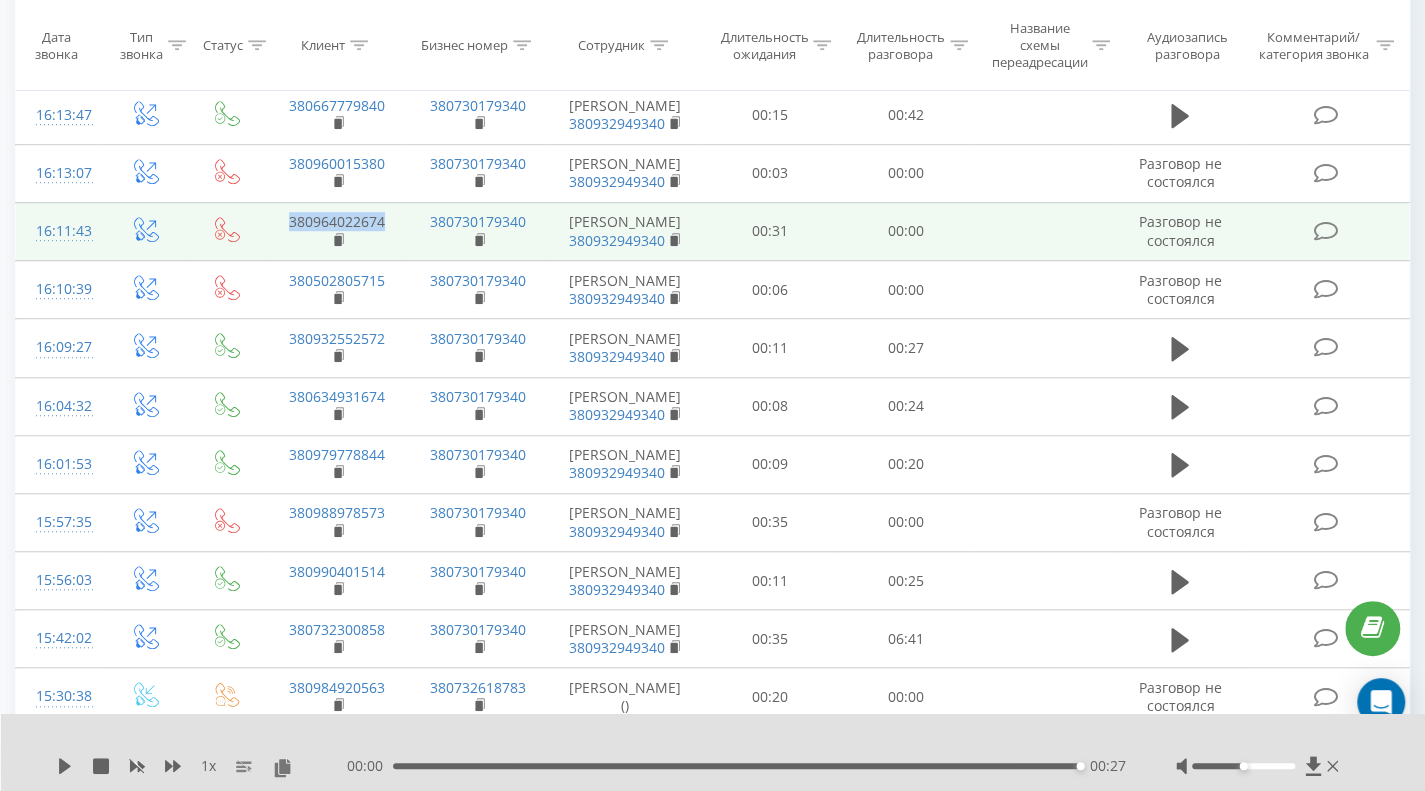 drag, startPoint x: 392, startPoint y: 365, endPoint x: 274, endPoint y: 358, distance: 118.20744 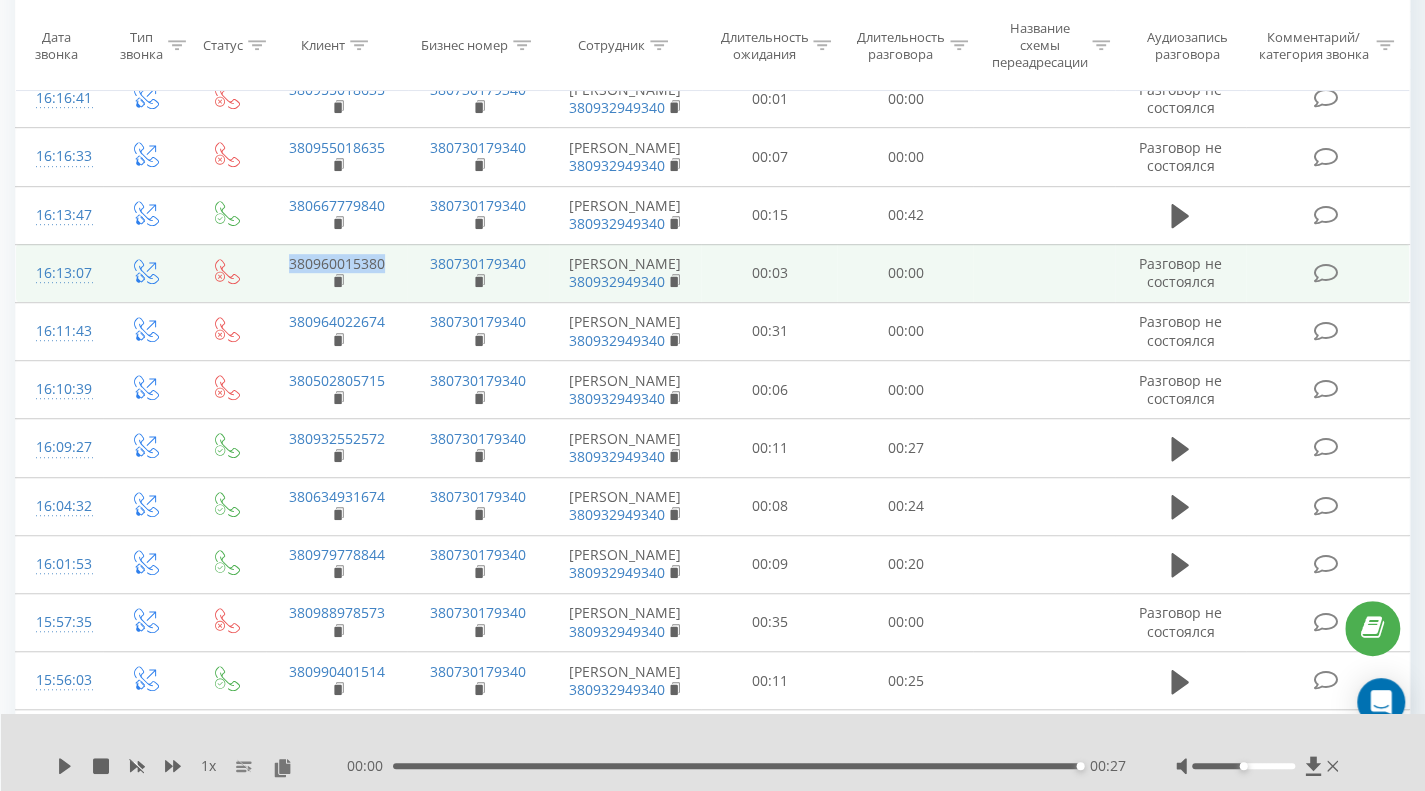 drag, startPoint x: 390, startPoint y: 391, endPoint x: 288, endPoint y: 391, distance: 102 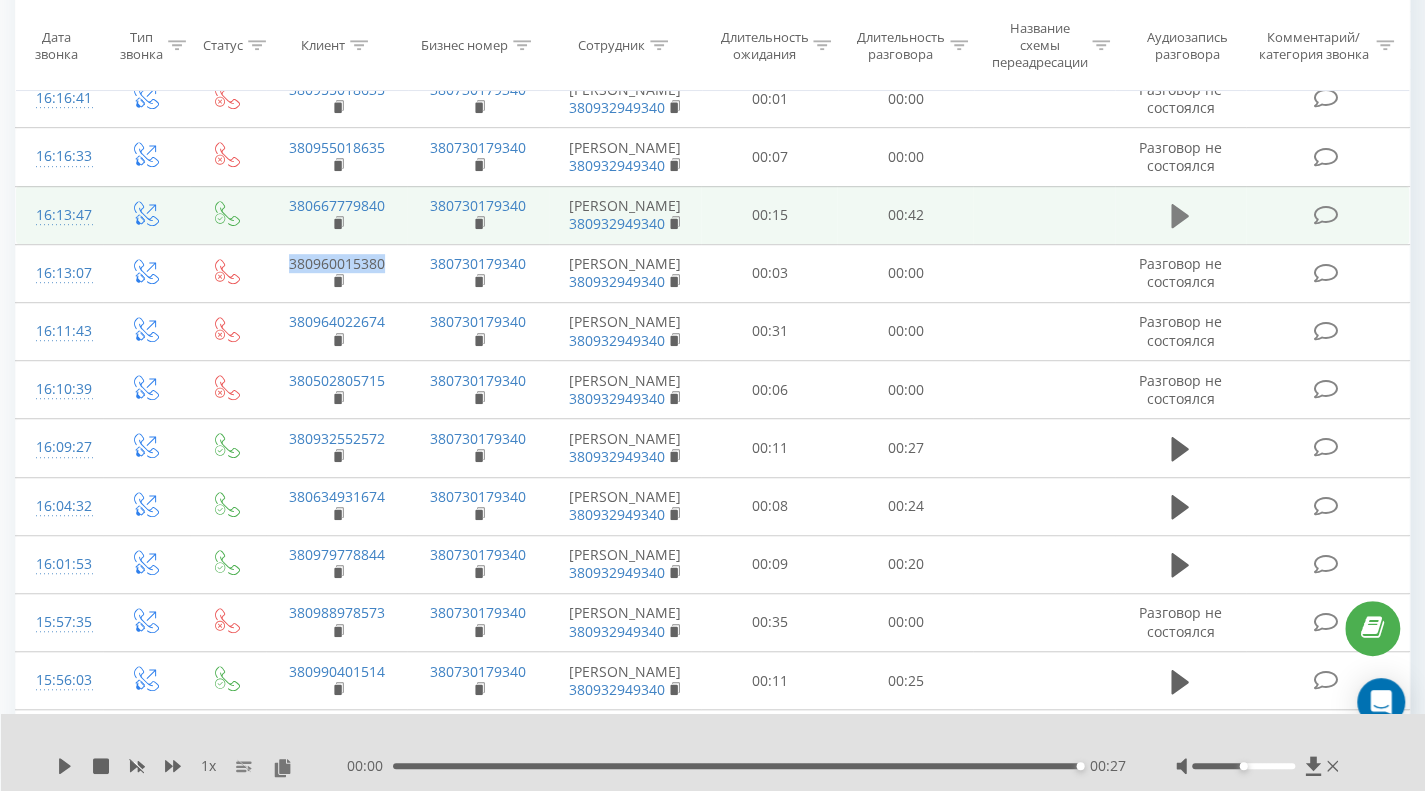 click 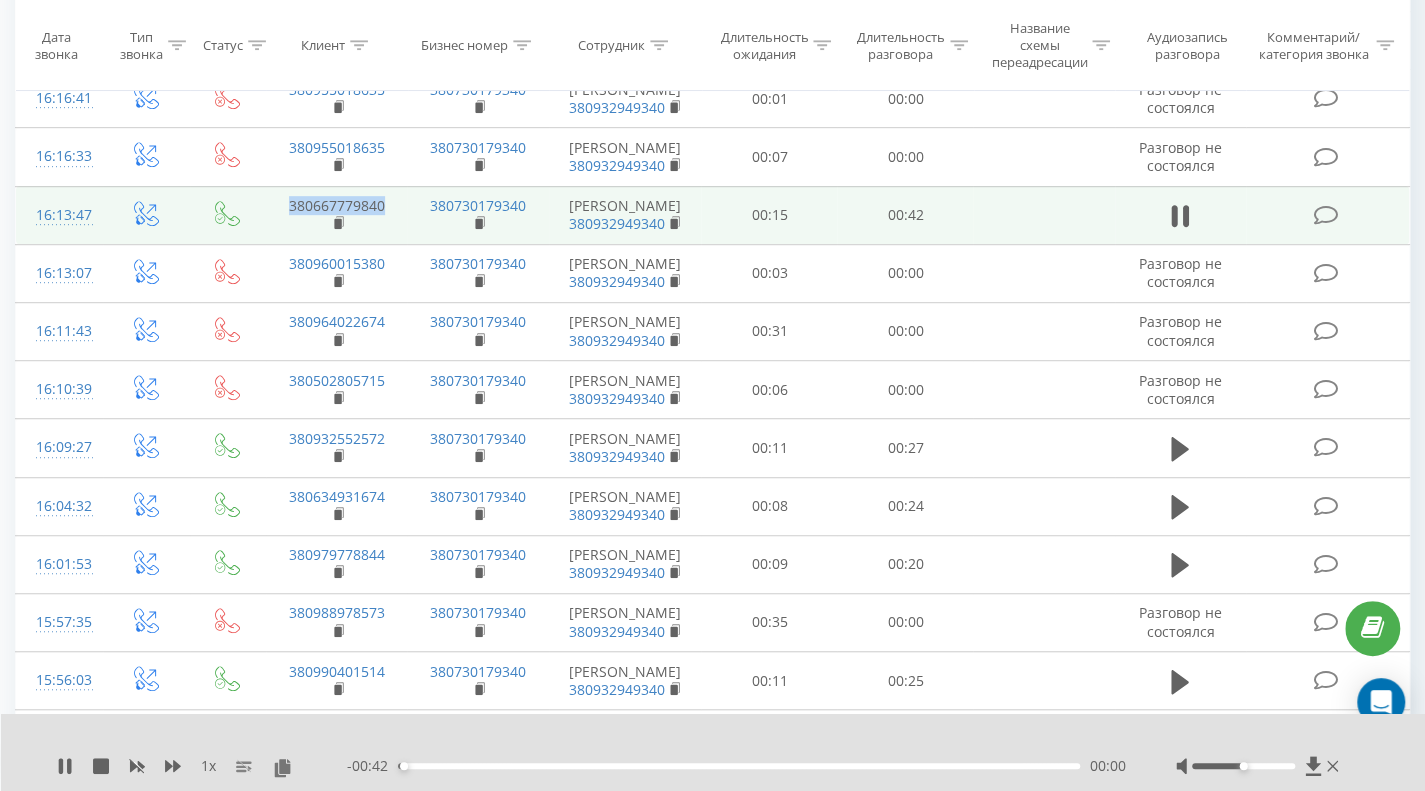 drag, startPoint x: 392, startPoint y: 315, endPoint x: 286, endPoint y: 311, distance: 106.07545 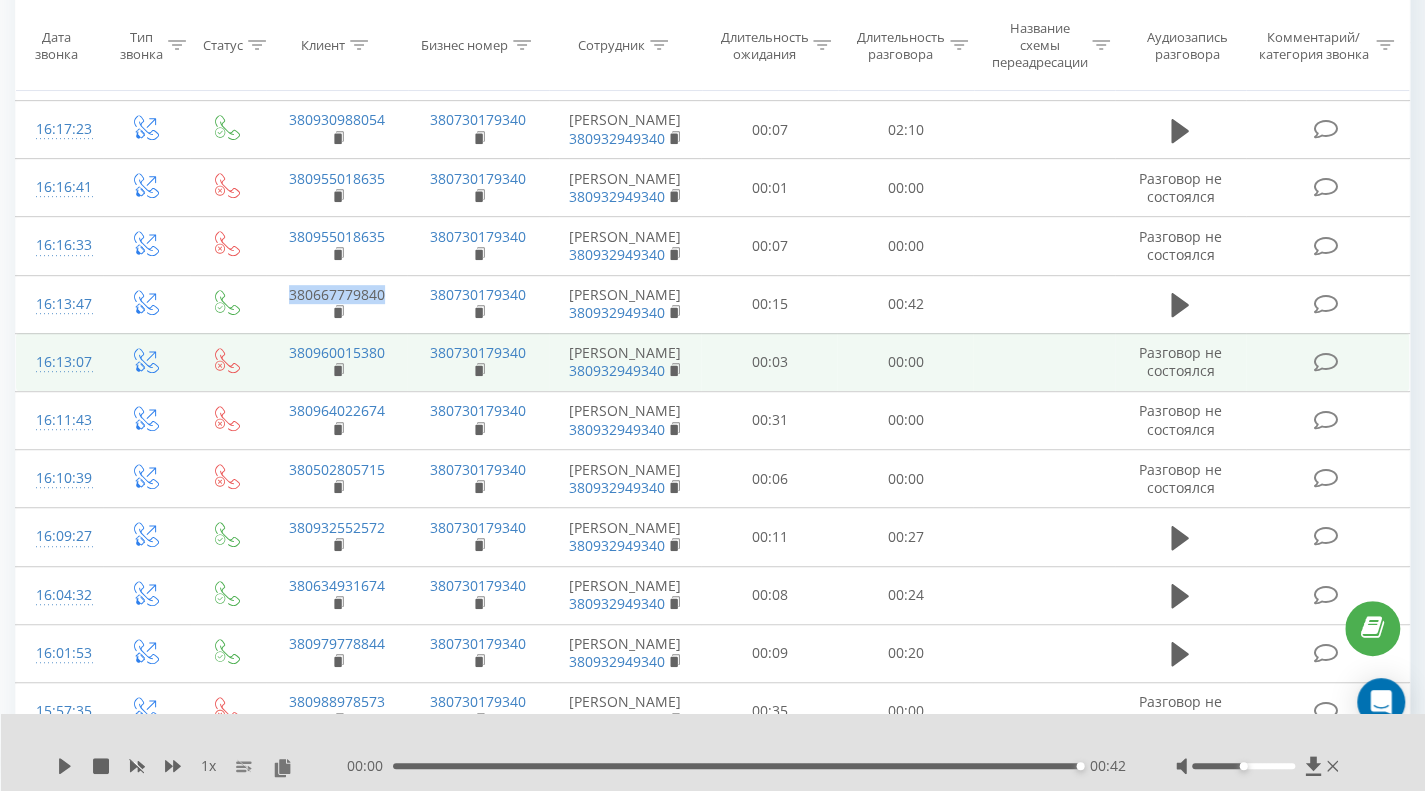 scroll, scrollTop: 437, scrollLeft: 0, axis: vertical 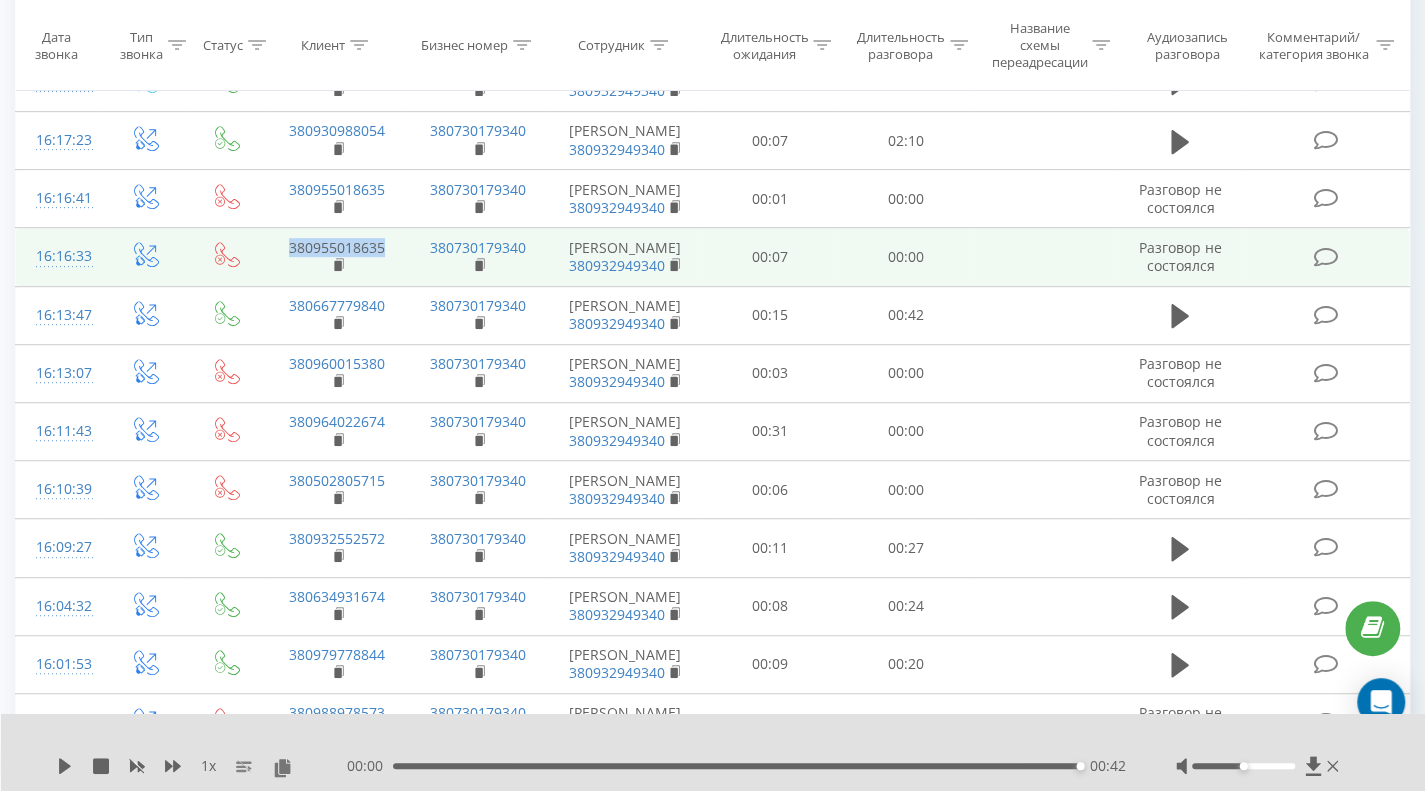 drag, startPoint x: 392, startPoint y: 343, endPoint x: 284, endPoint y: 339, distance: 108.07405 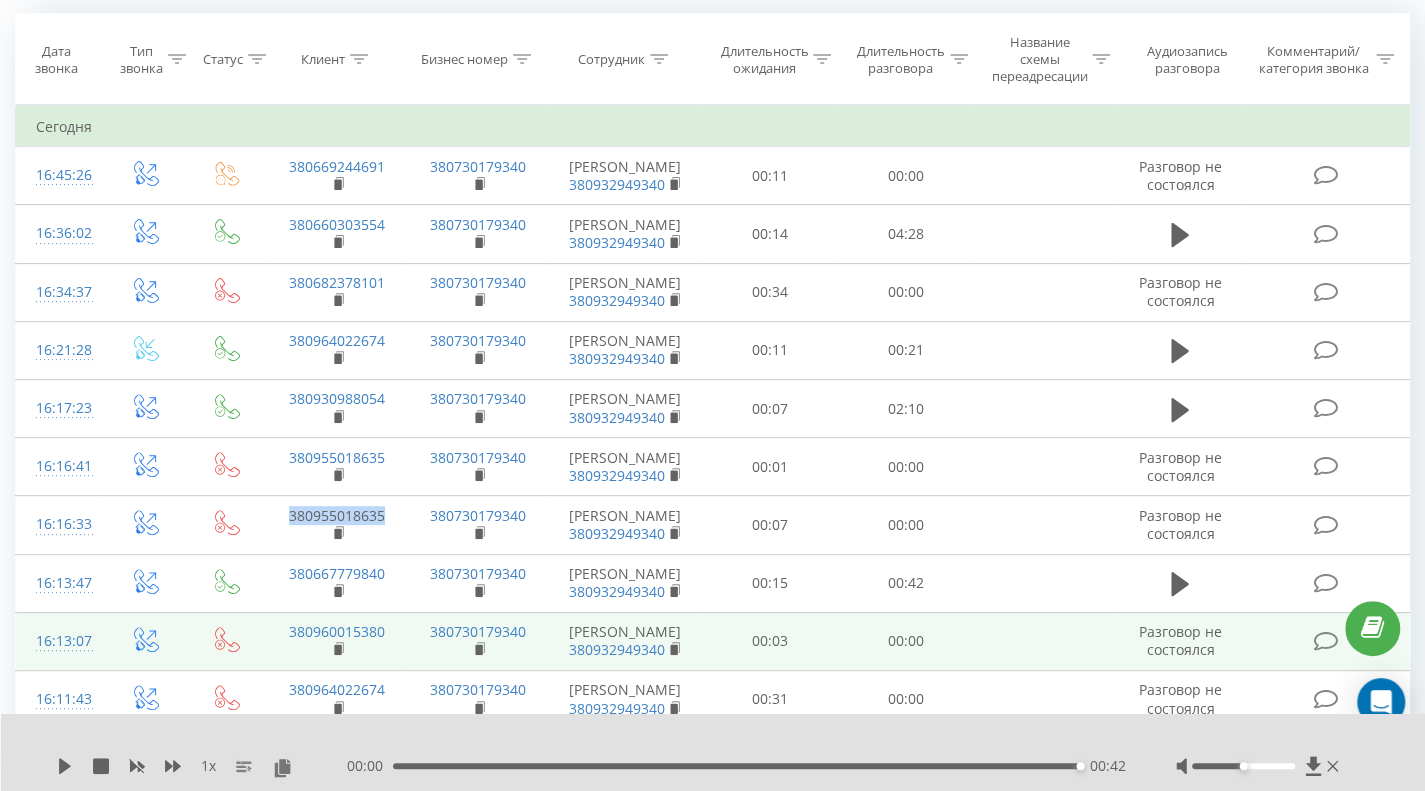 scroll, scrollTop: 137, scrollLeft: 0, axis: vertical 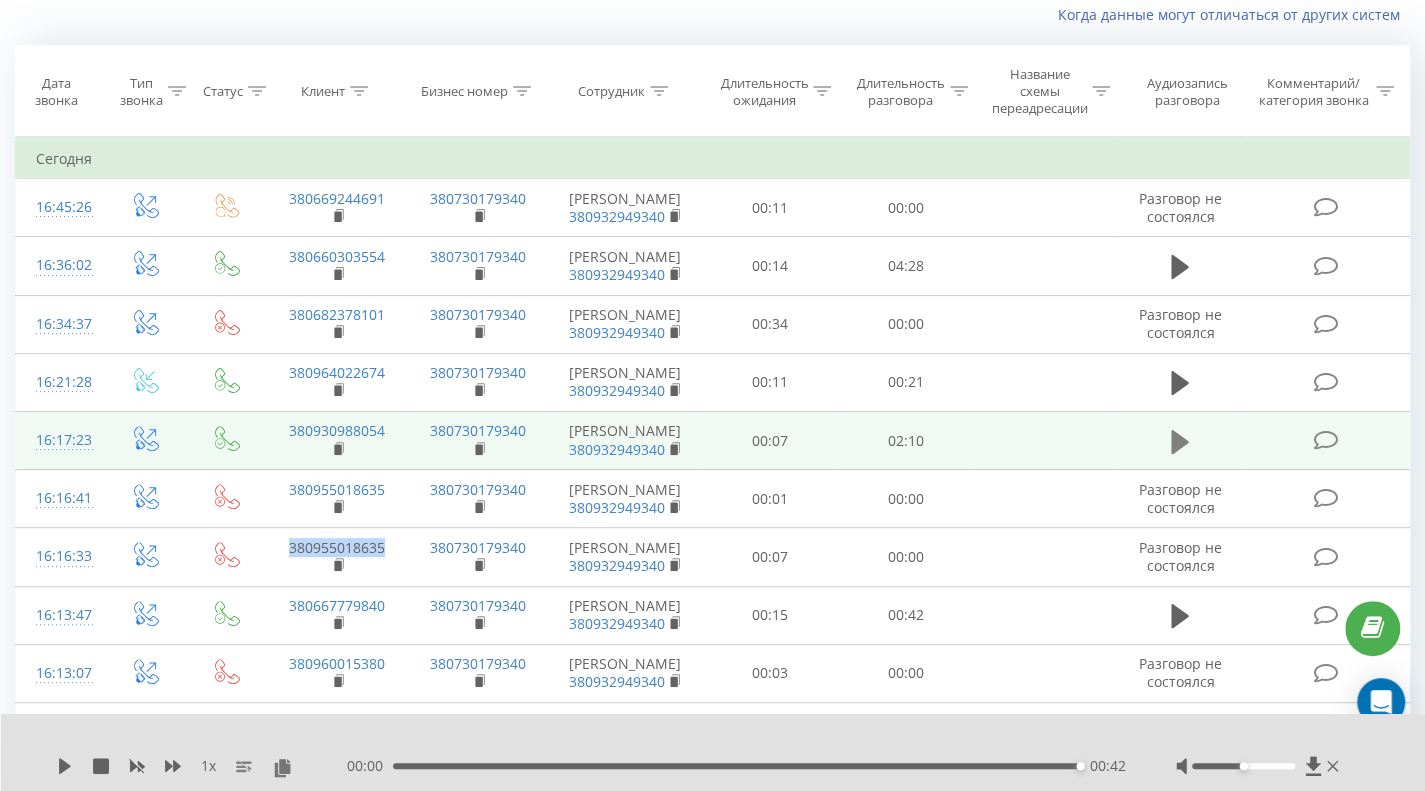 click 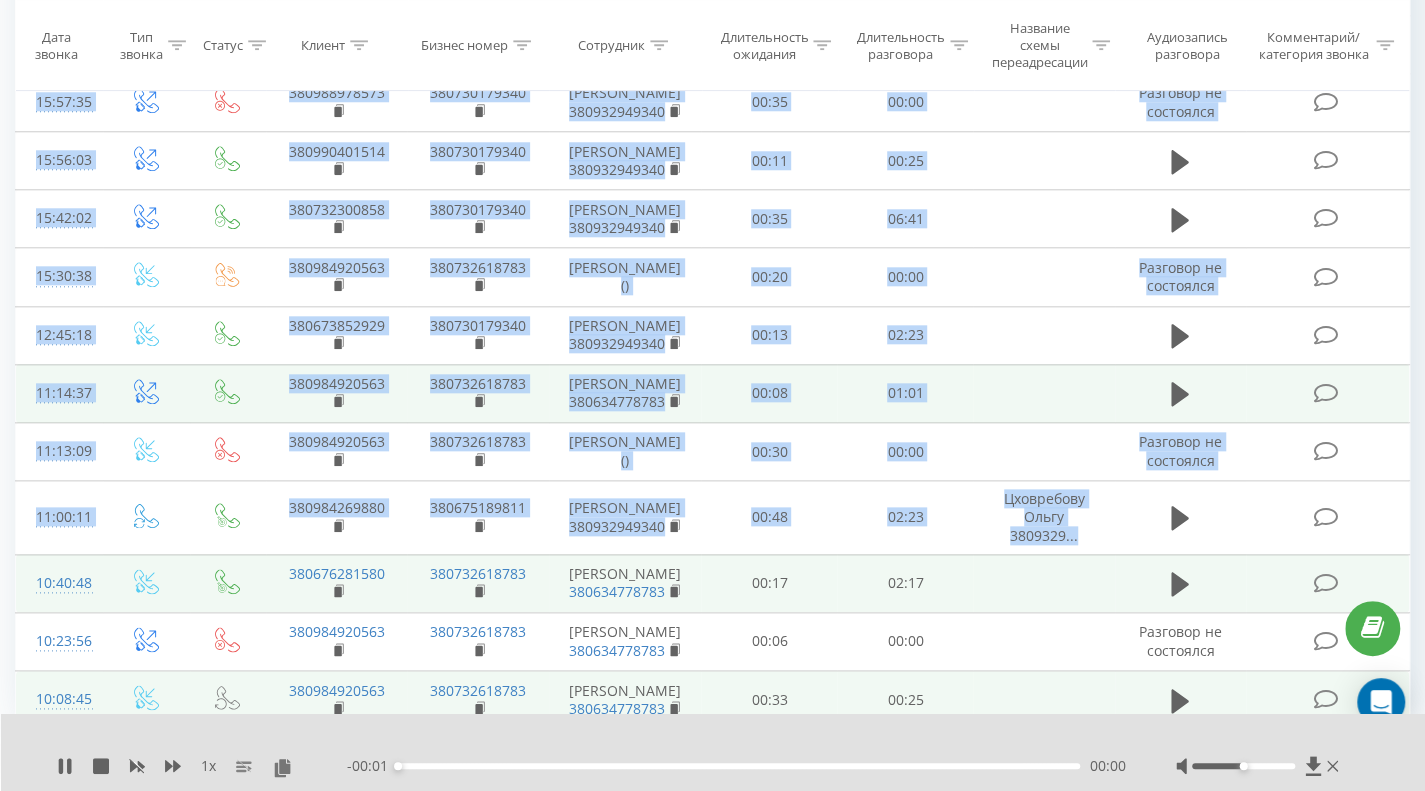 scroll, scrollTop: 1414, scrollLeft: 0, axis: vertical 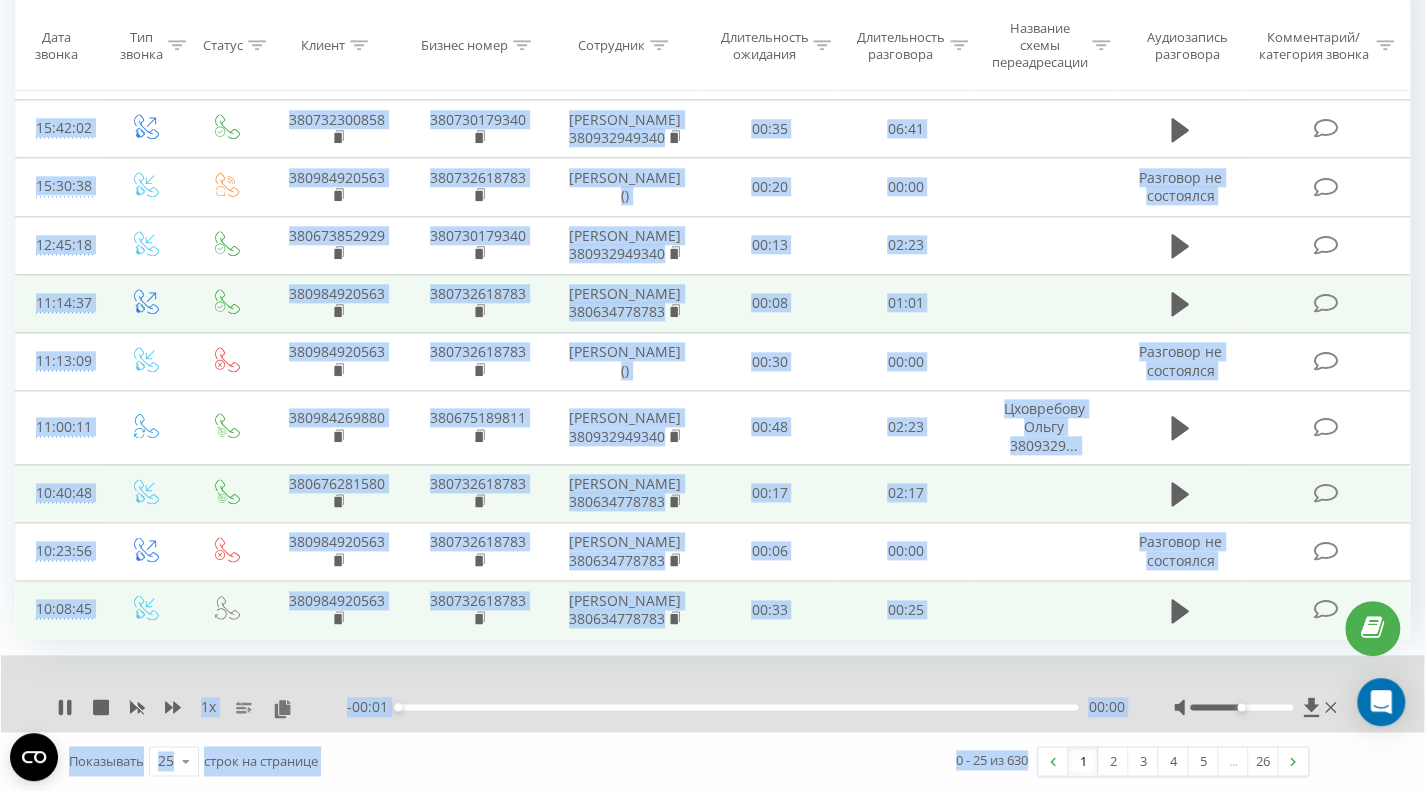 drag, startPoint x: 396, startPoint y: 495, endPoint x: 1192, endPoint y: 838, distance: 866.75543 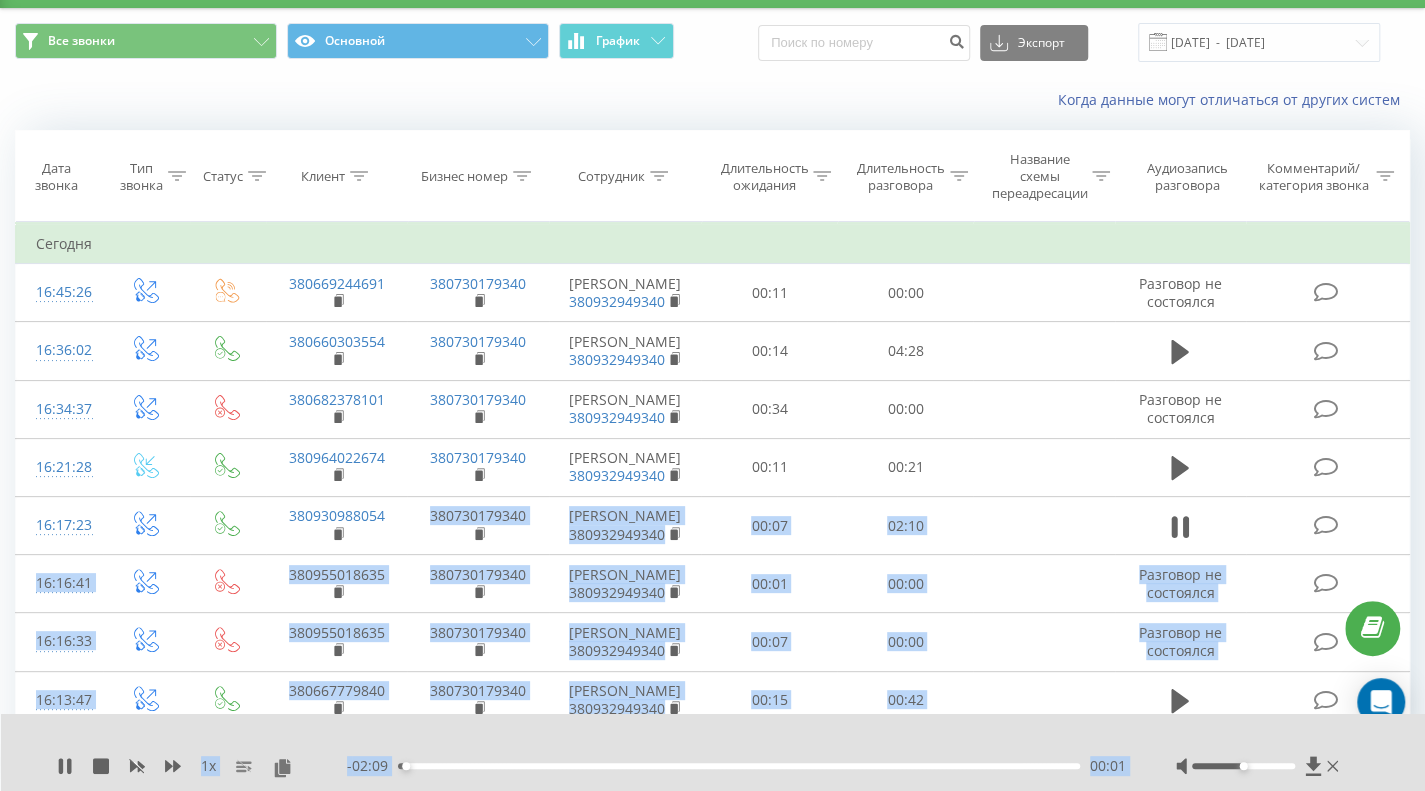 scroll, scrollTop: 14, scrollLeft: 0, axis: vertical 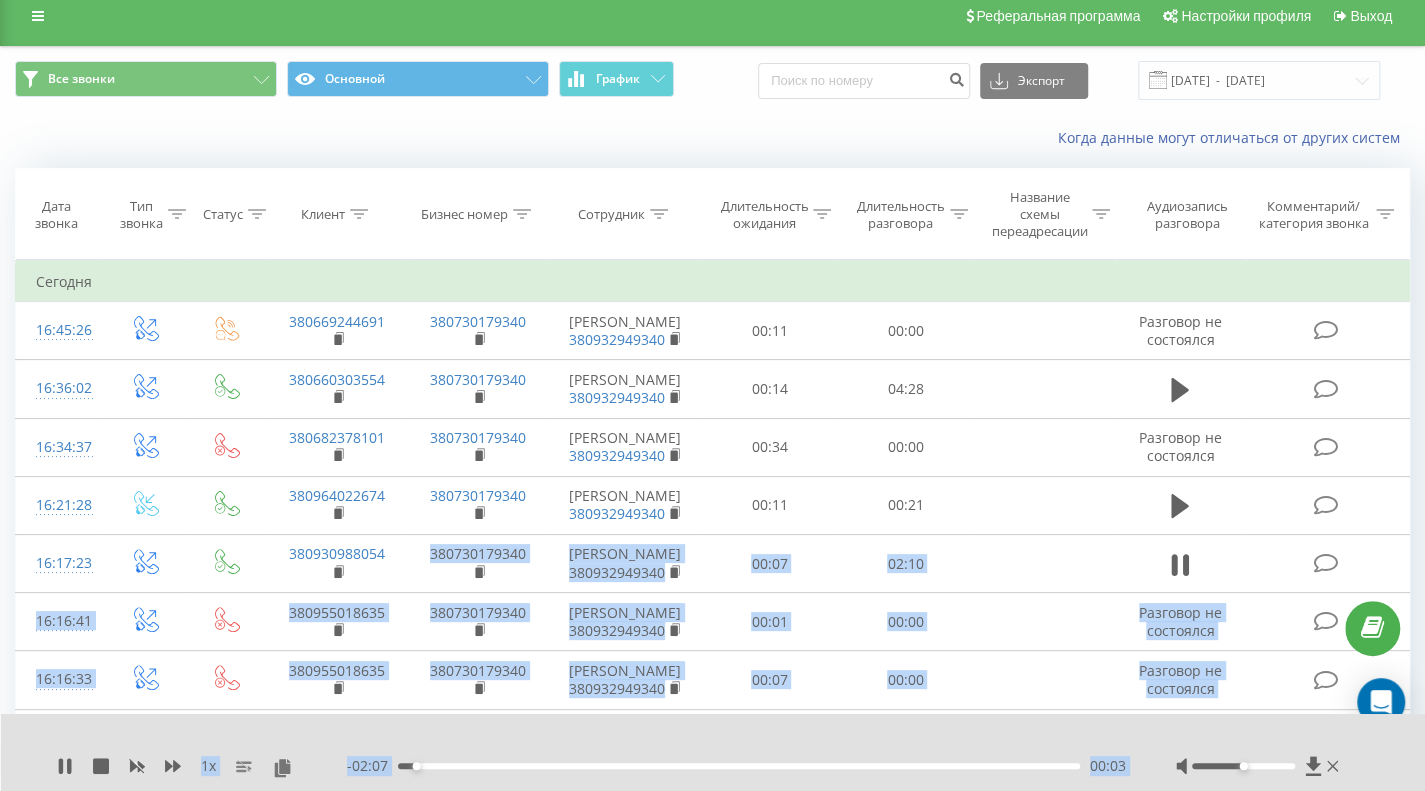 click at bounding box center (1259, 766) 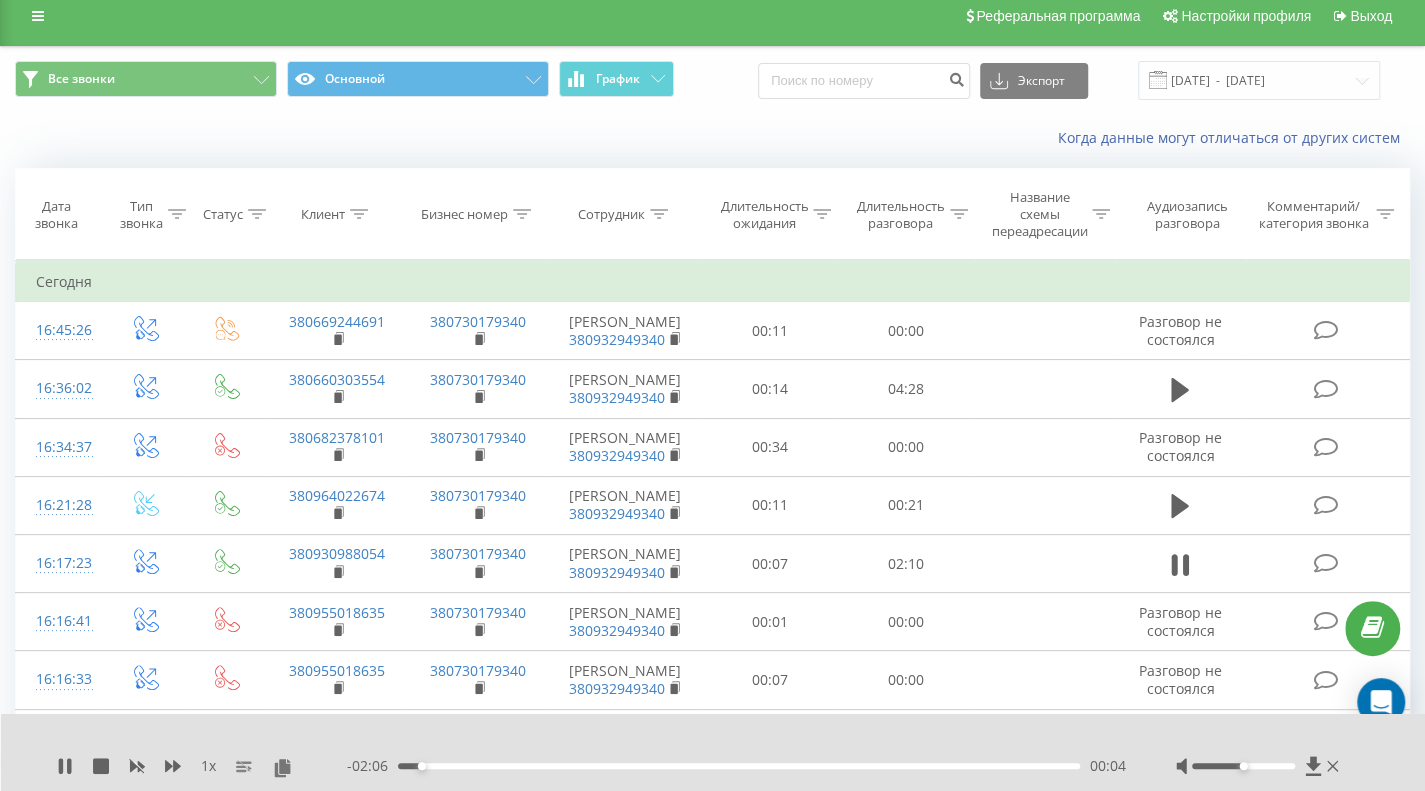 click on "Когда данные могут отличаться от других систем" at bounding box center [979, 138] 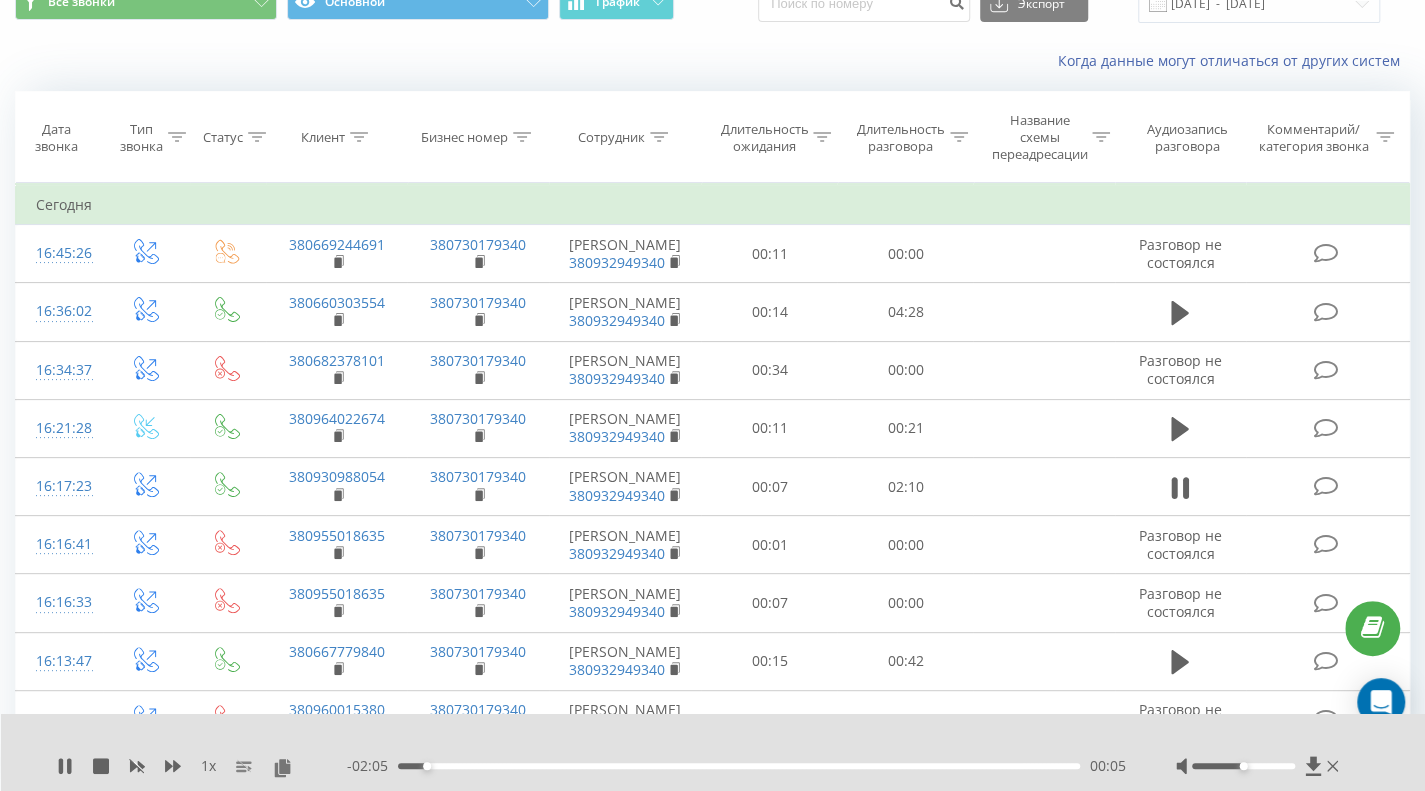 scroll, scrollTop: 114, scrollLeft: 0, axis: vertical 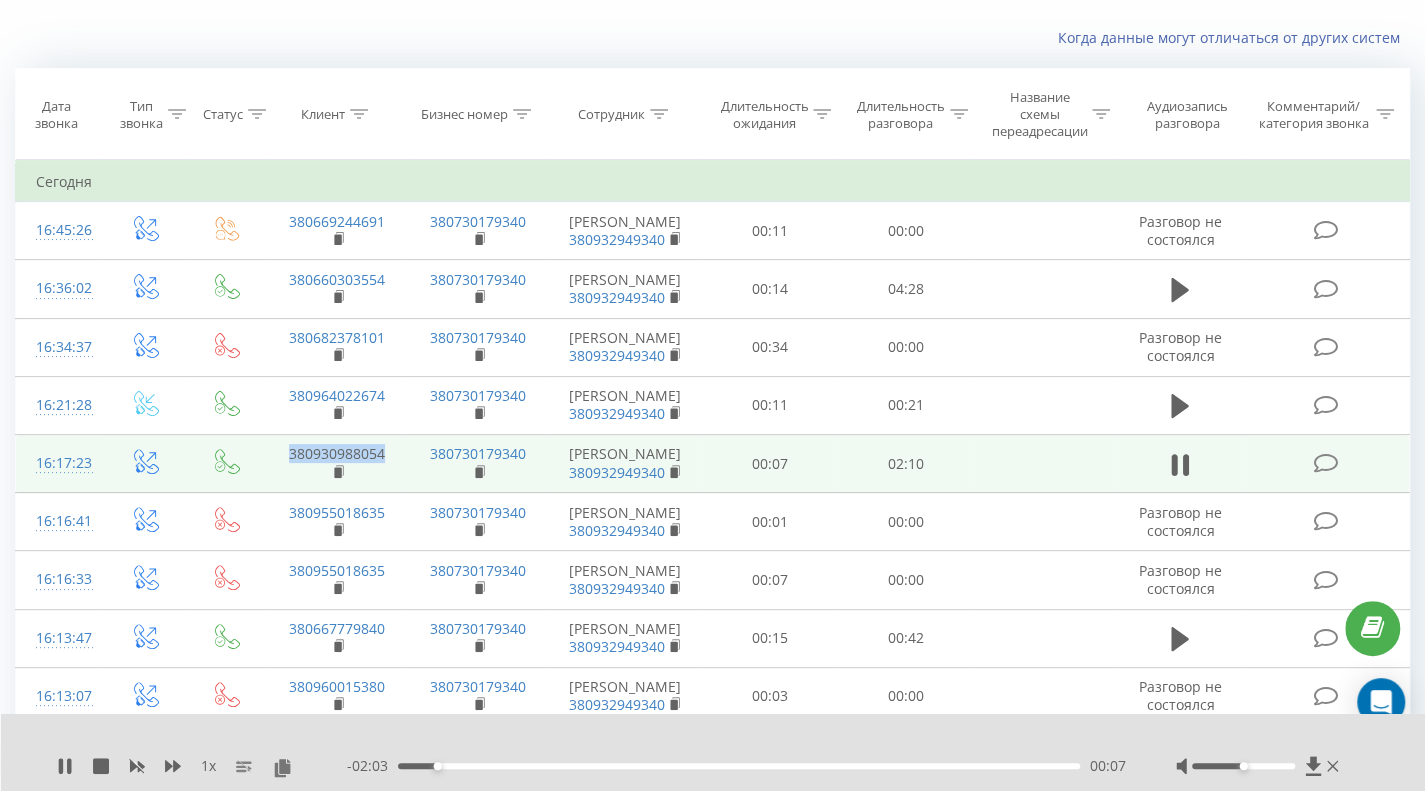 drag, startPoint x: 396, startPoint y: 521, endPoint x: 286, endPoint y: 521, distance: 110 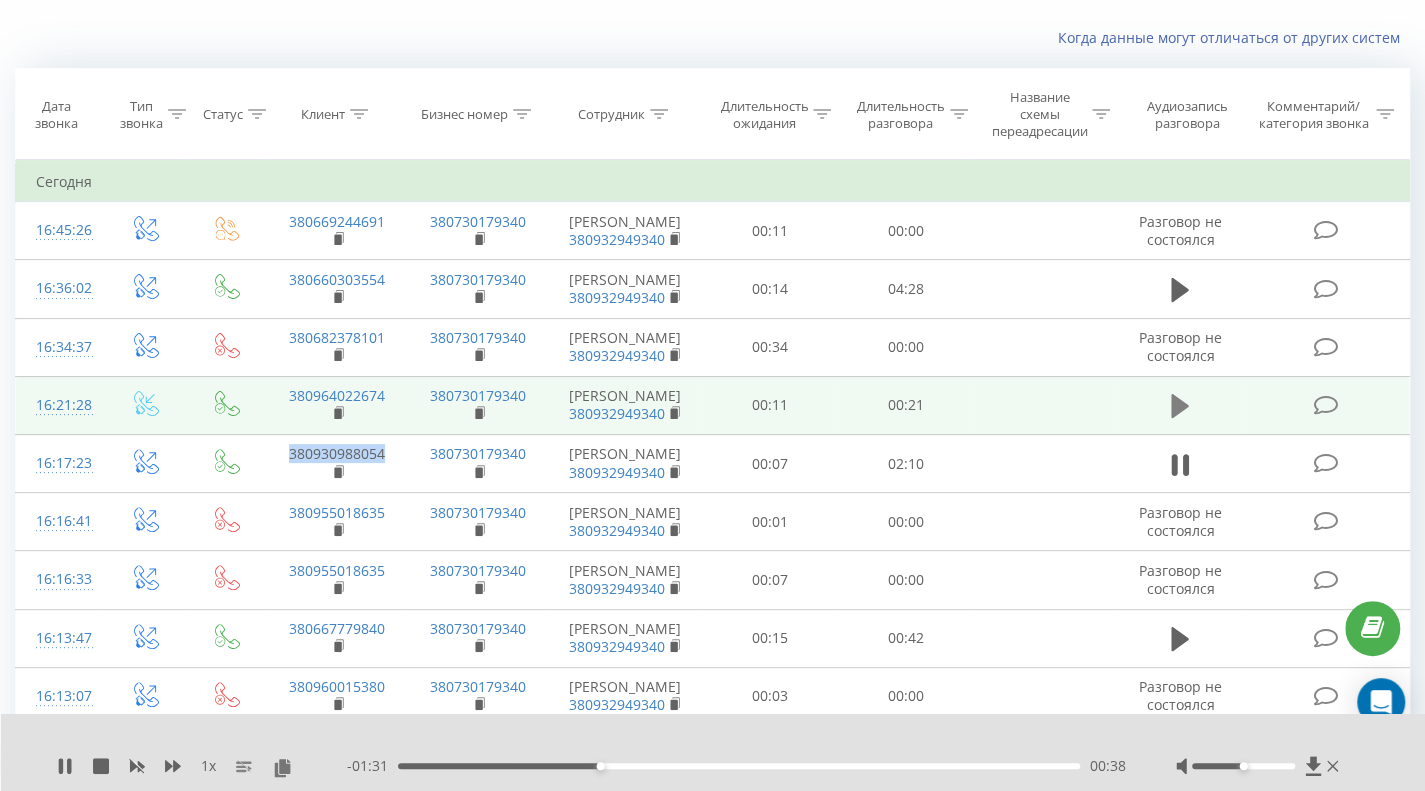 click 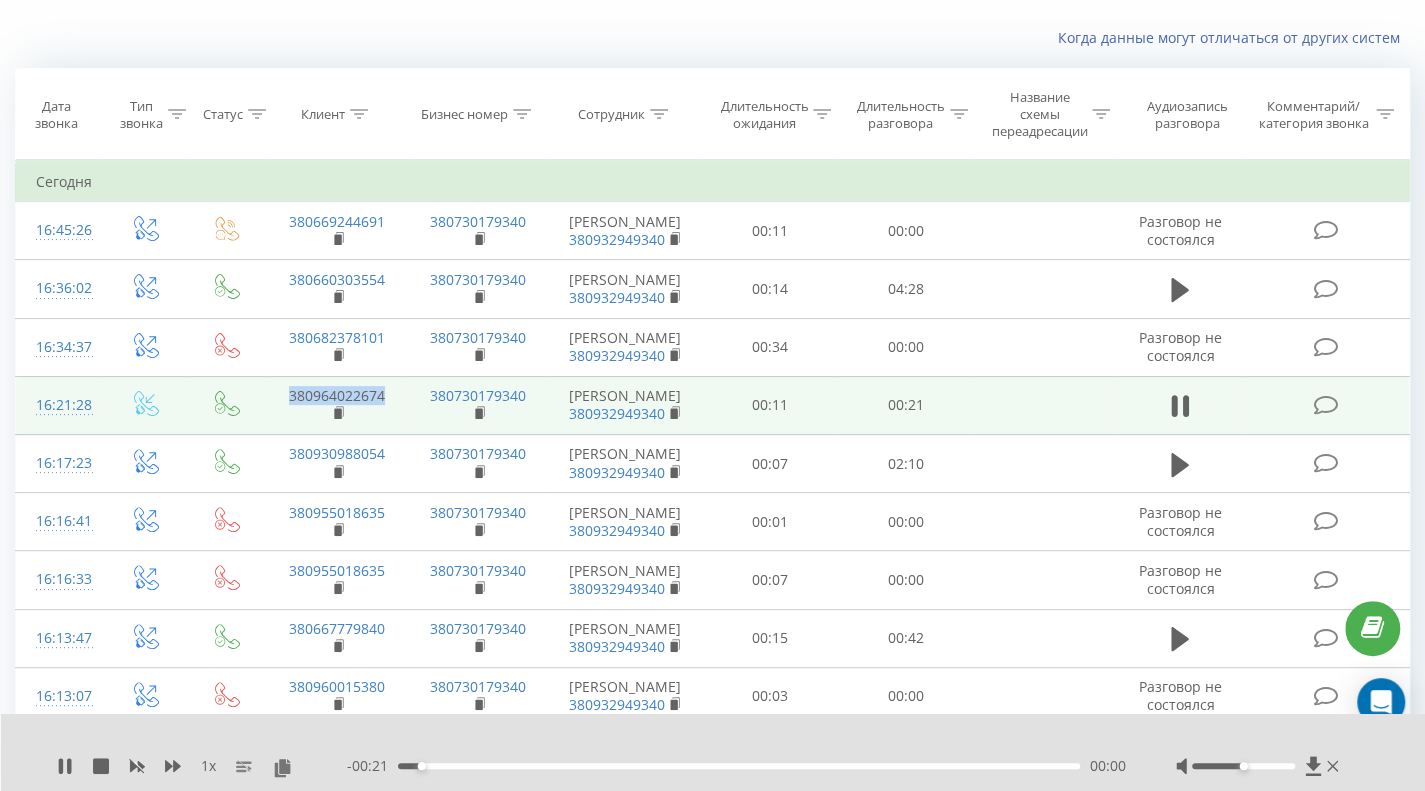 drag, startPoint x: 391, startPoint y: 449, endPoint x: 274, endPoint y: 444, distance: 117.10679 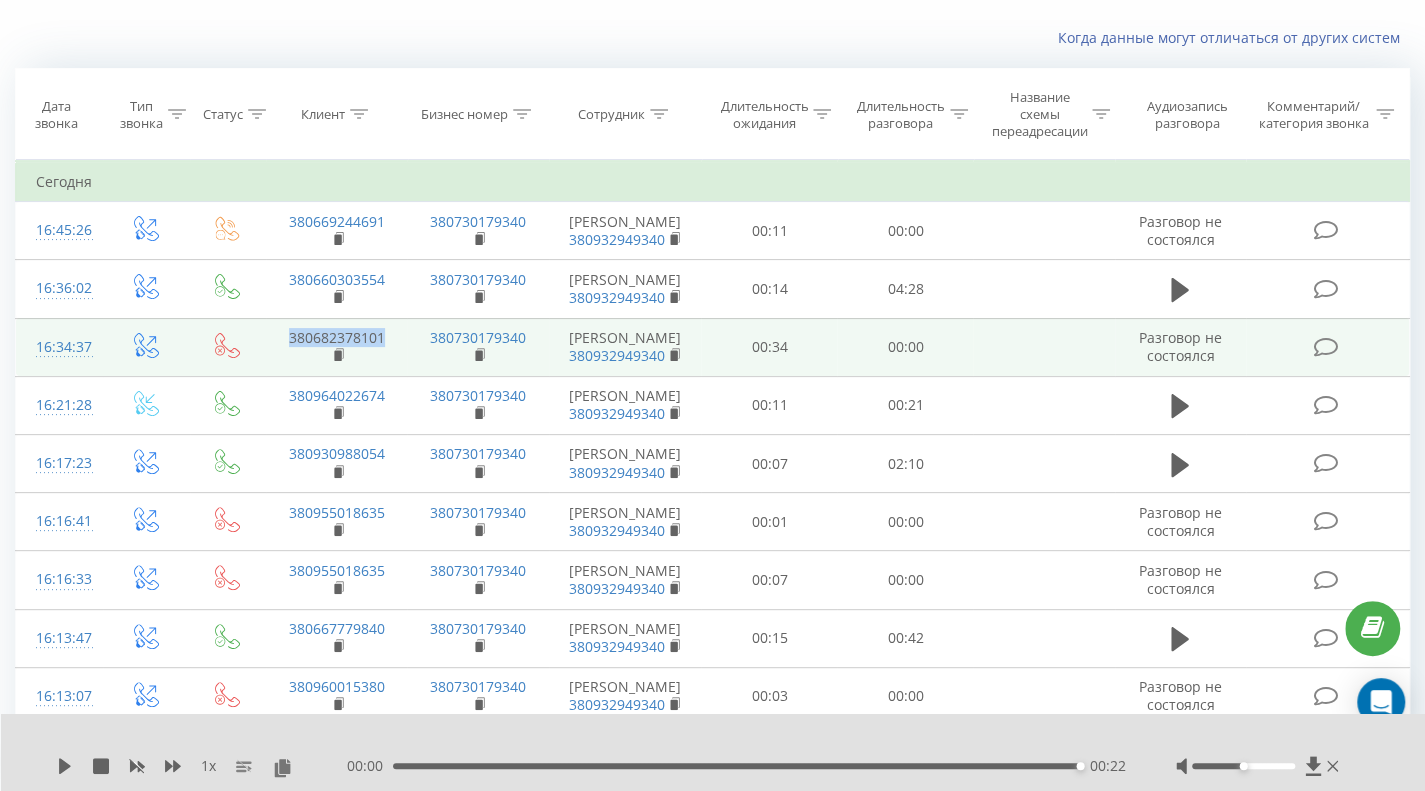 drag, startPoint x: 386, startPoint y: 375, endPoint x: 282, endPoint y: 375, distance: 104 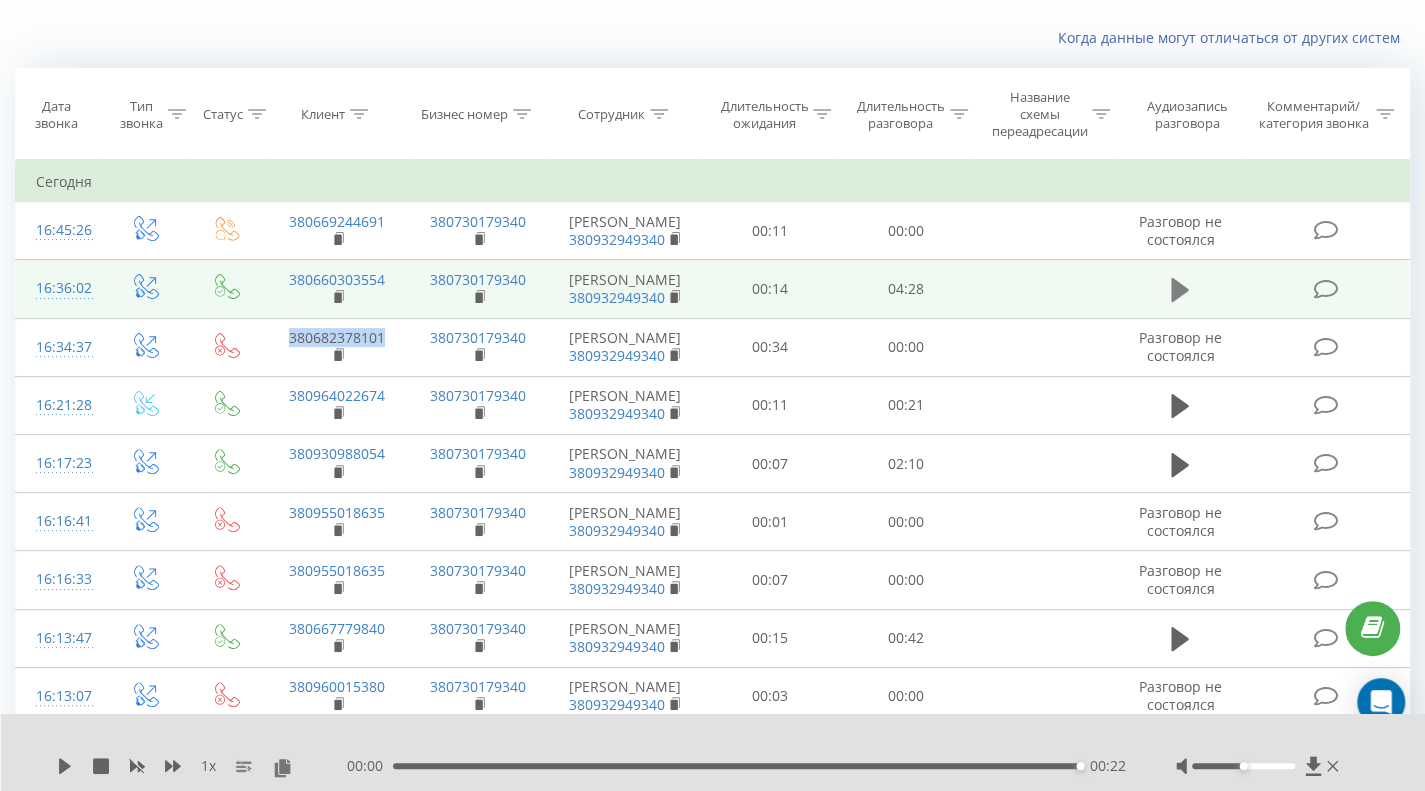click 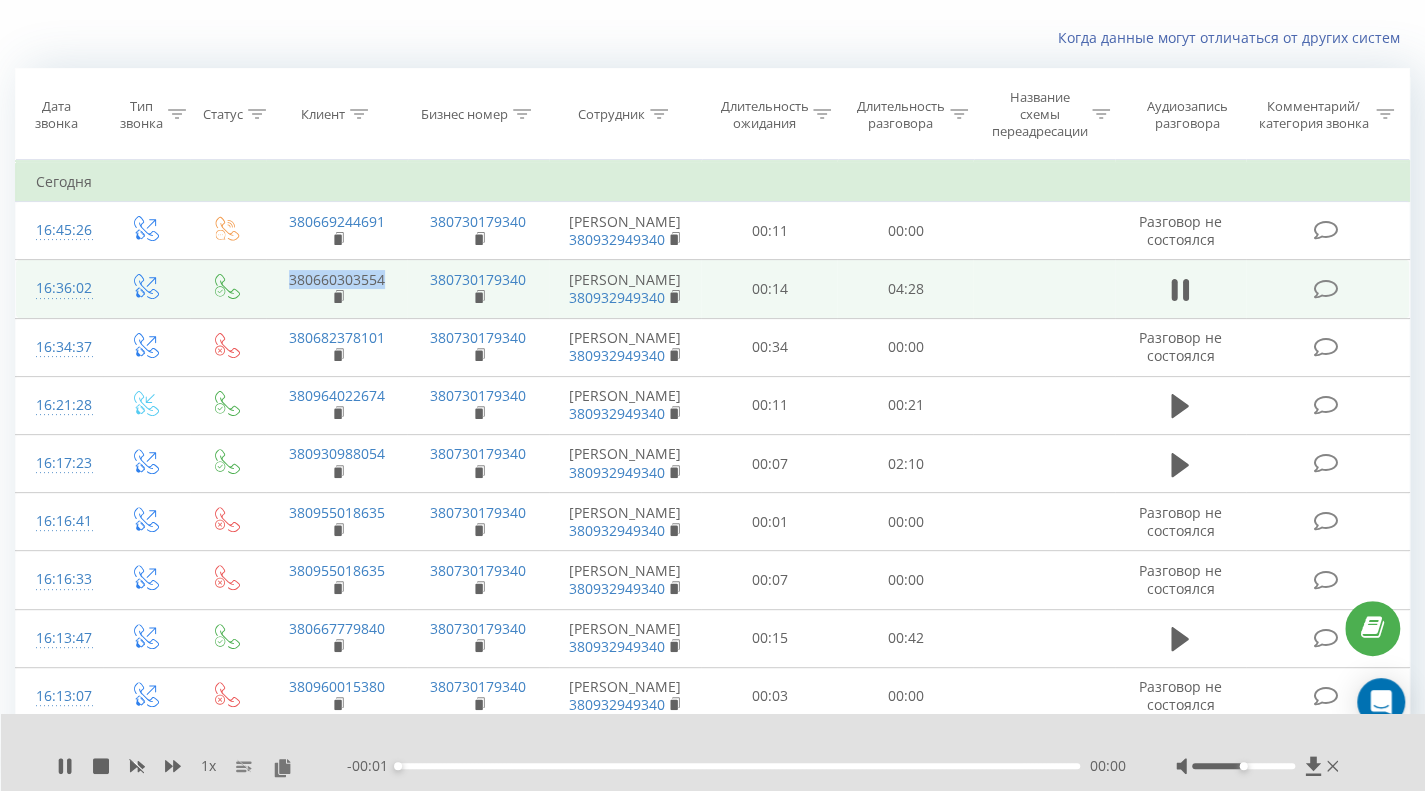 drag, startPoint x: 402, startPoint y: 299, endPoint x: 288, endPoint y: 301, distance: 114.01754 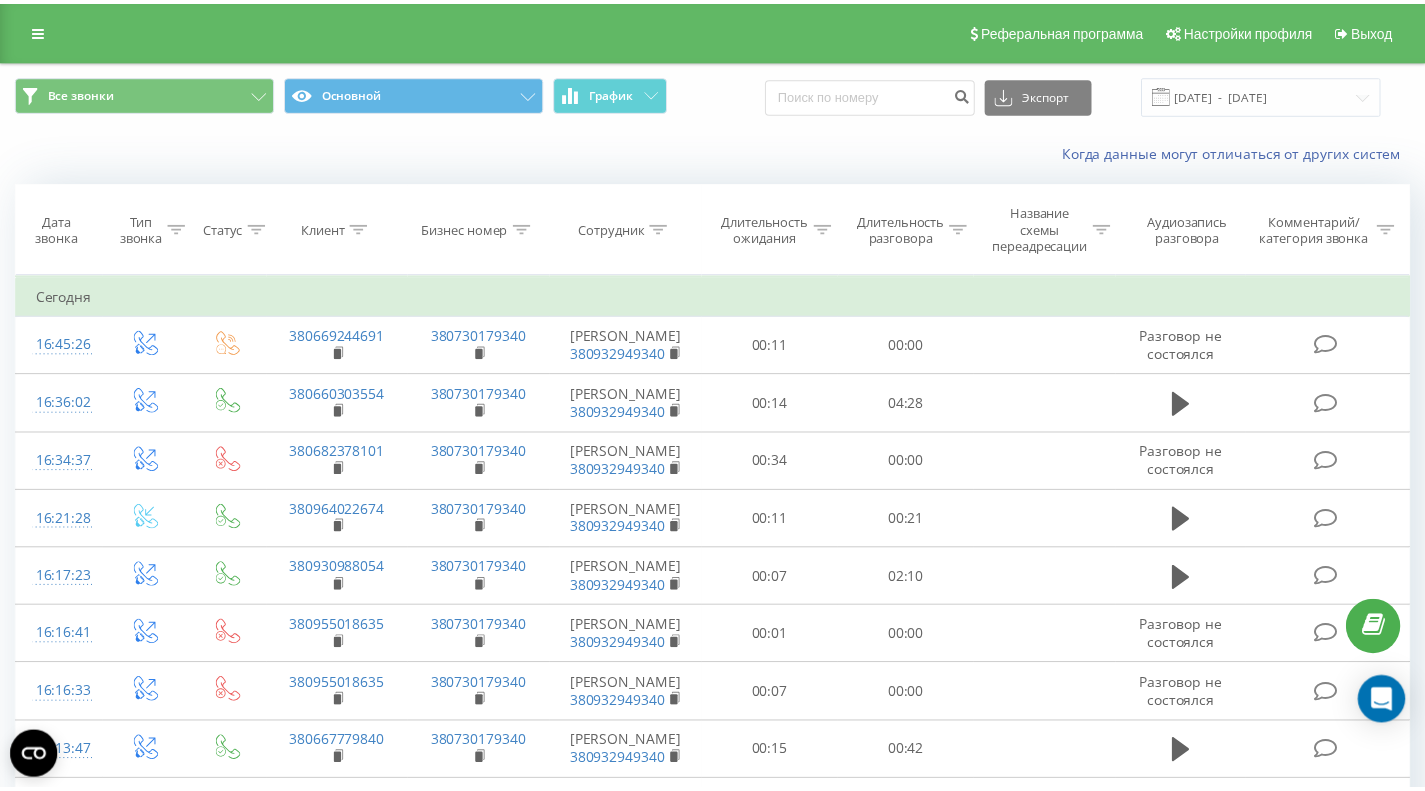 scroll, scrollTop: 0, scrollLeft: 0, axis: both 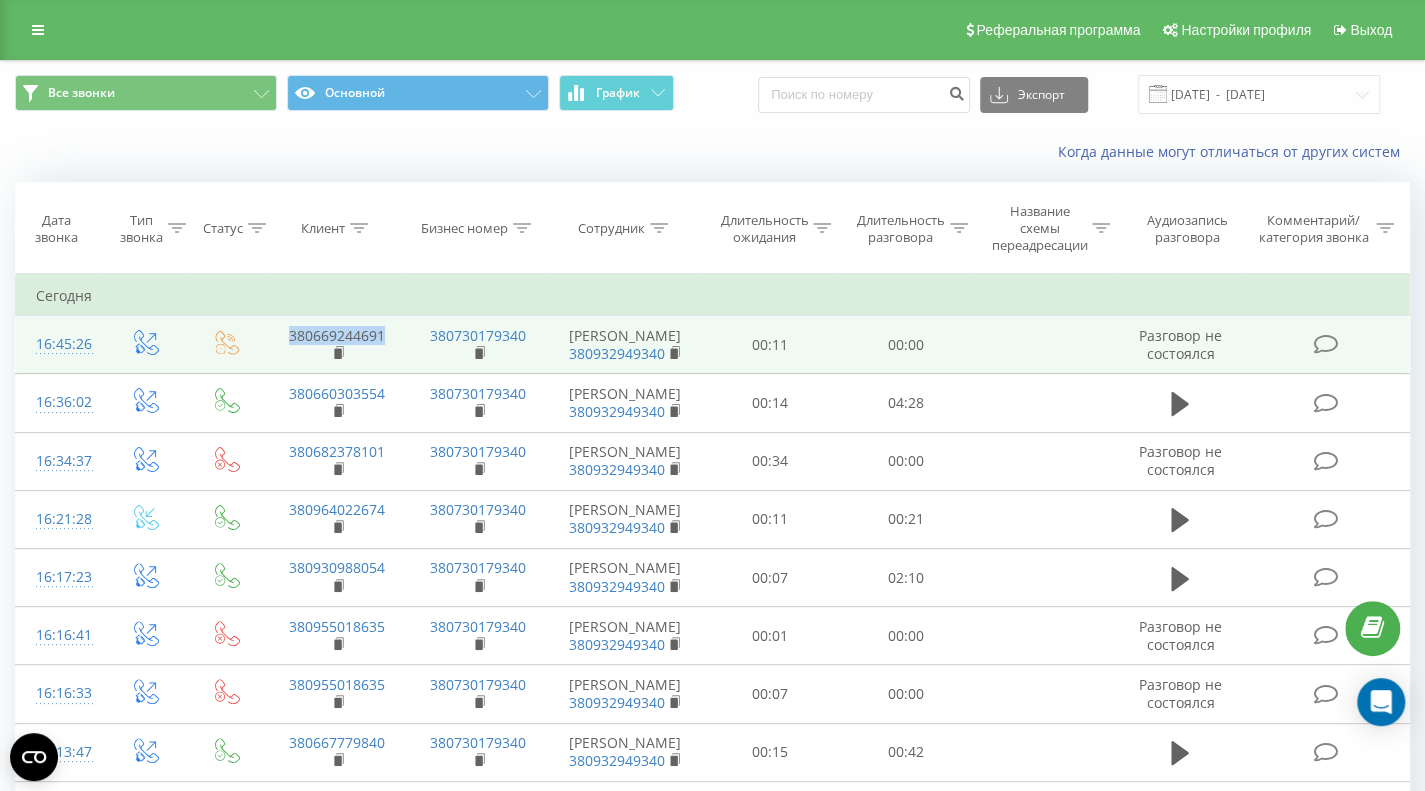 drag, startPoint x: 390, startPoint y: 338, endPoint x: 272, endPoint y: 331, distance: 118.20744 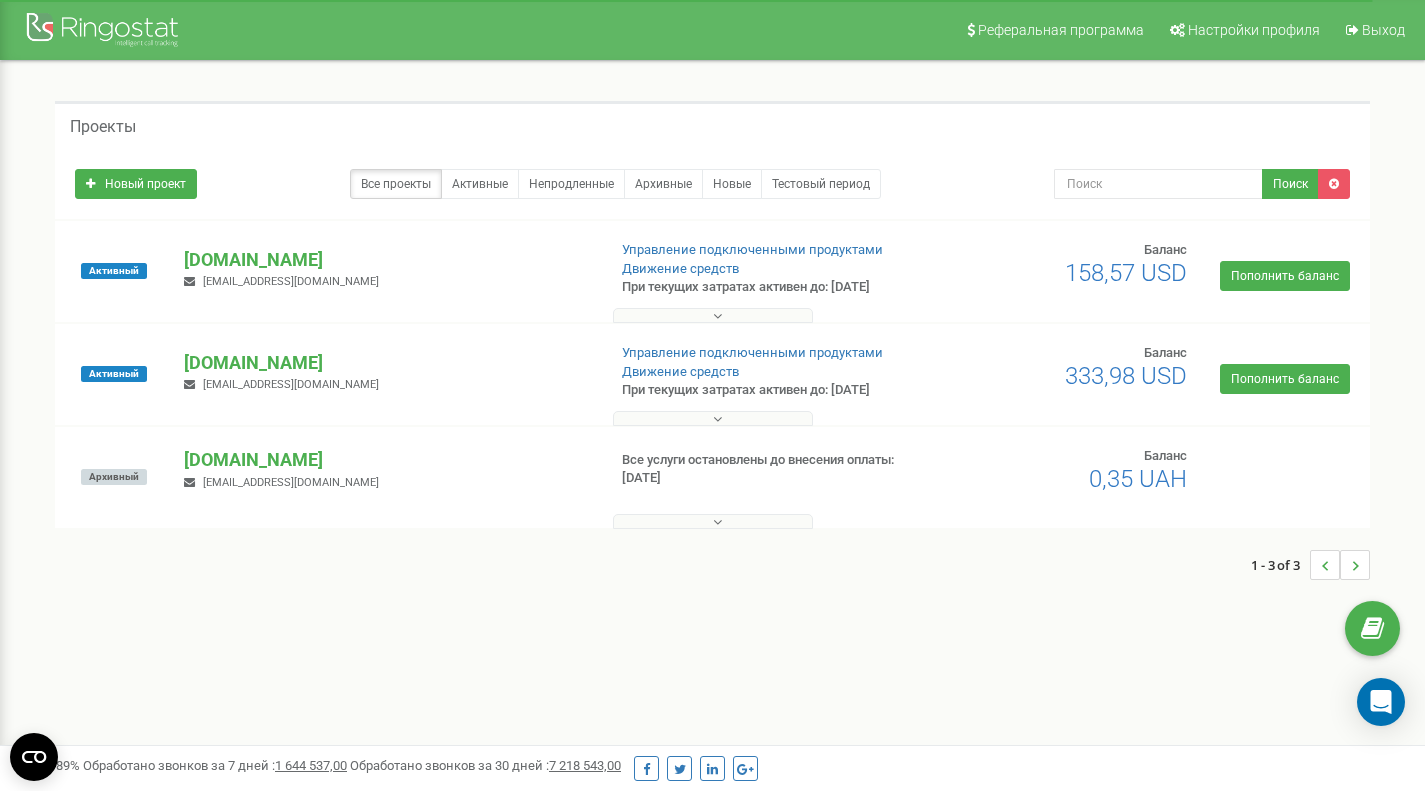 click on "[DOMAIN_NAME]" at bounding box center [386, 260] 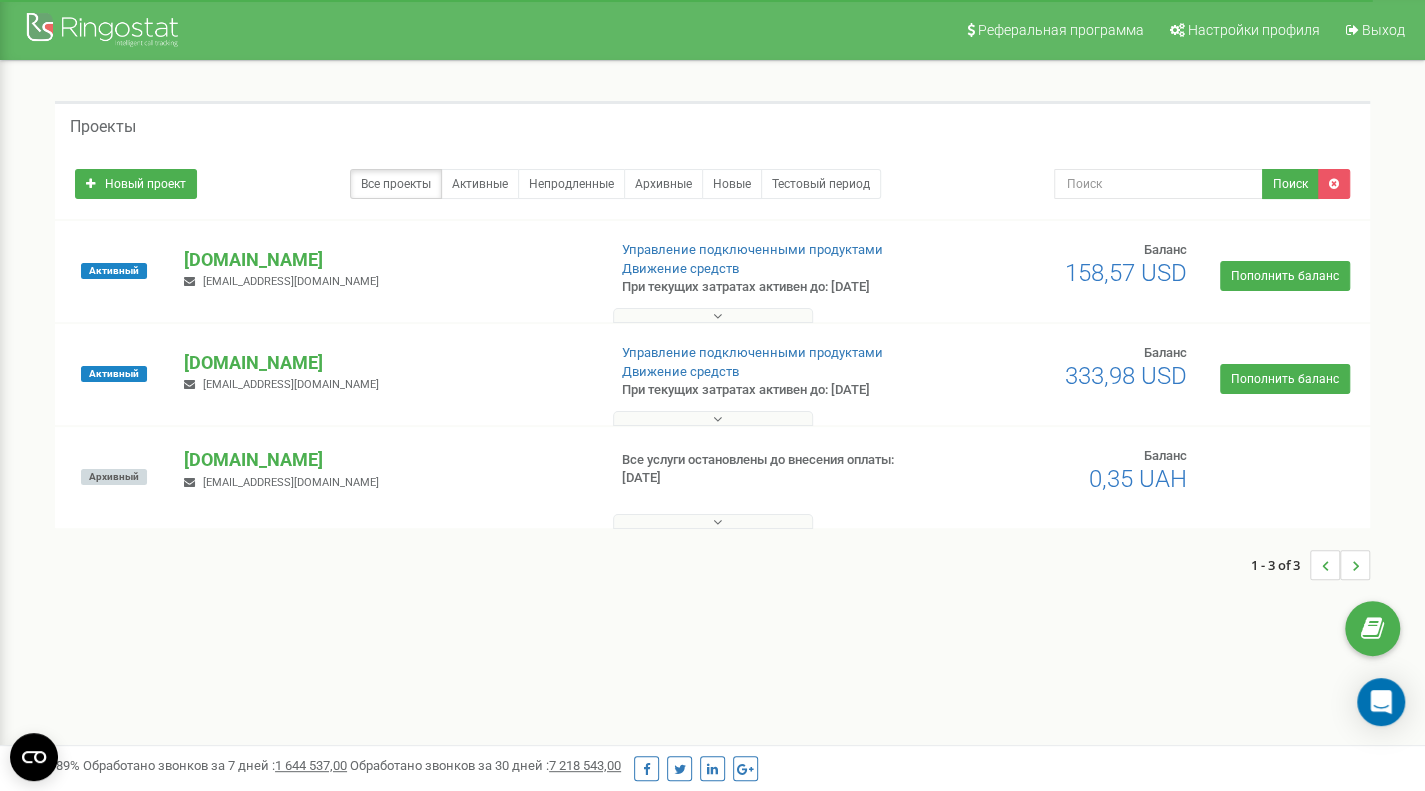 scroll, scrollTop: 0, scrollLeft: 0, axis: both 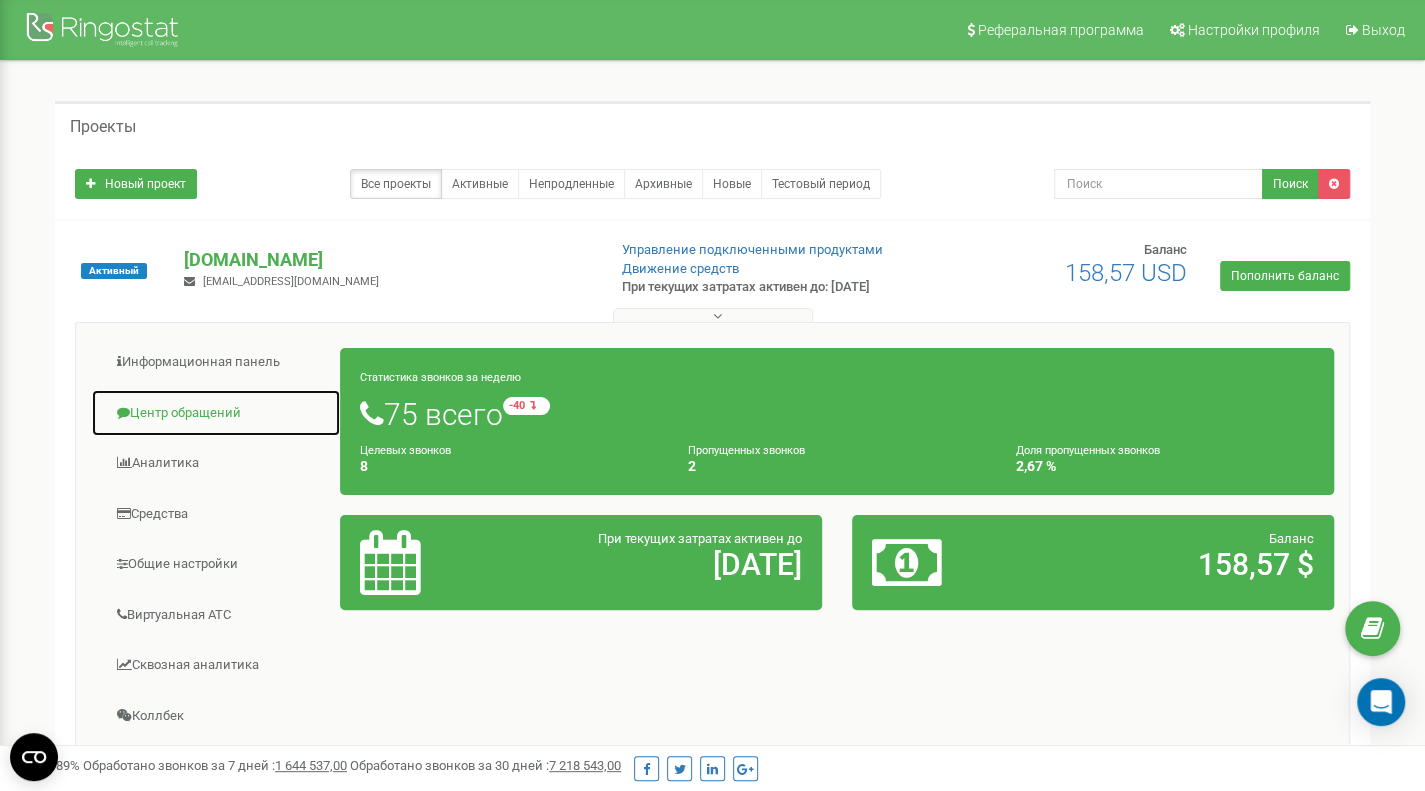 click on "Центр обращений" at bounding box center (216, 413) 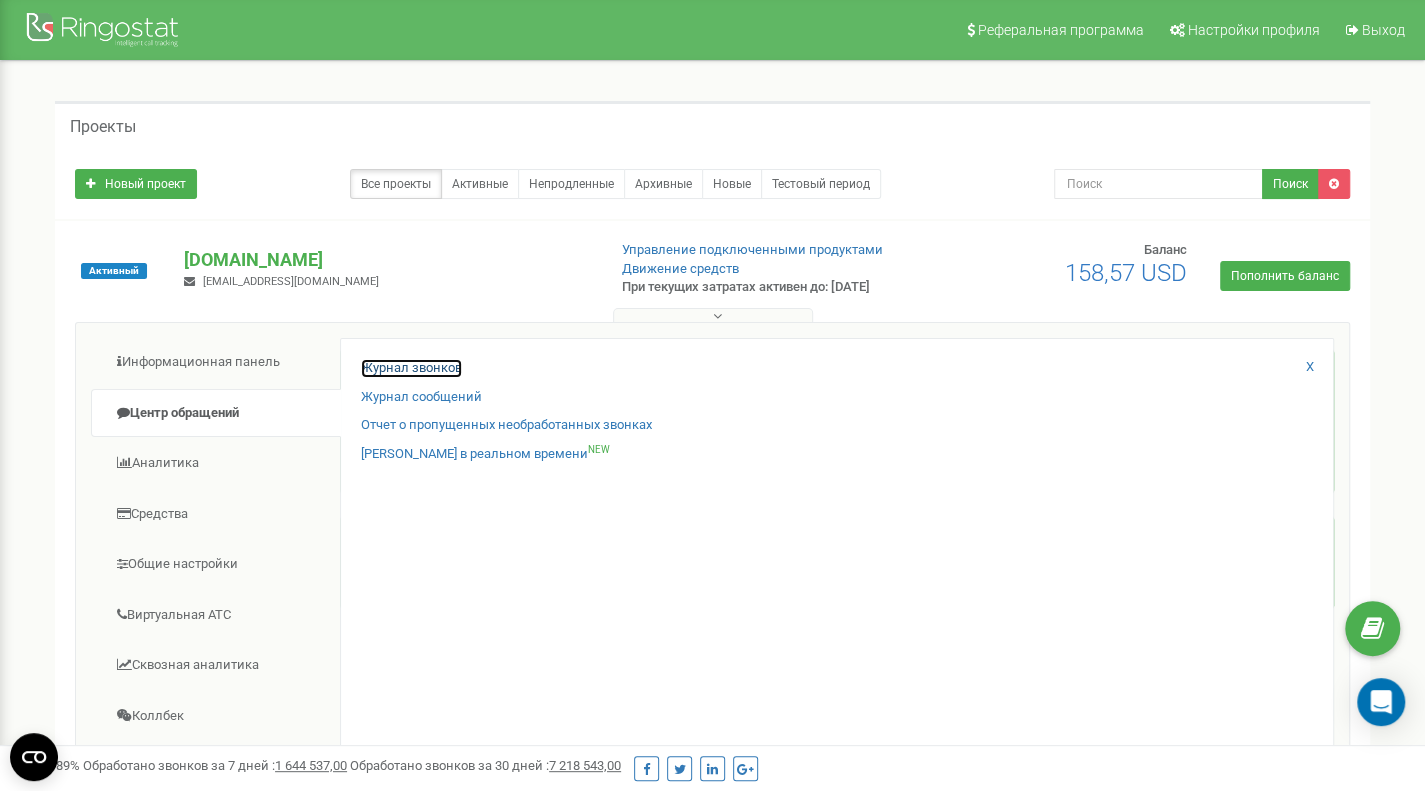 click on "Журнал звонков" at bounding box center [411, 368] 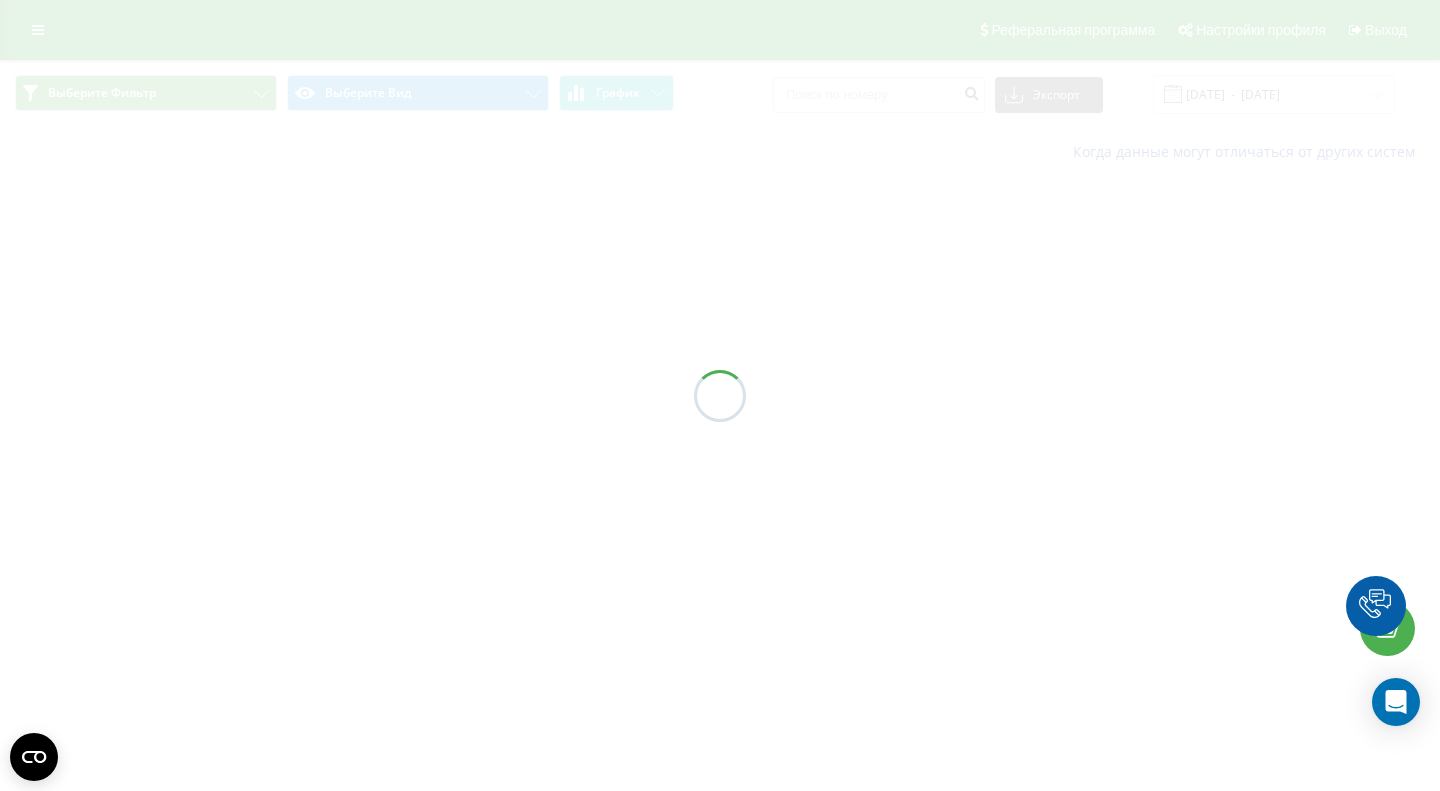 scroll, scrollTop: 0, scrollLeft: 0, axis: both 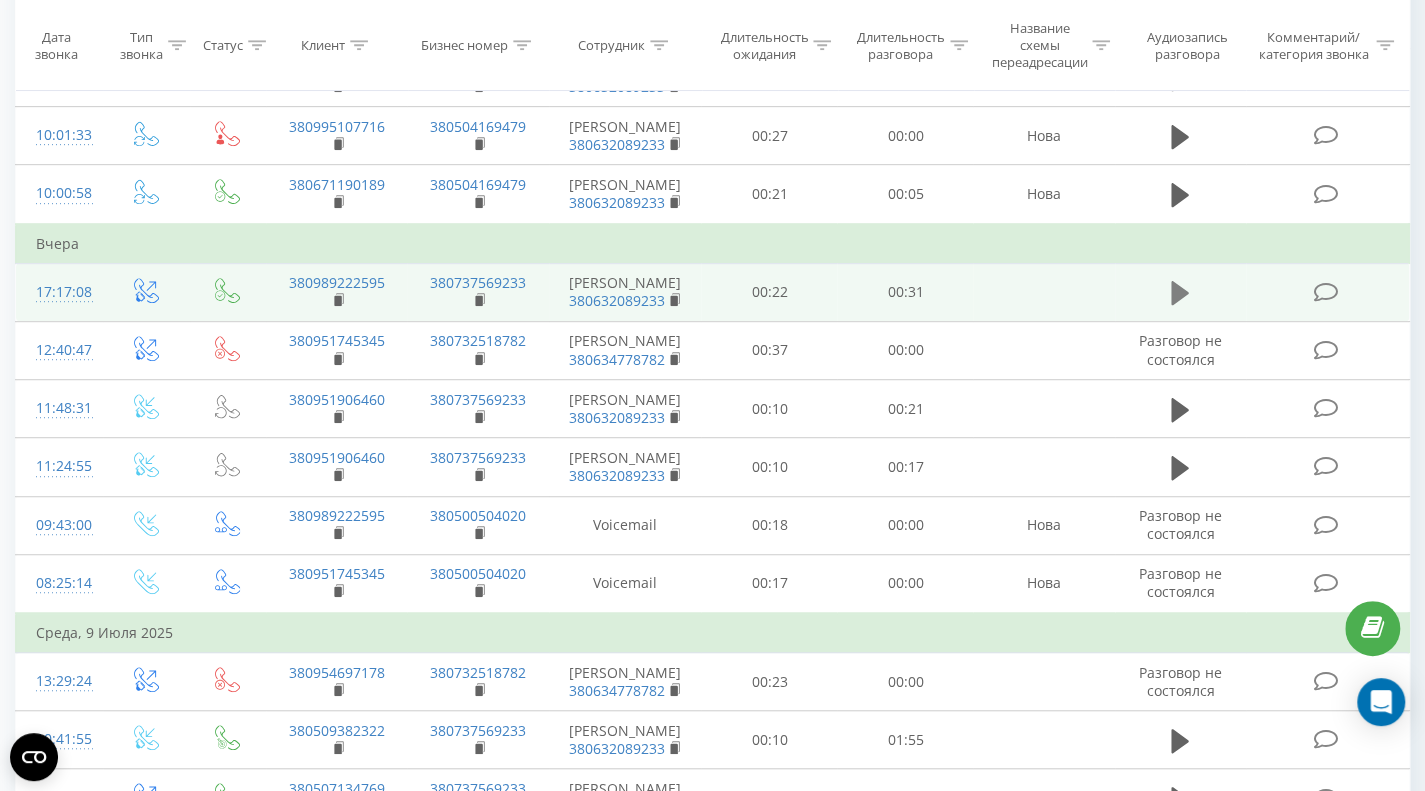 click 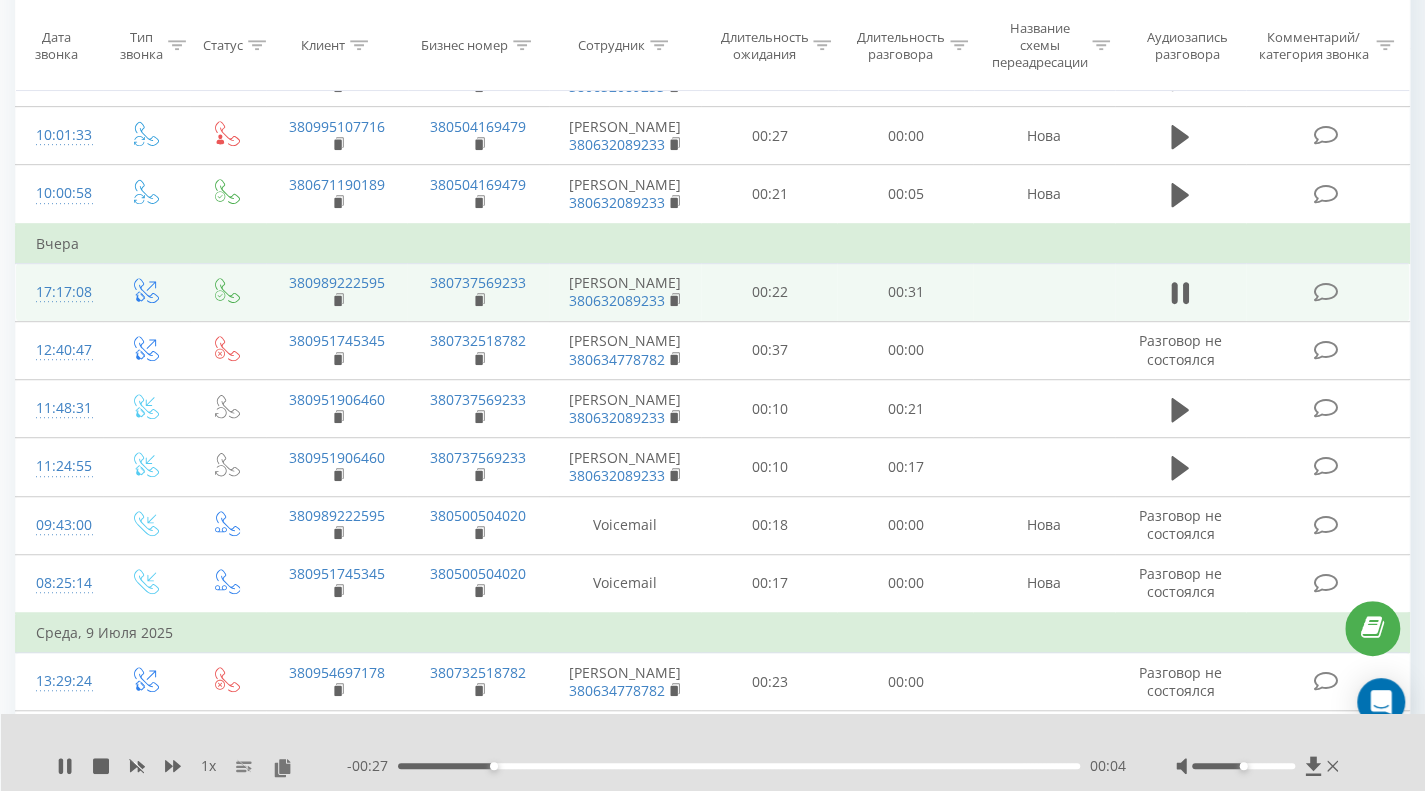 click 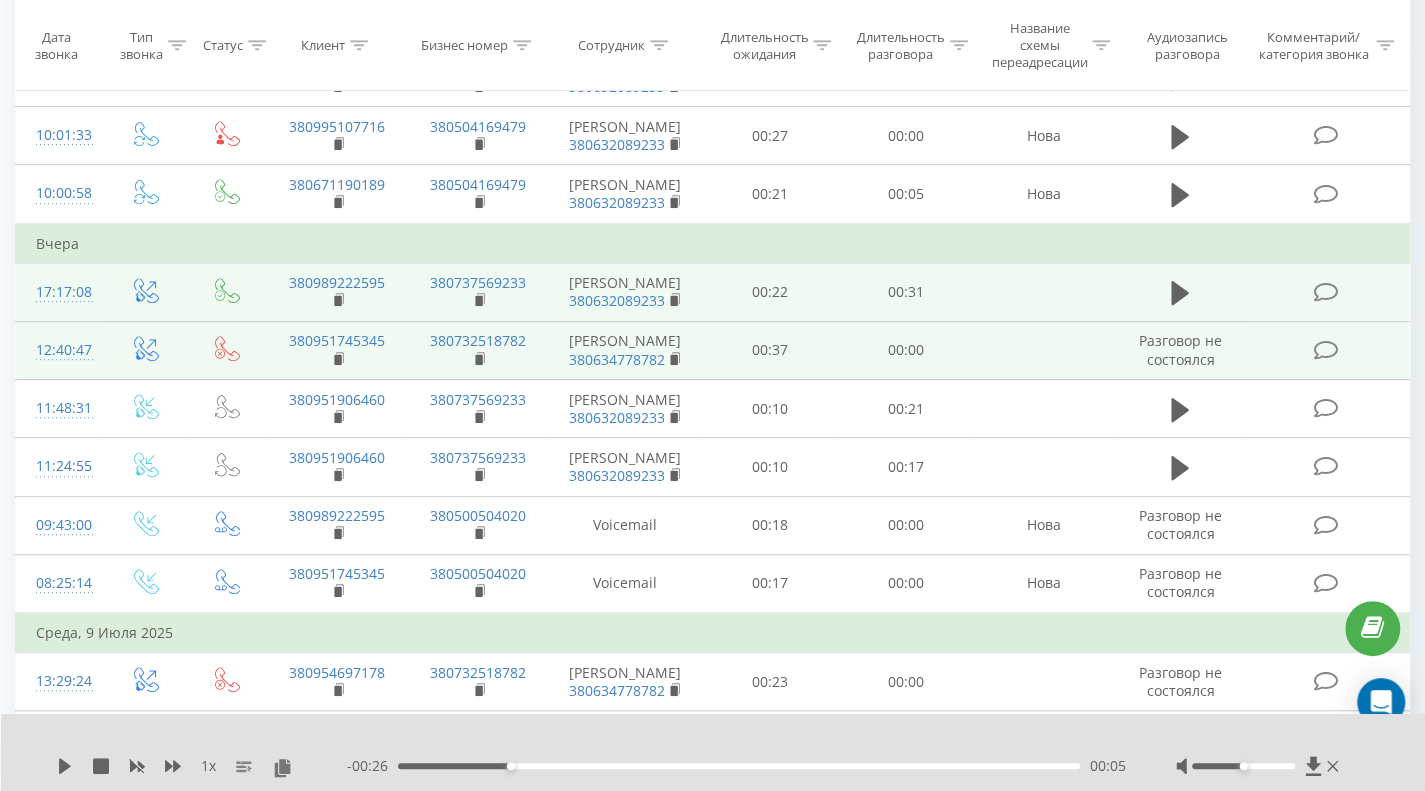scroll, scrollTop: 300, scrollLeft: 0, axis: vertical 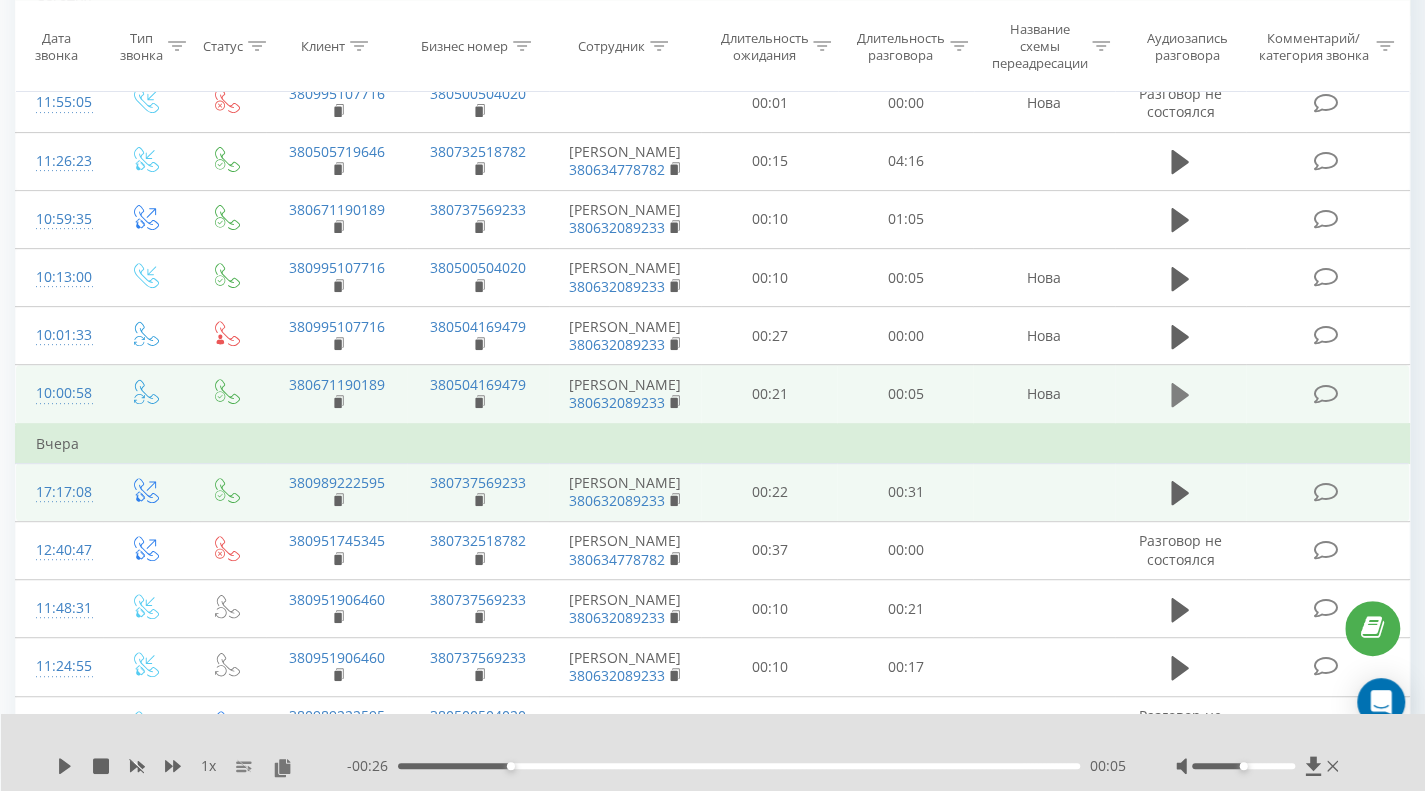 click 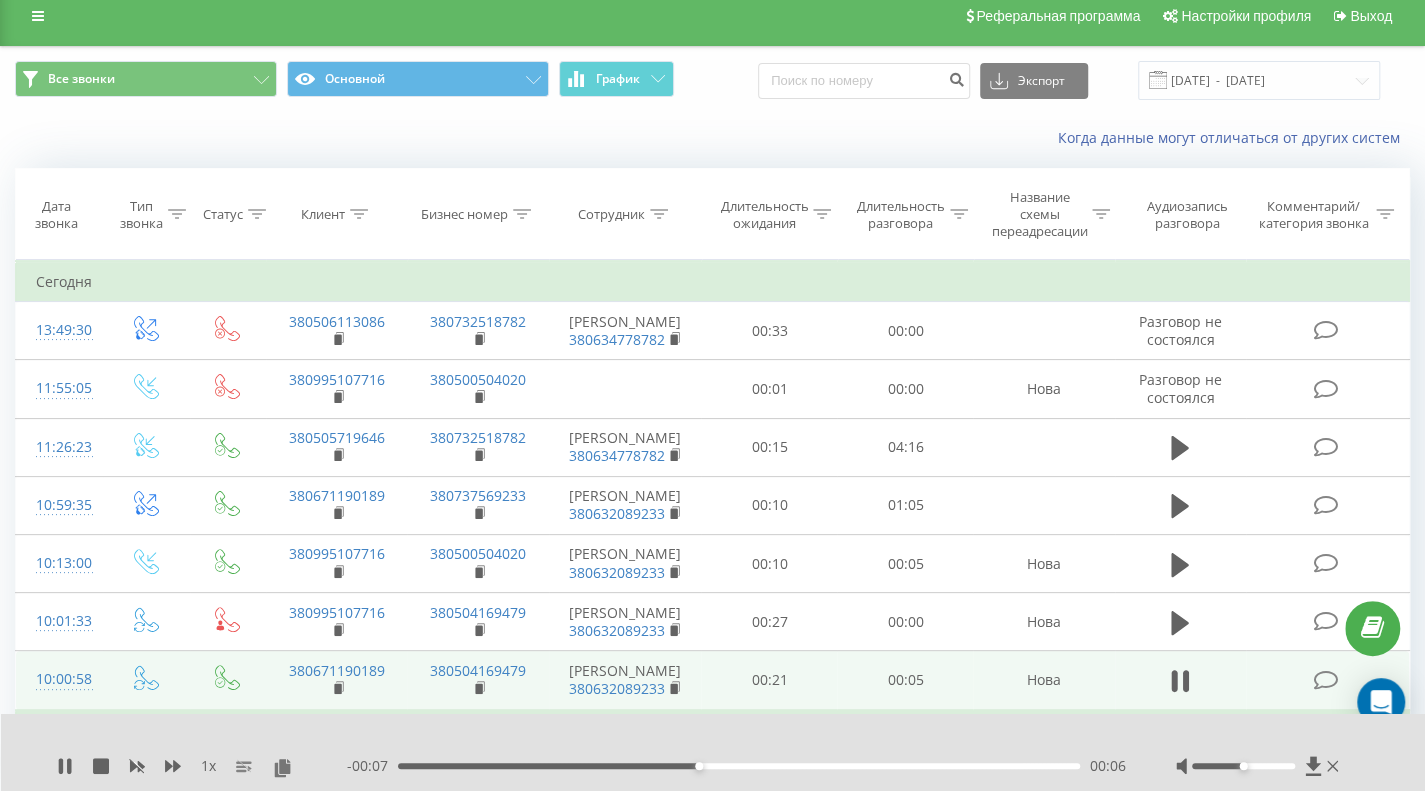 scroll, scrollTop: 200, scrollLeft: 0, axis: vertical 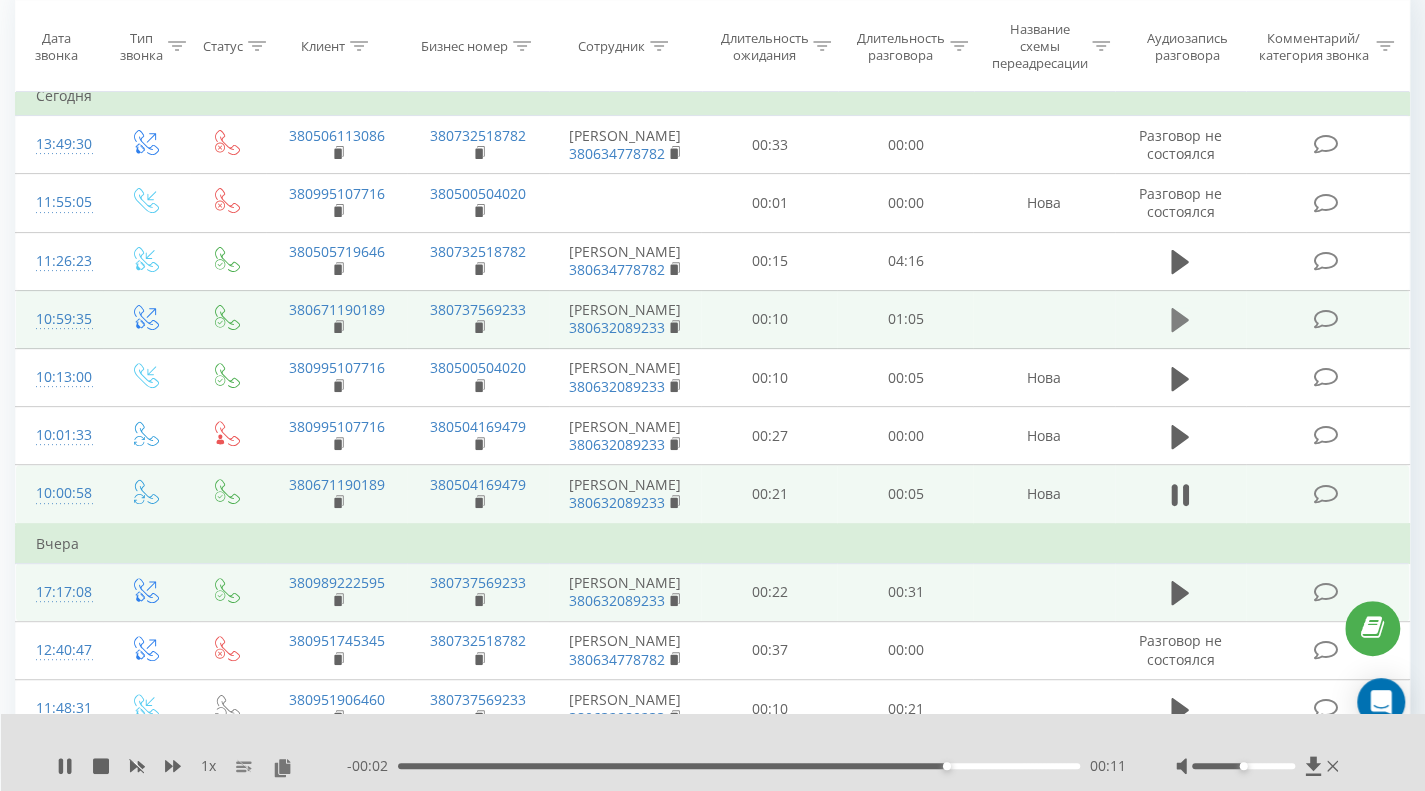 click 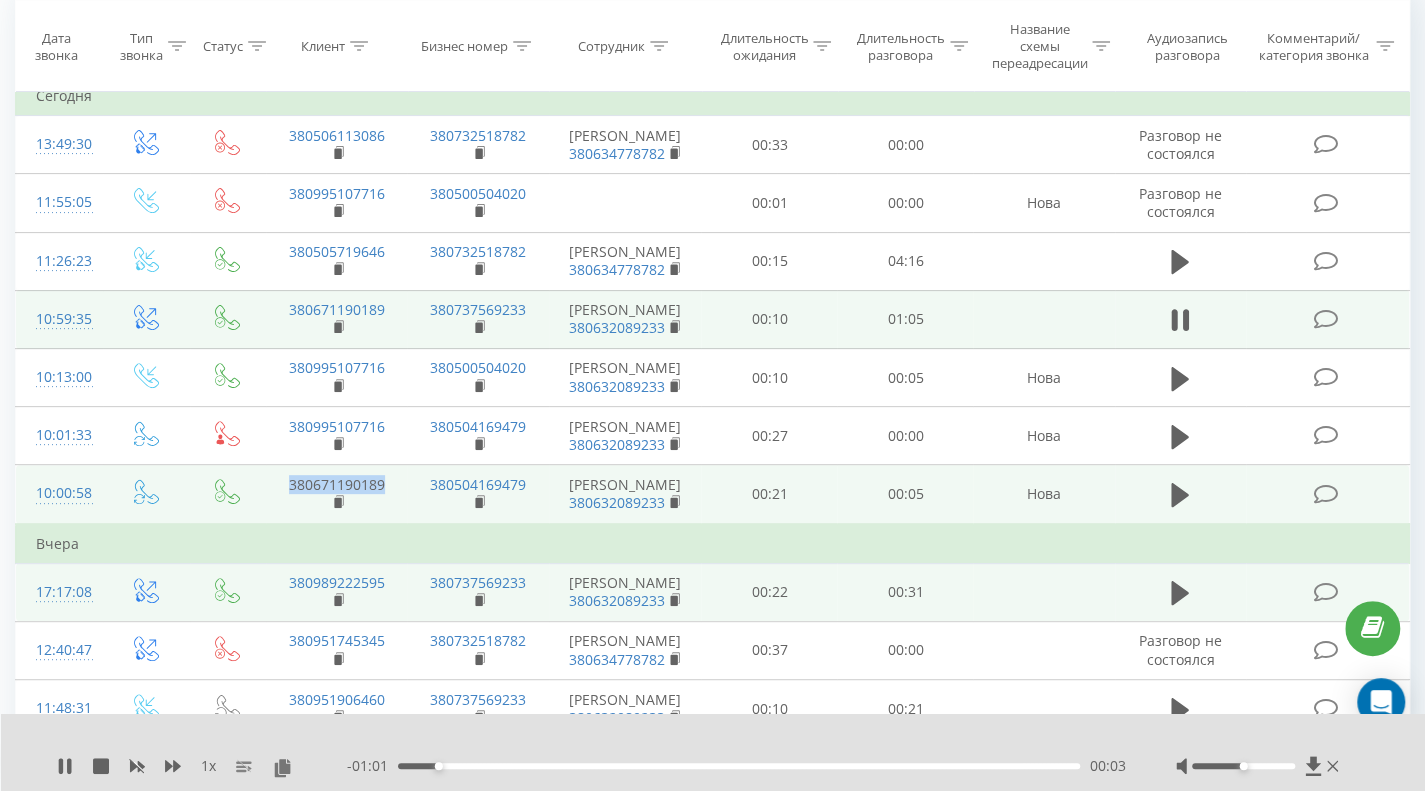 drag, startPoint x: 392, startPoint y: 535, endPoint x: 278, endPoint y: 530, distance: 114.1096 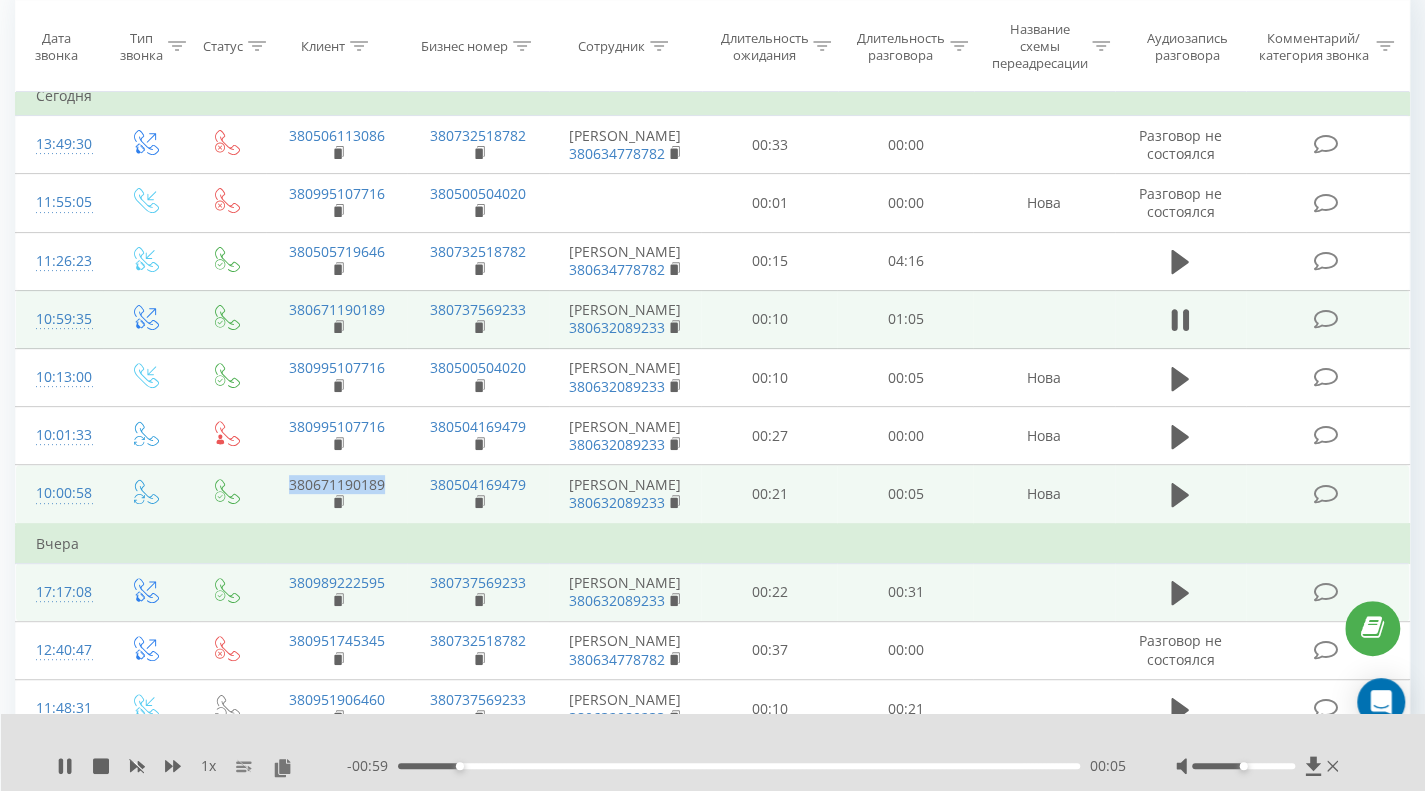 copy on "380671190189" 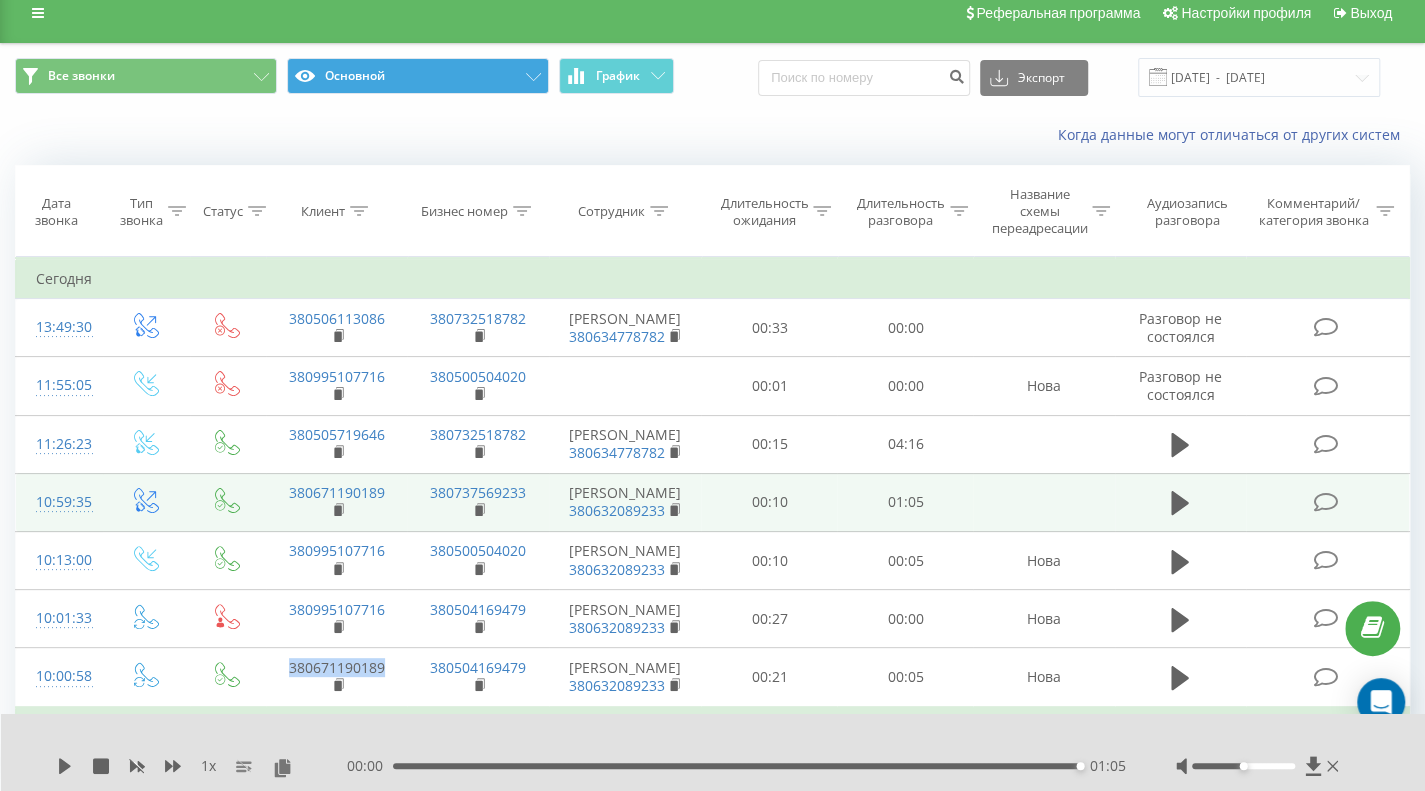 scroll, scrollTop: 0, scrollLeft: 0, axis: both 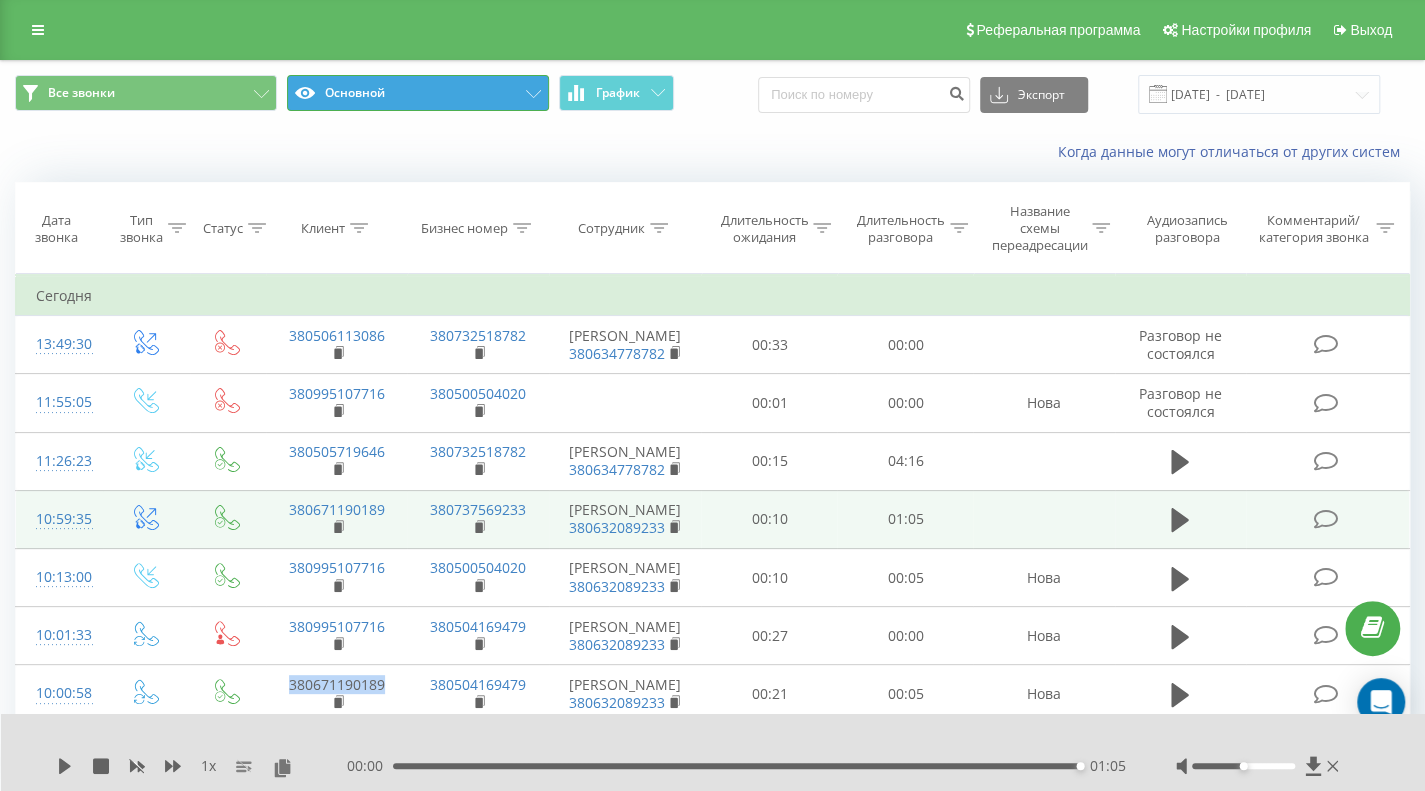 click on "Основной" at bounding box center [418, 93] 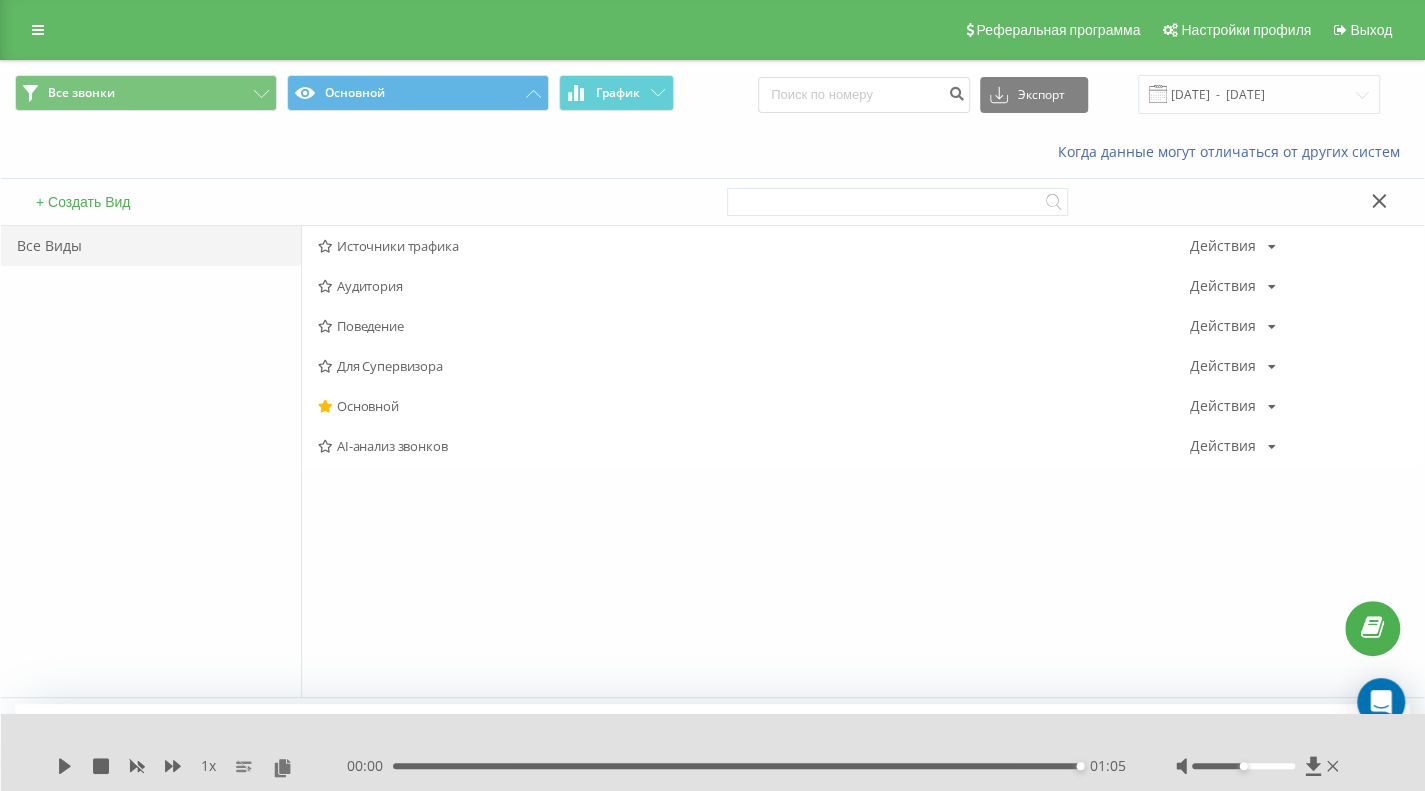 click on "Источники трафика" at bounding box center (754, 246) 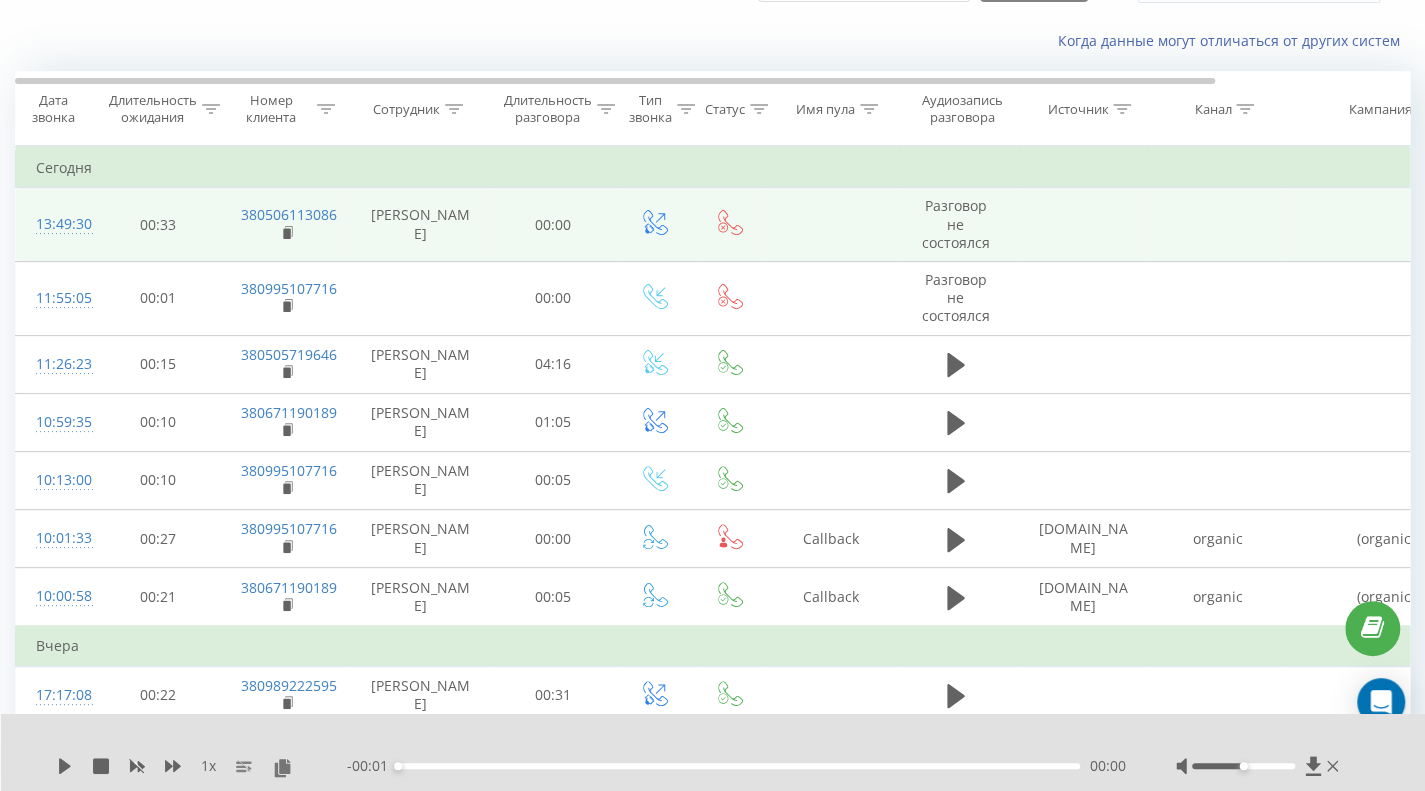 scroll, scrollTop: 200, scrollLeft: 0, axis: vertical 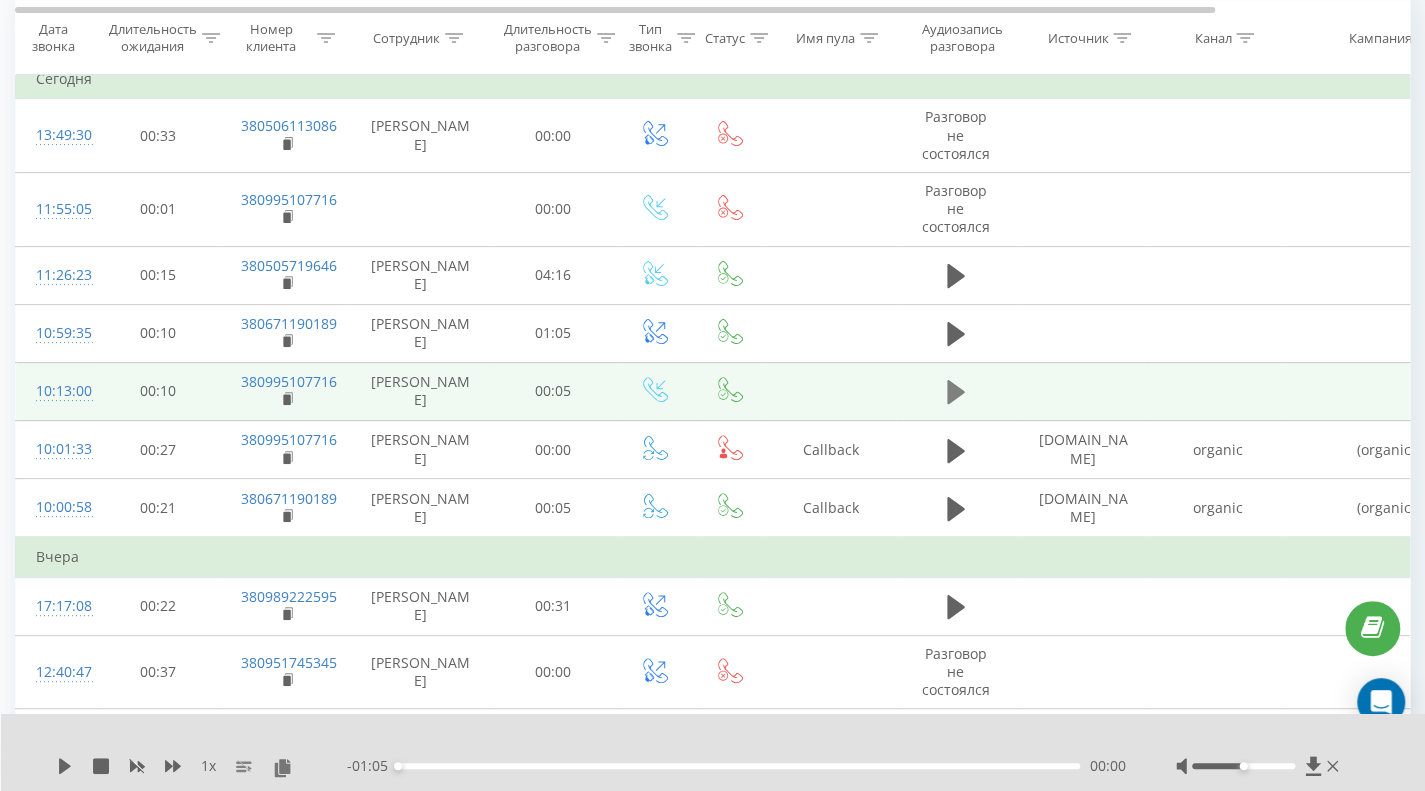 click 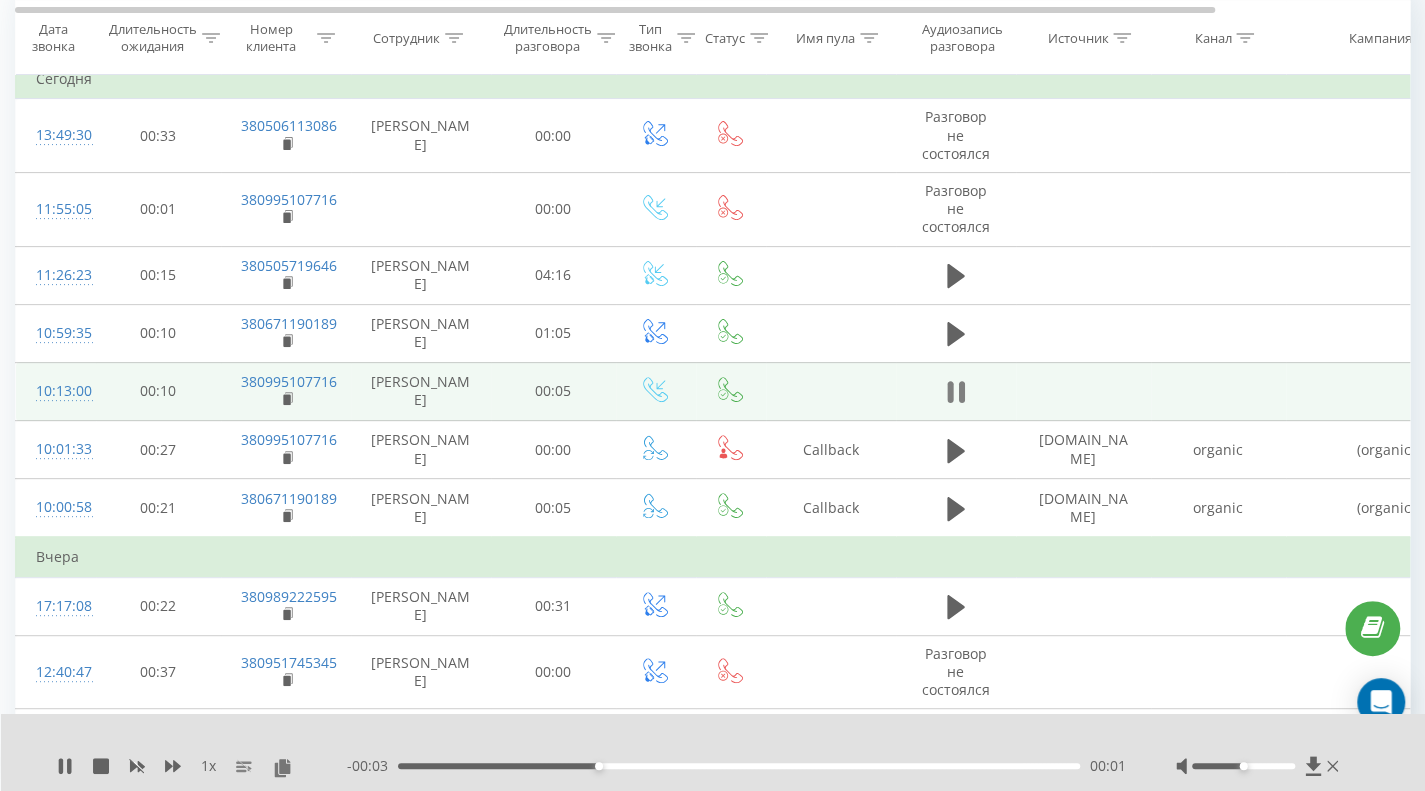 click 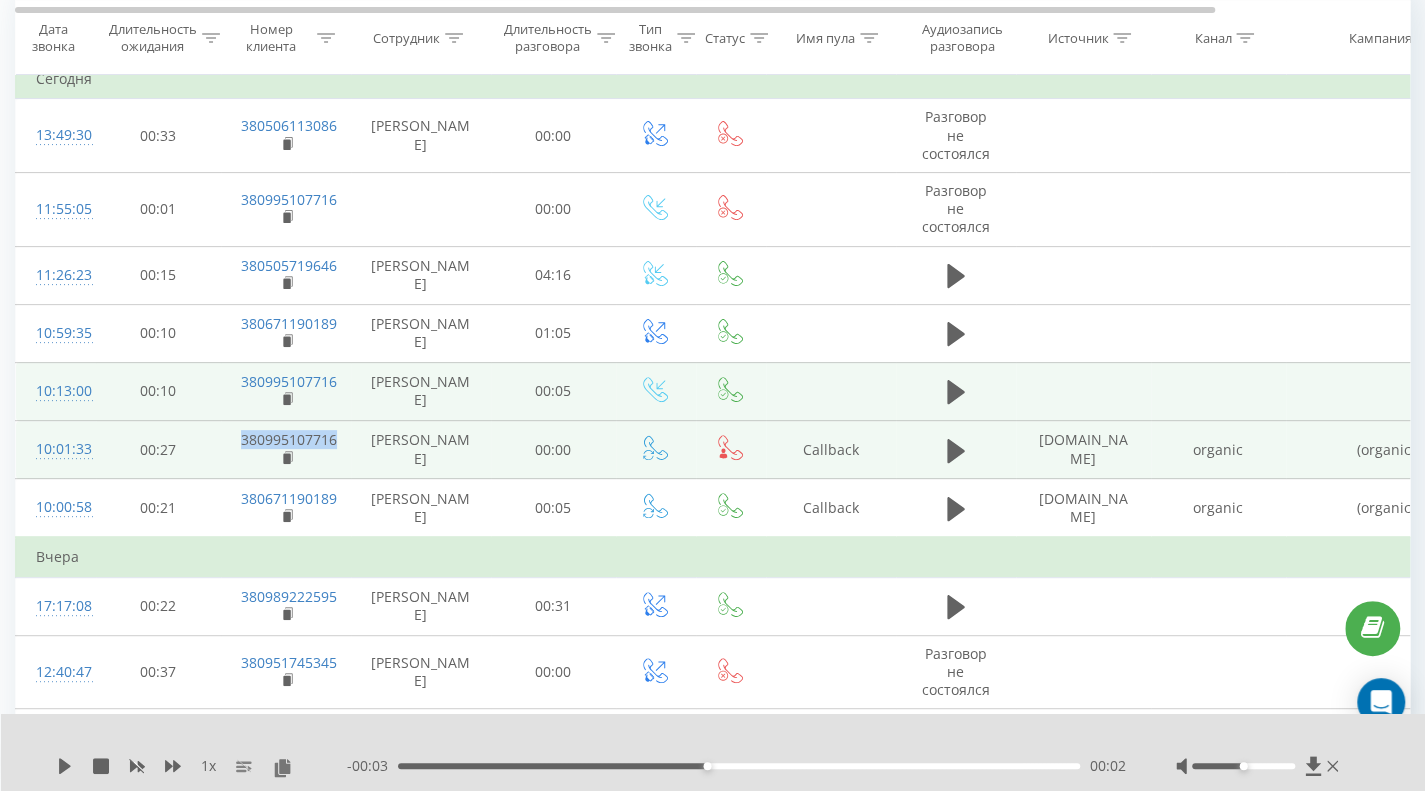 drag, startPoint x: 348, startPoint y: 436, endPoint x: 223, endPoint y: 437, distance: 125.004 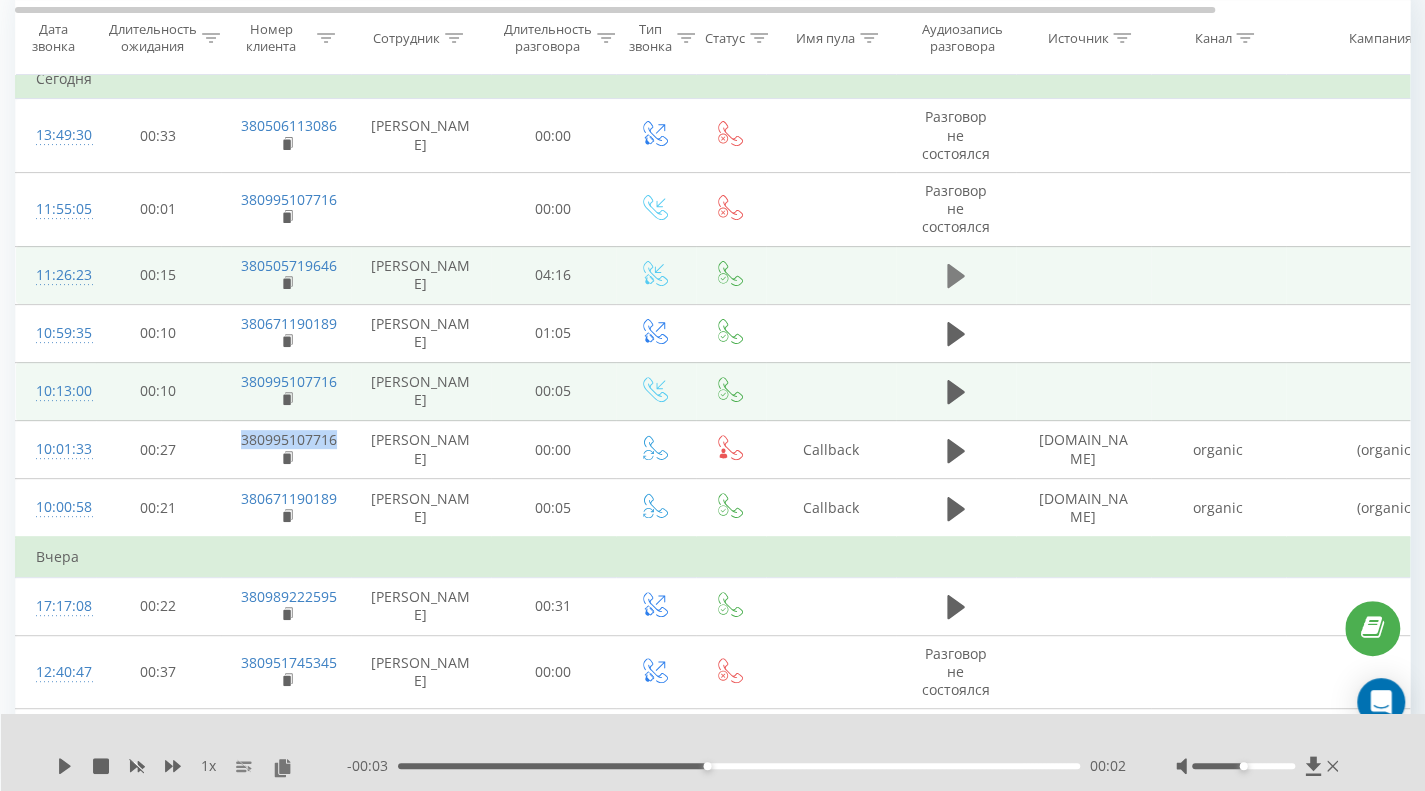 click 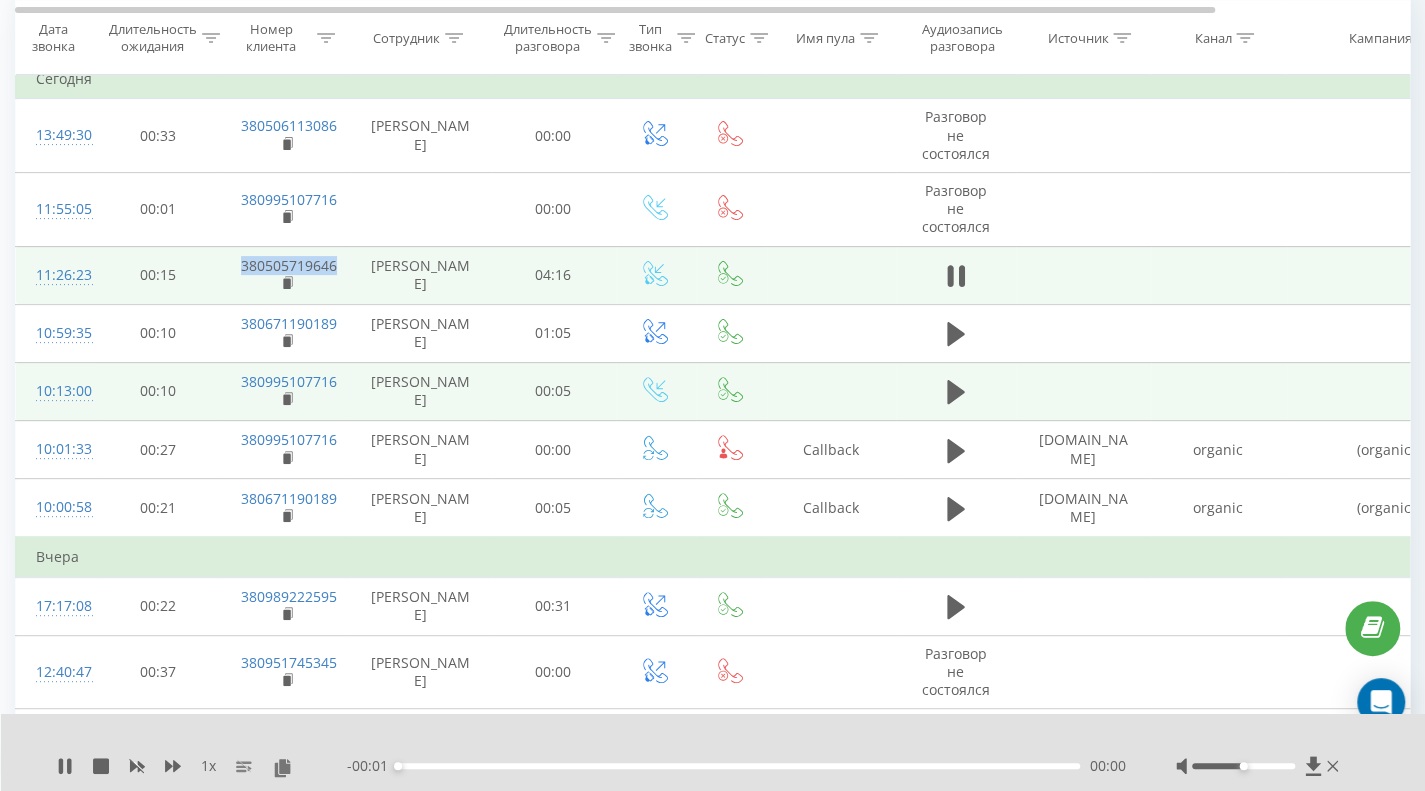 drag, startPoint x: 342, startPoint y: 270, endPoint x: 240, endPoint y: 257, distance: 102.825096 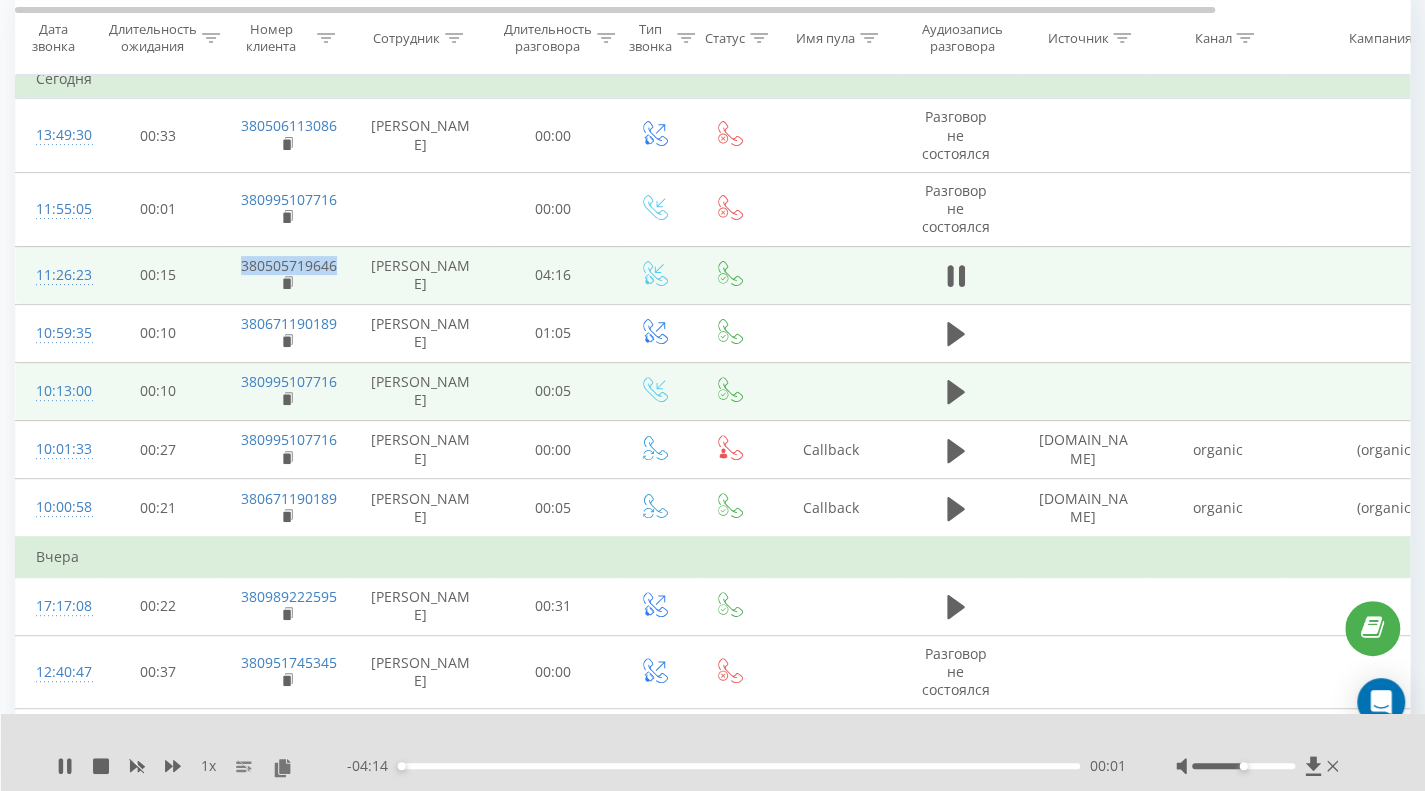 copy on "380505719646" 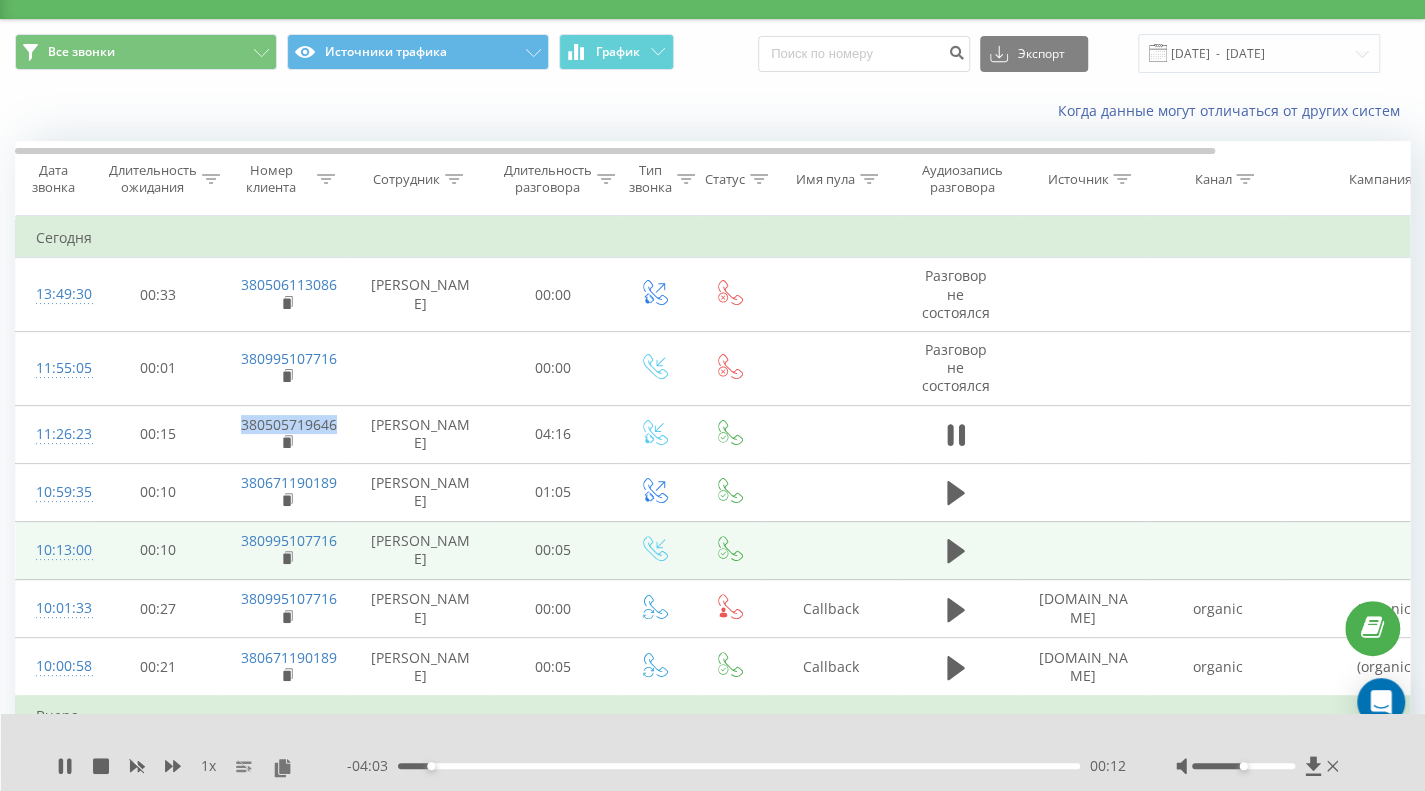 scroll, scrollTop: 0, scrollLeft: 0, axis: both 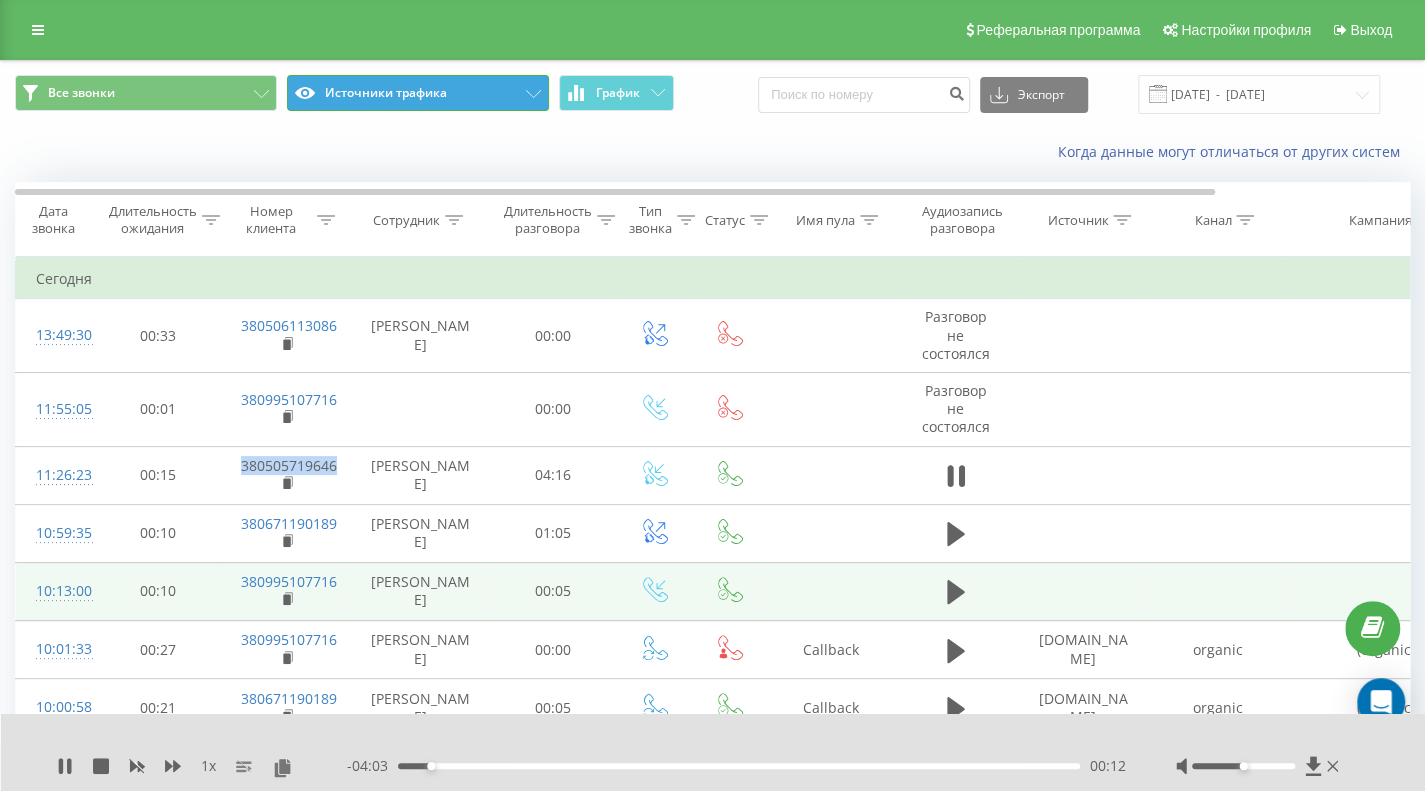 click on "Источники трафика" at bounding box center [418, 93] 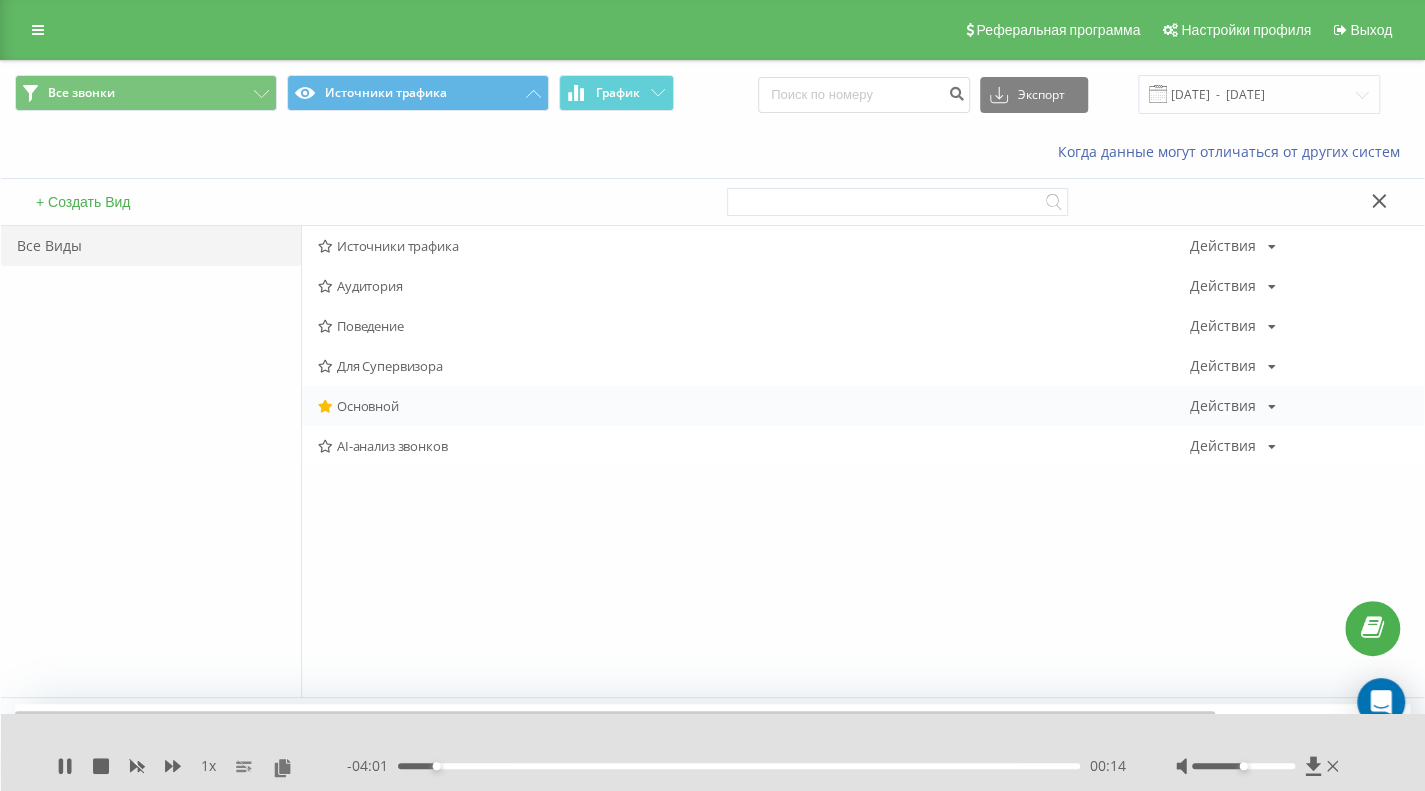 click on "Основной" at bounding box center [754, 406] 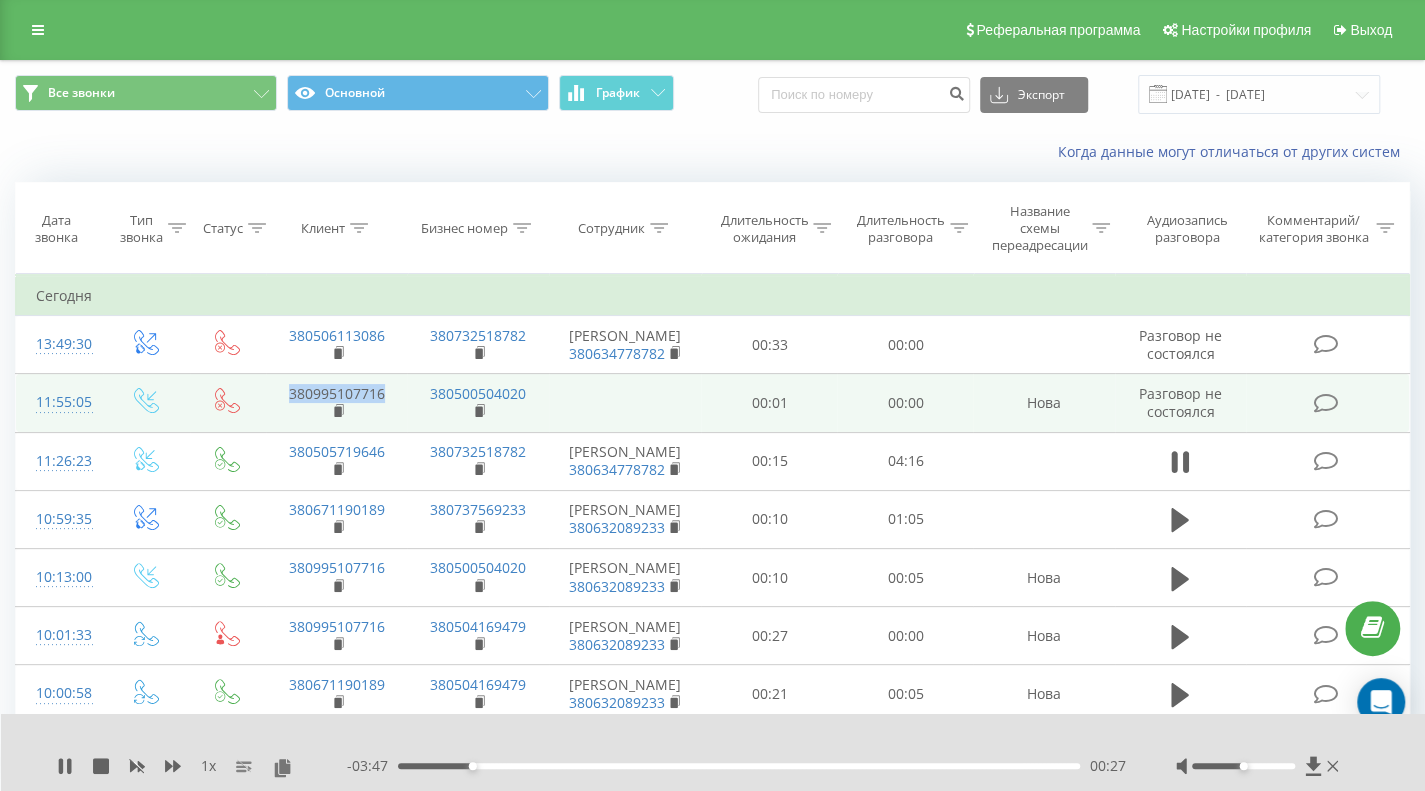 drag, startPoint x: 396, startPoint y: 399, endPoint x: 258, endPoint y: 399, distance: 138 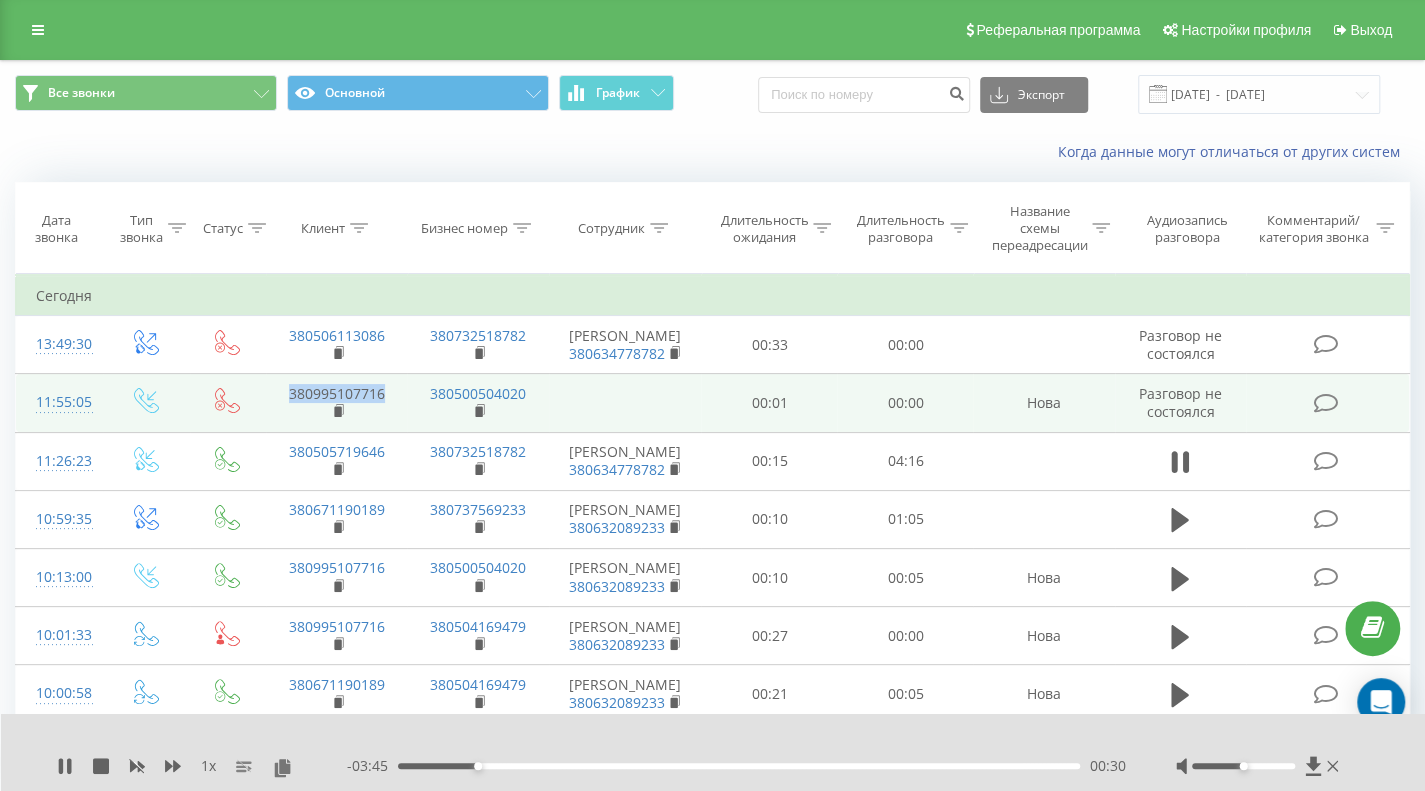 copy on "380995107716" 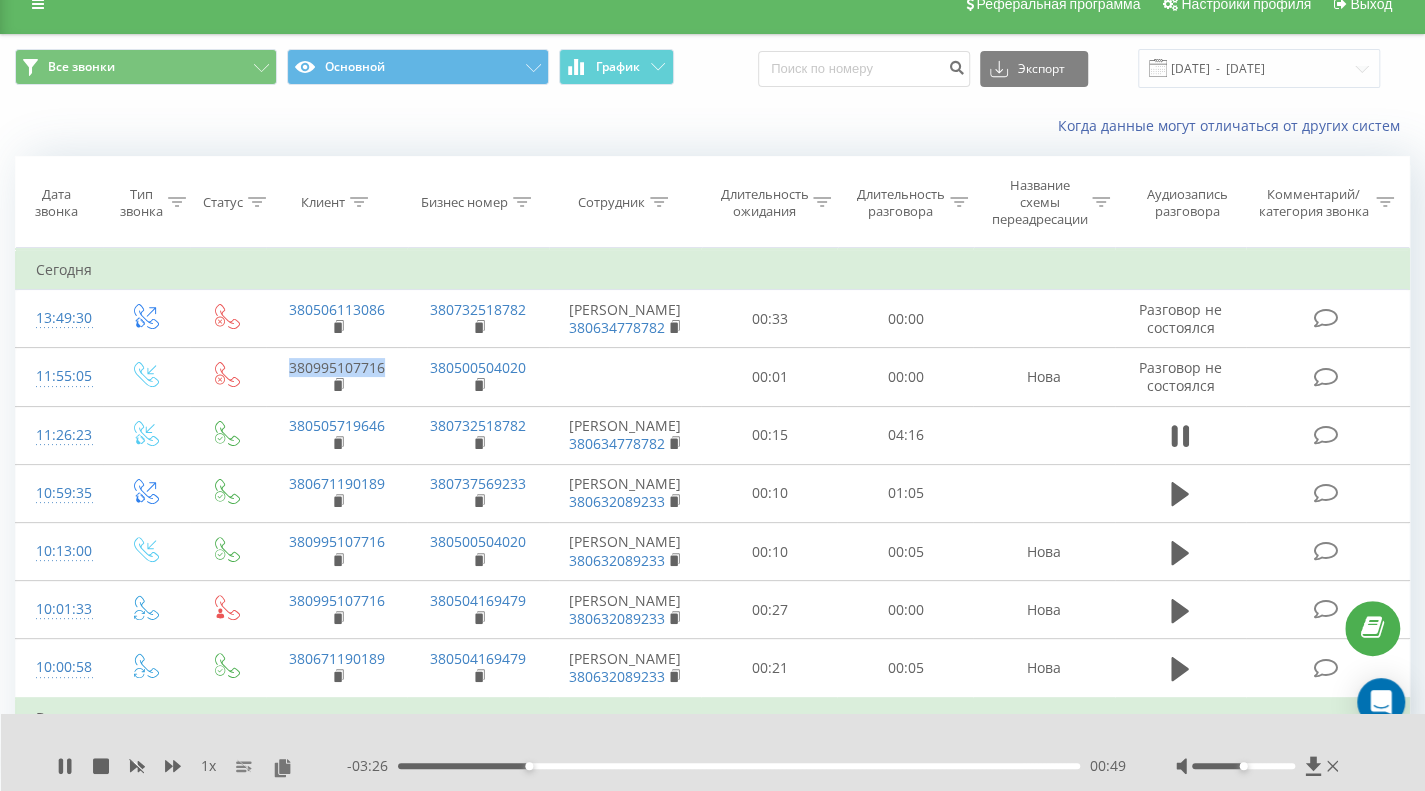 scroll, scrollTop: 0, scrollLeft: 0, axis: both 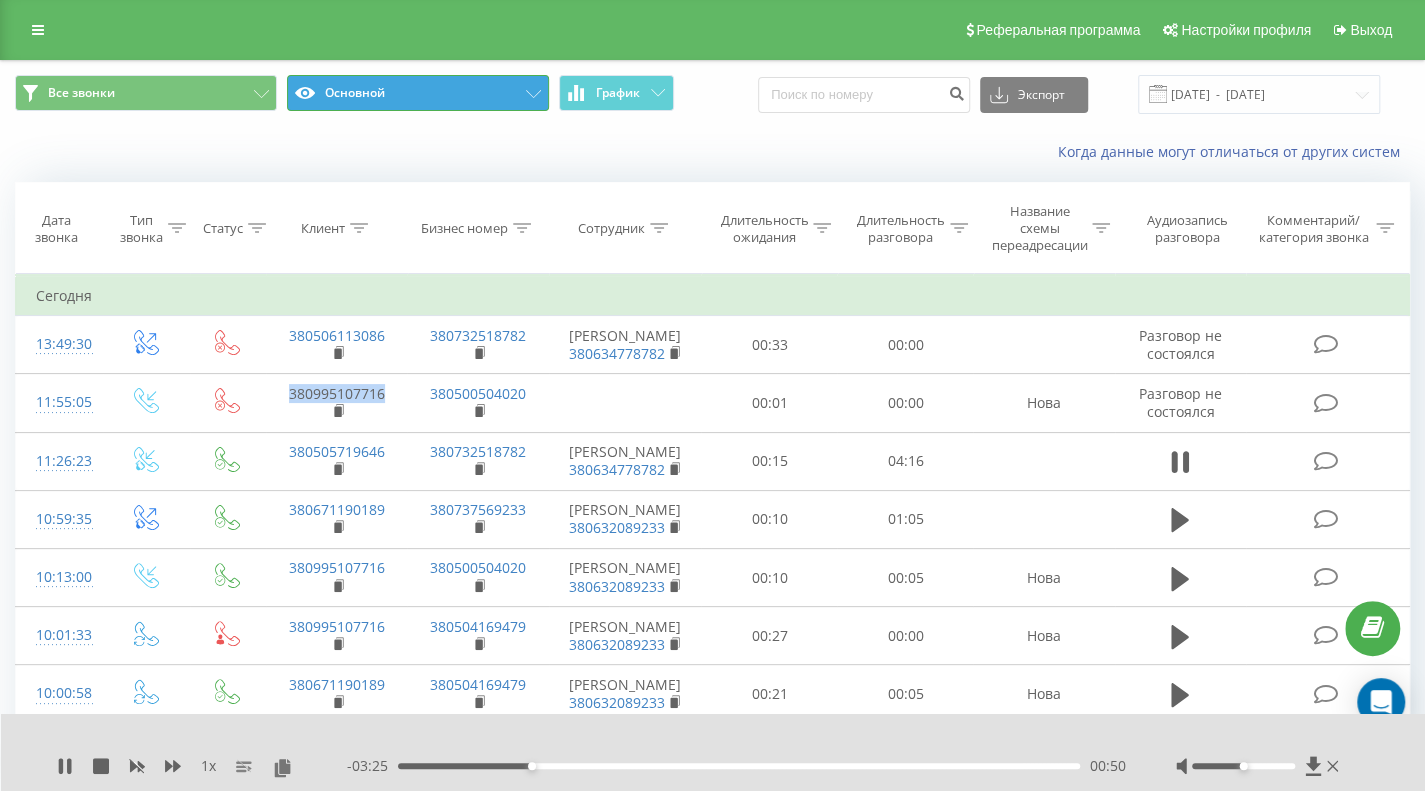 click on "Основной" at bounding box center (418, 93) 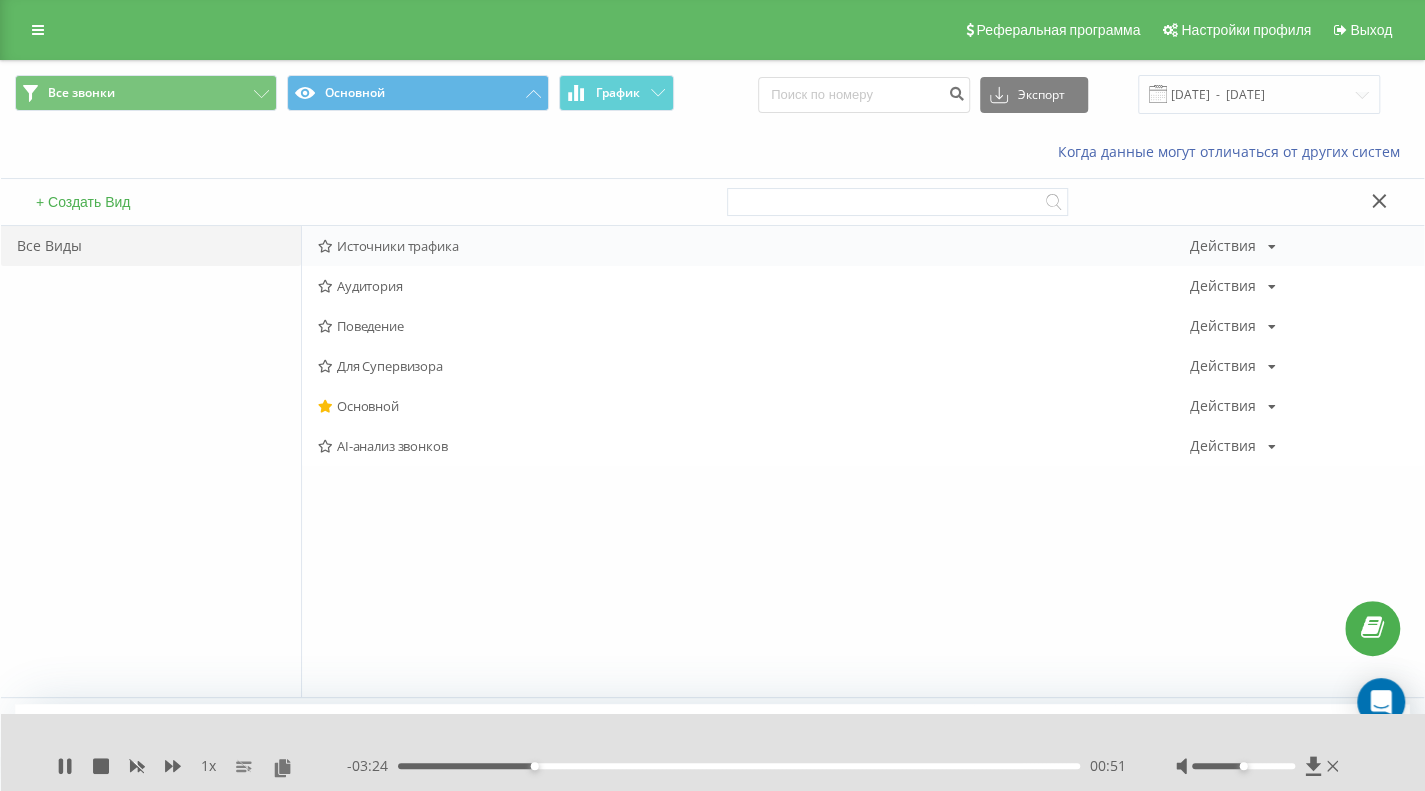 click on "Источники трафика" at bounding box center (754, 246) 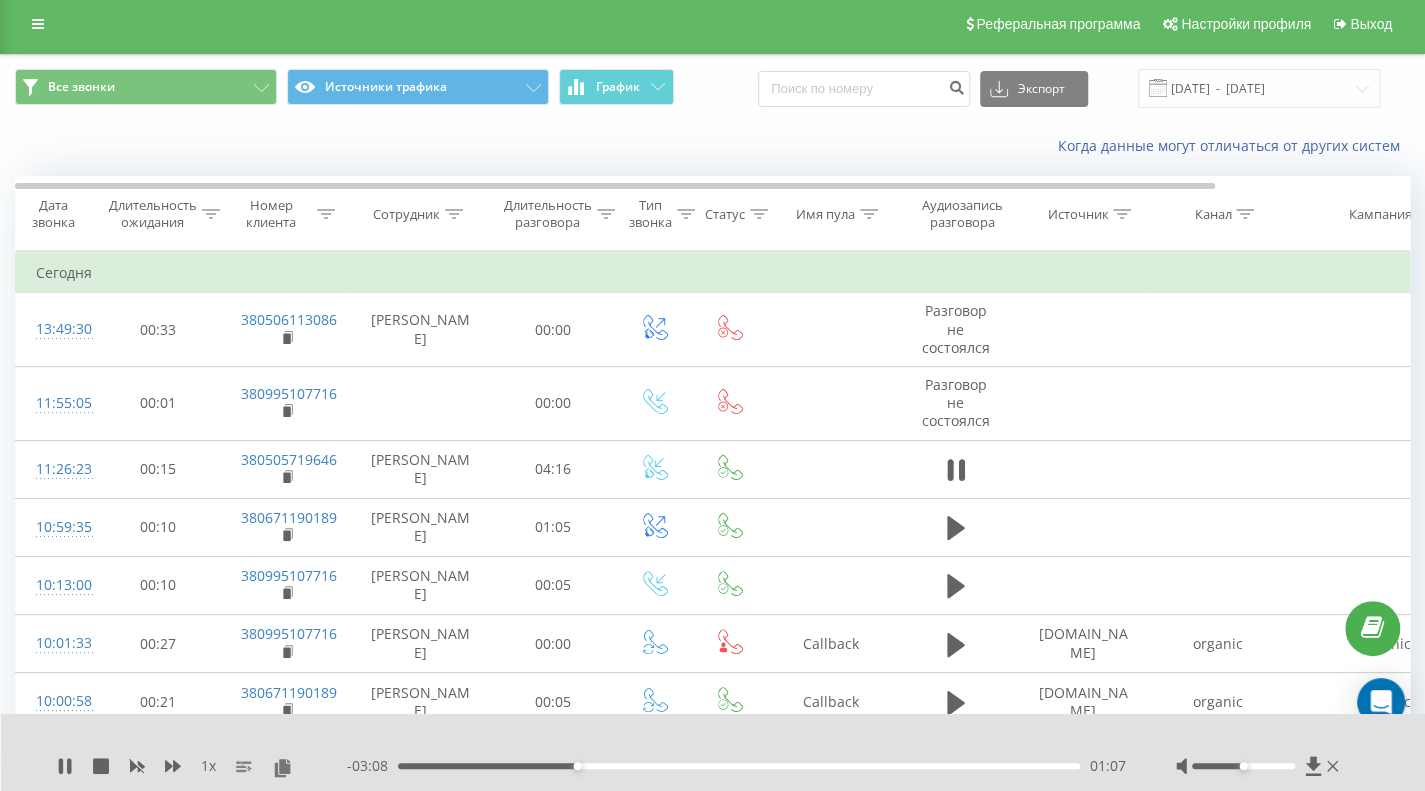 scroll, scrollTop: 0, scrollLeft: 0, axis: both 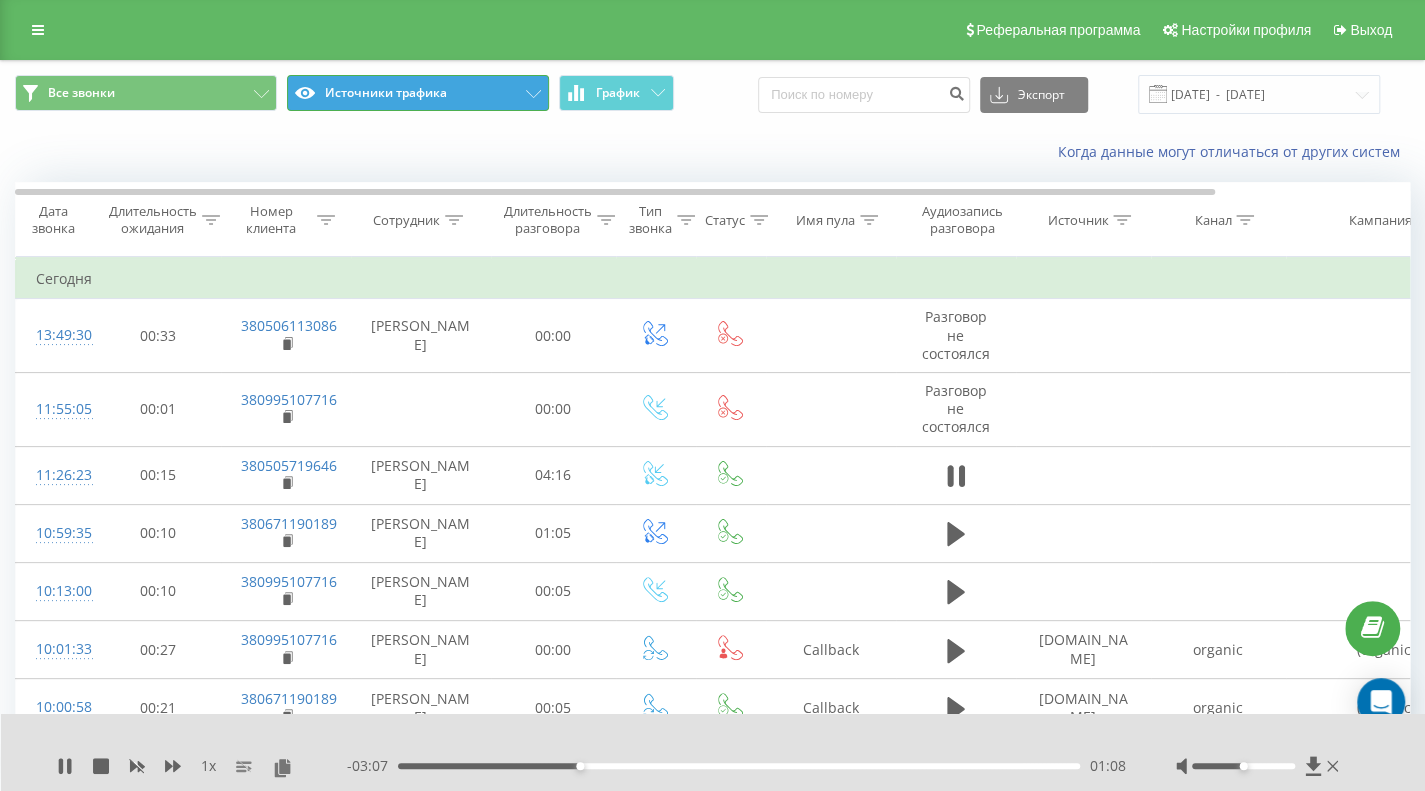 click on "Источники трафика" at bounding box center [418, 93] 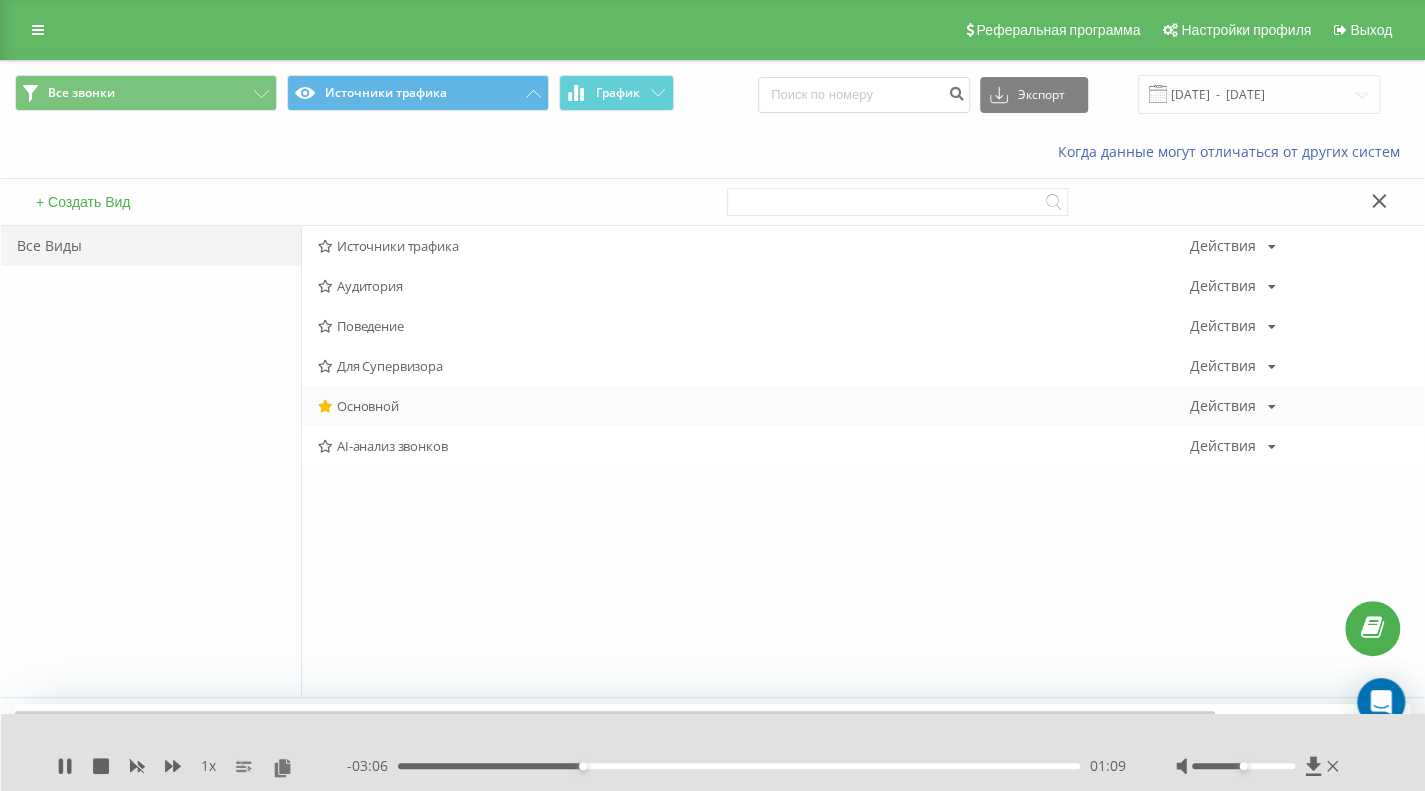 click on "Основной" at bounding box center [754, 406] 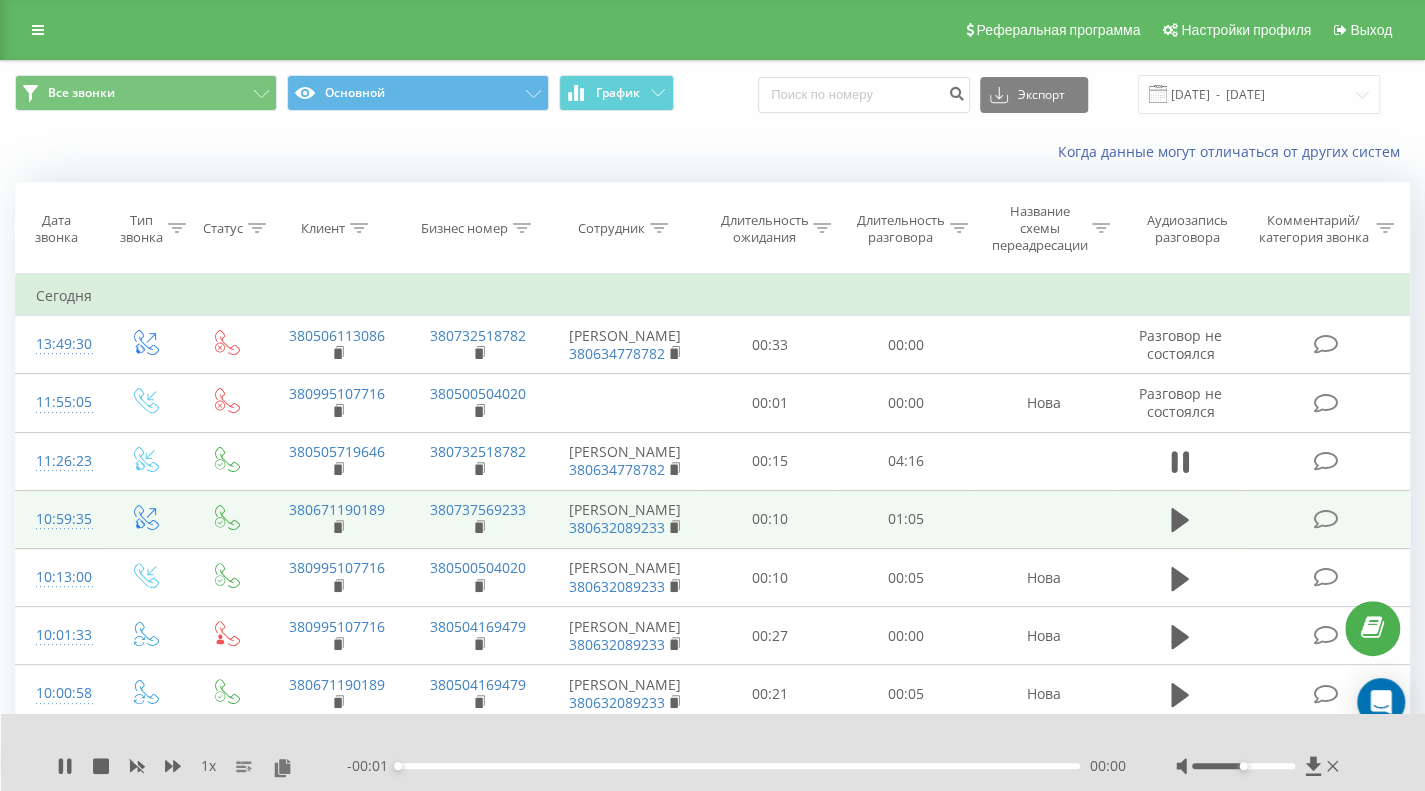 scroll, scrollTop: 100, scrollLeft: 0, axis: vertical 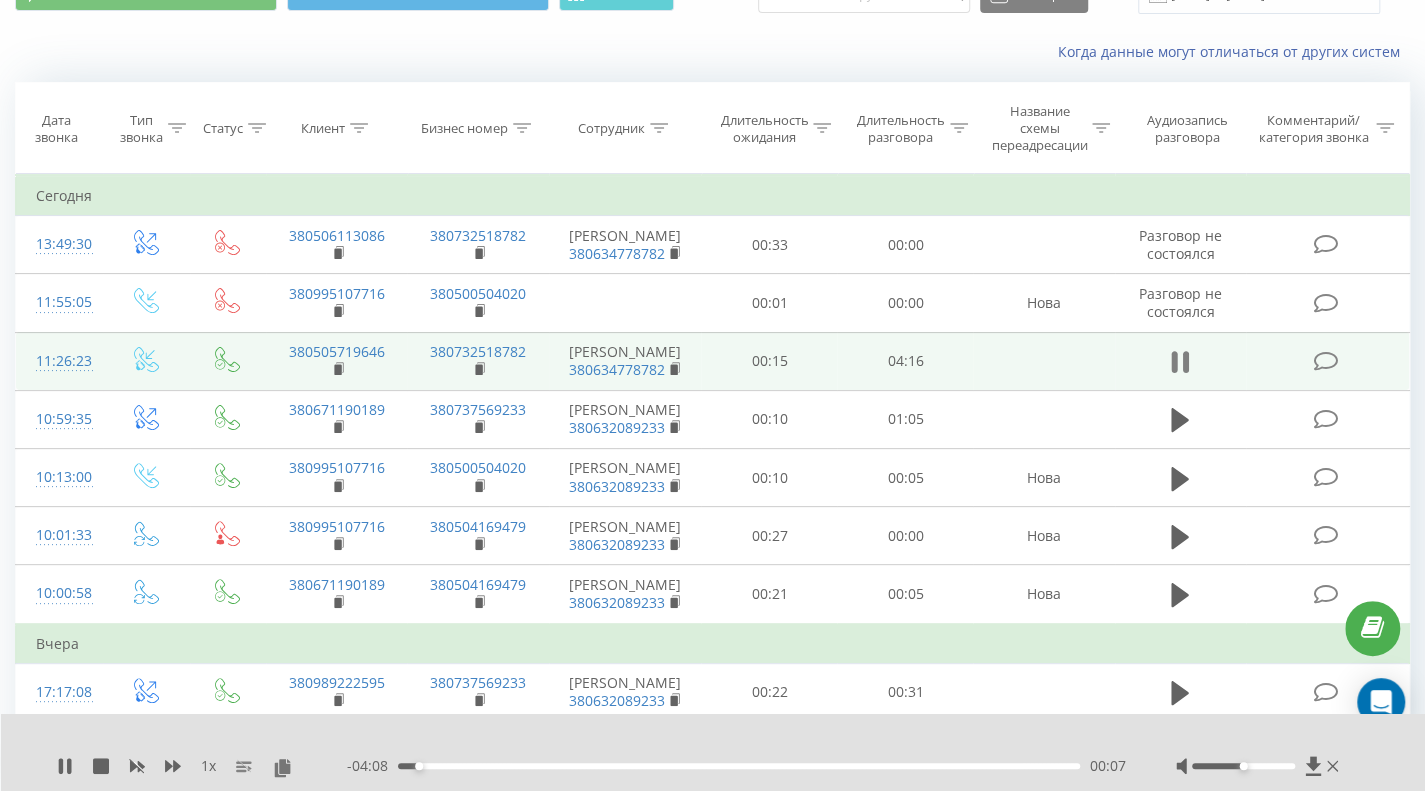 click 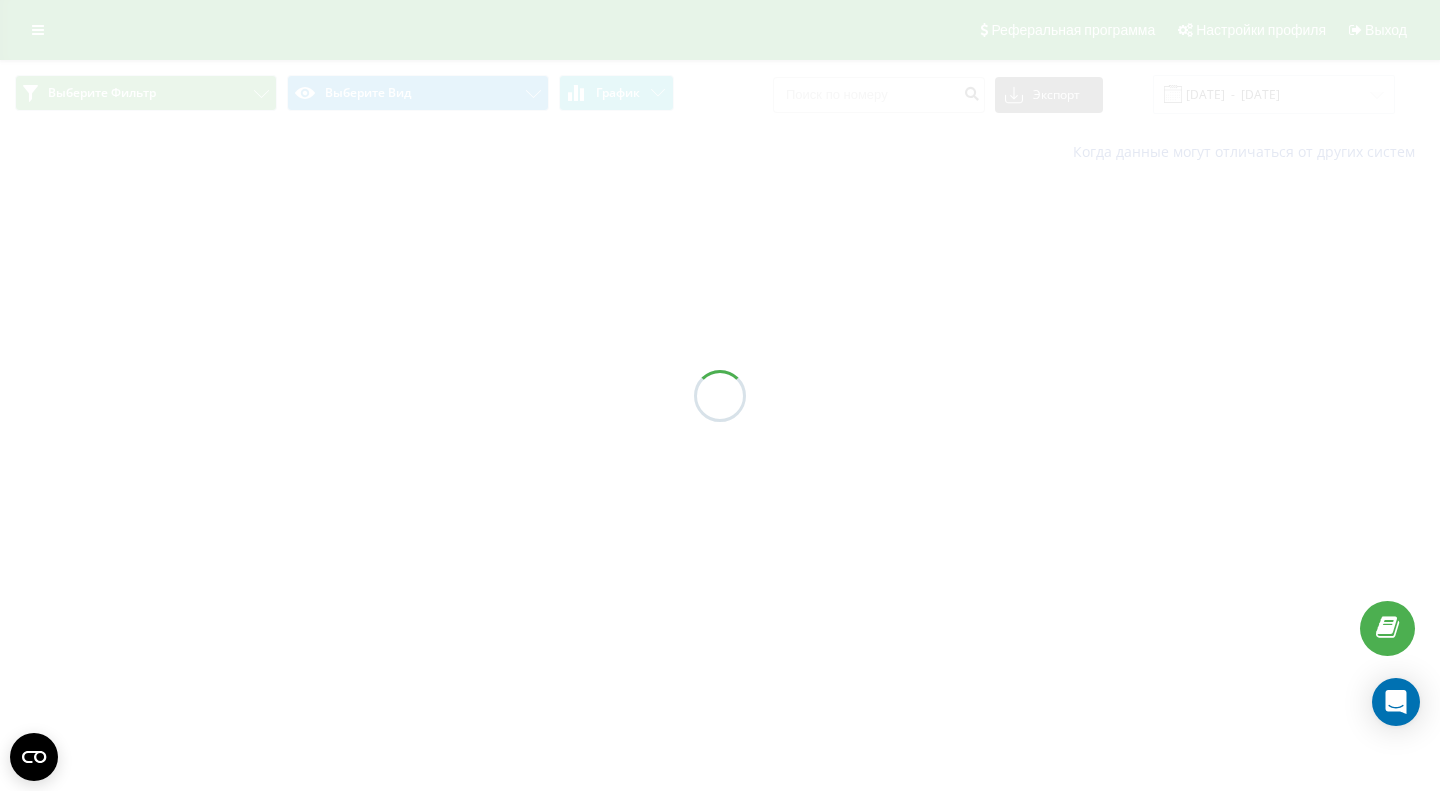 scroll, scrollTop: 0, scrollLeft: 0, axis: both 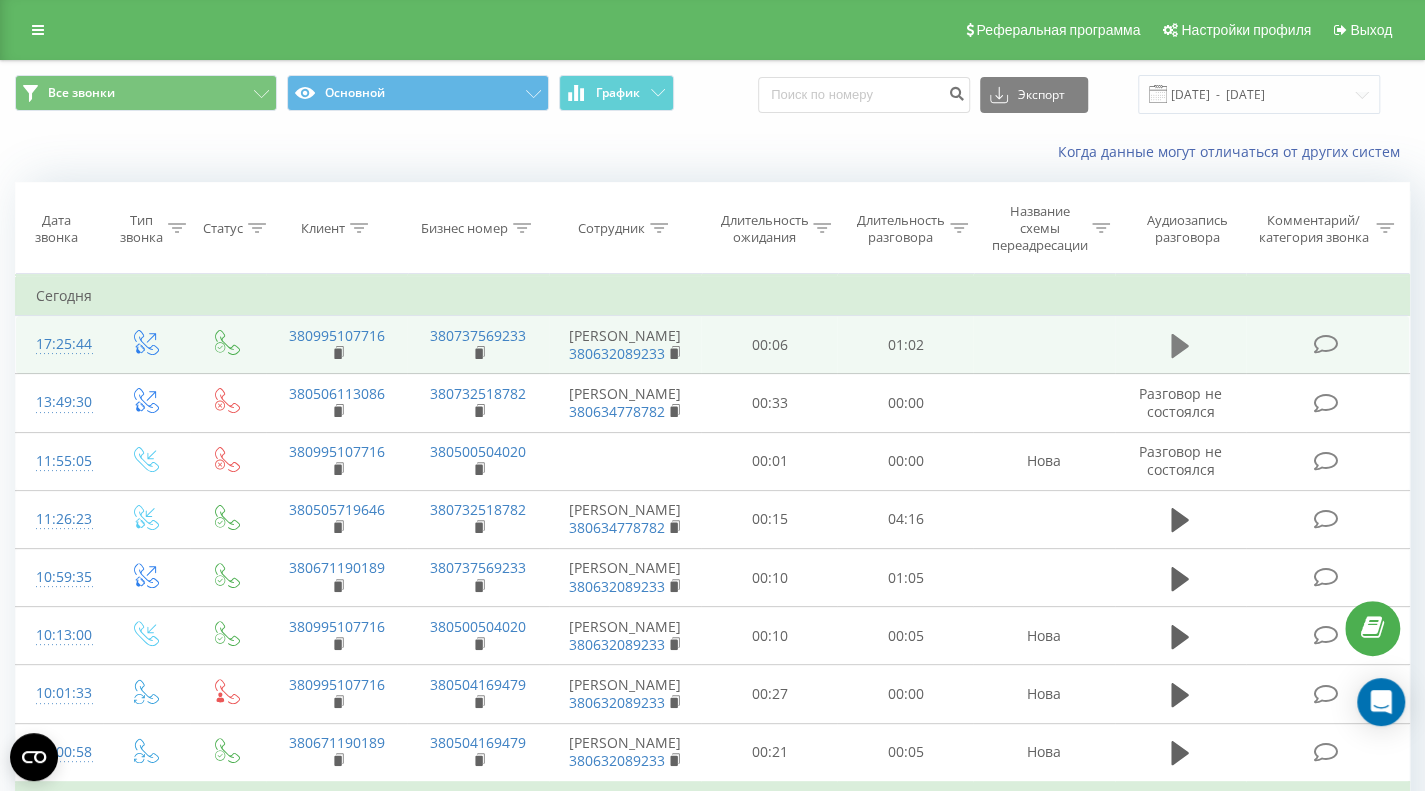 click 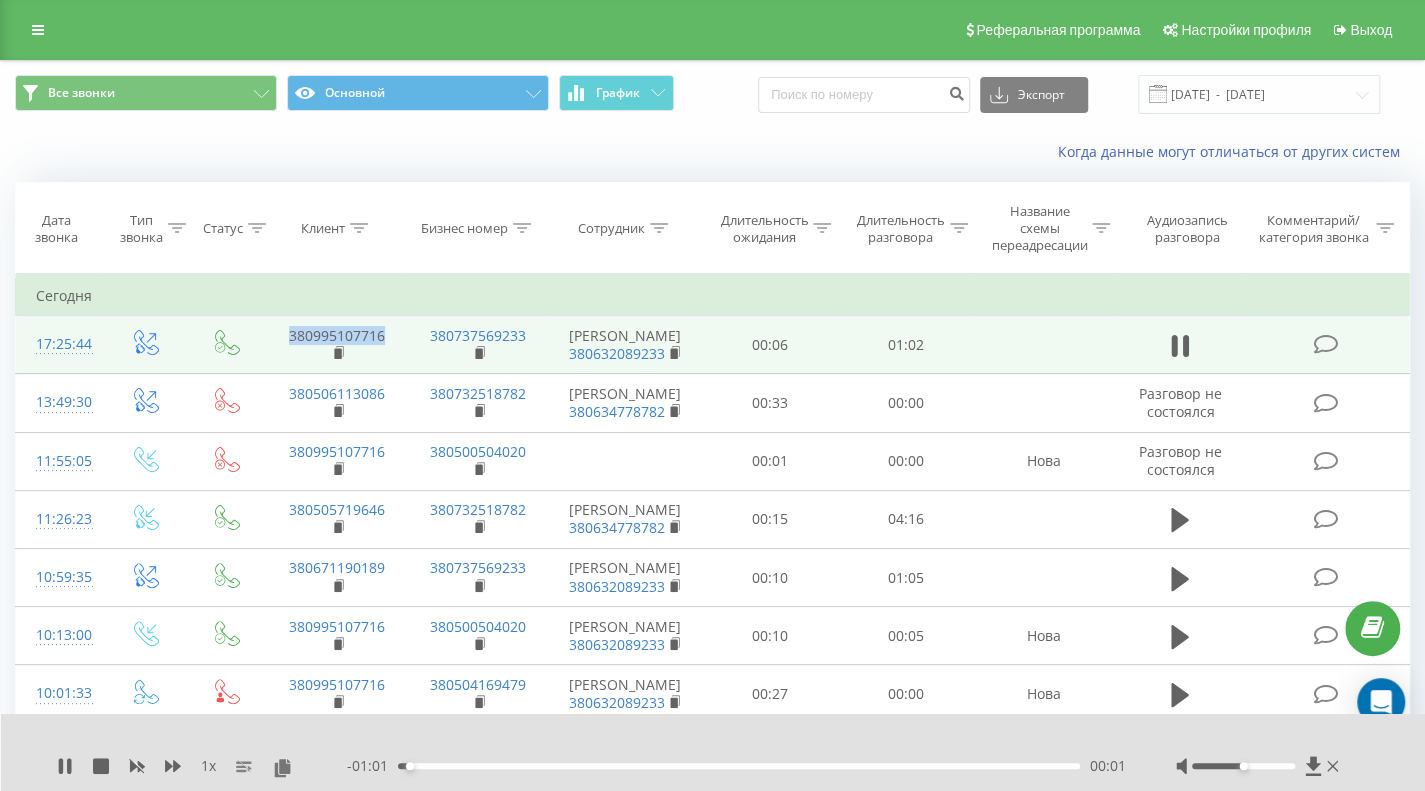 drag, startPoint x: 391, startPoint y: 347, endPoint x: 280, endPoint y: 347, distance: 111 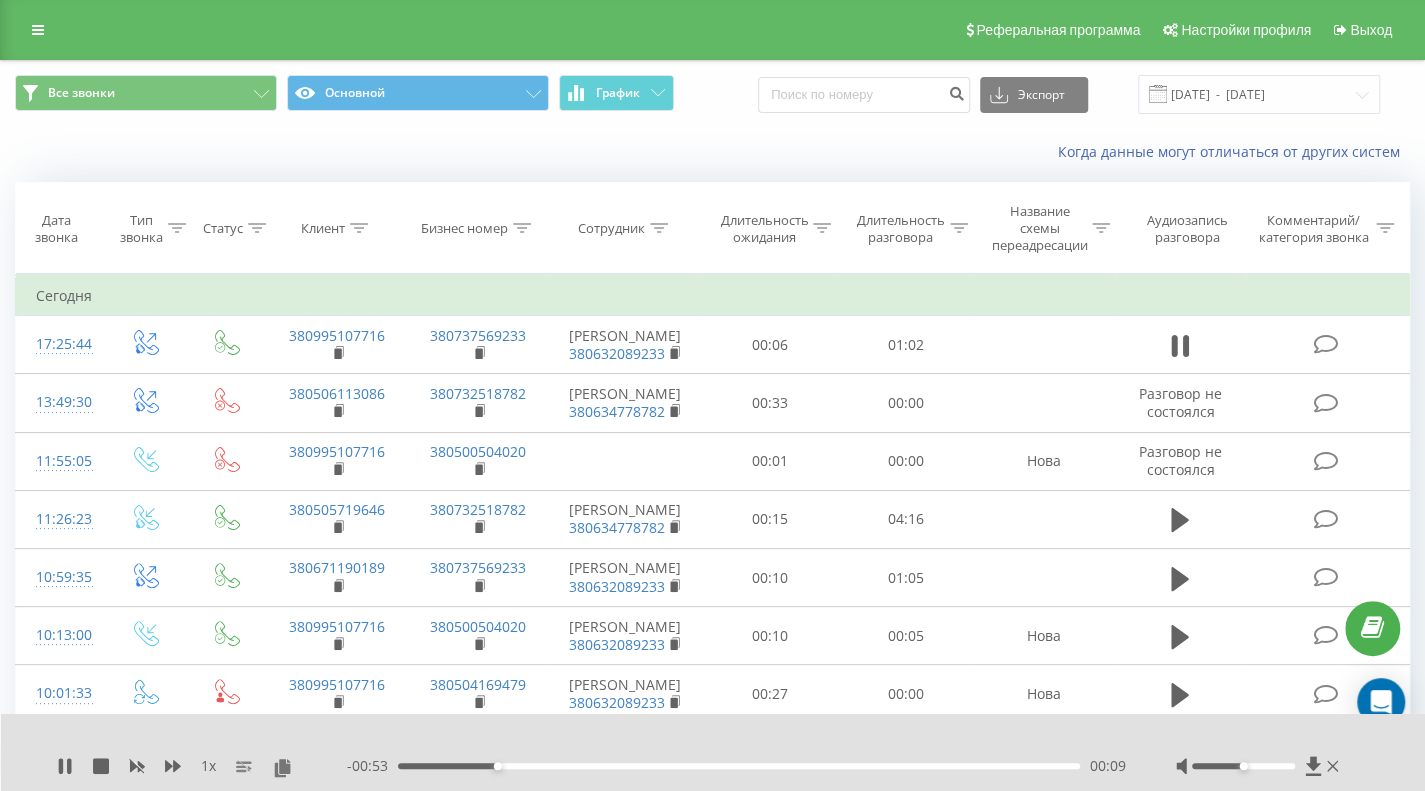 click at bounding box center (700, 740) 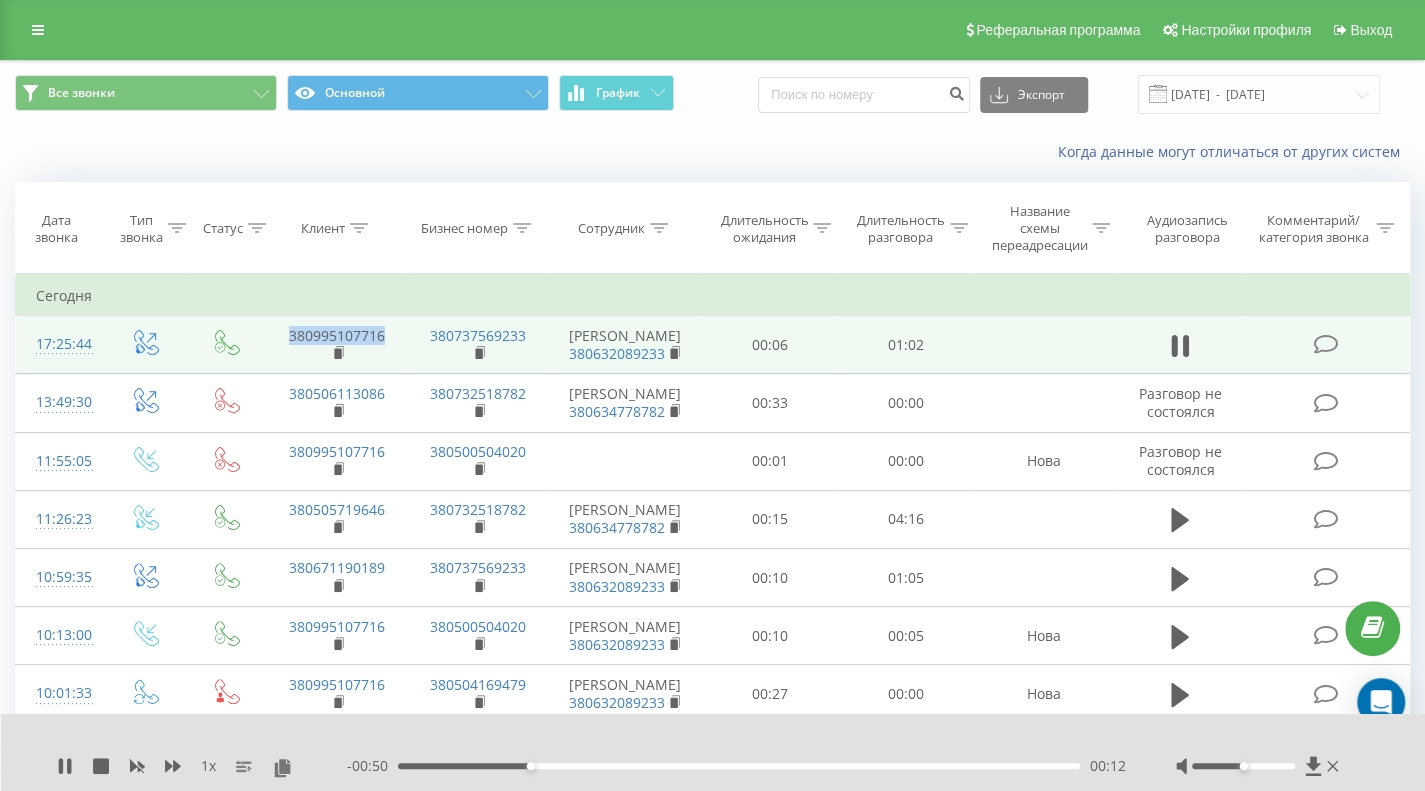 drag, startPoint x: 393, startPoint y: 343, endPoint x: 282, endPoint y: 335, distance: 111.28792 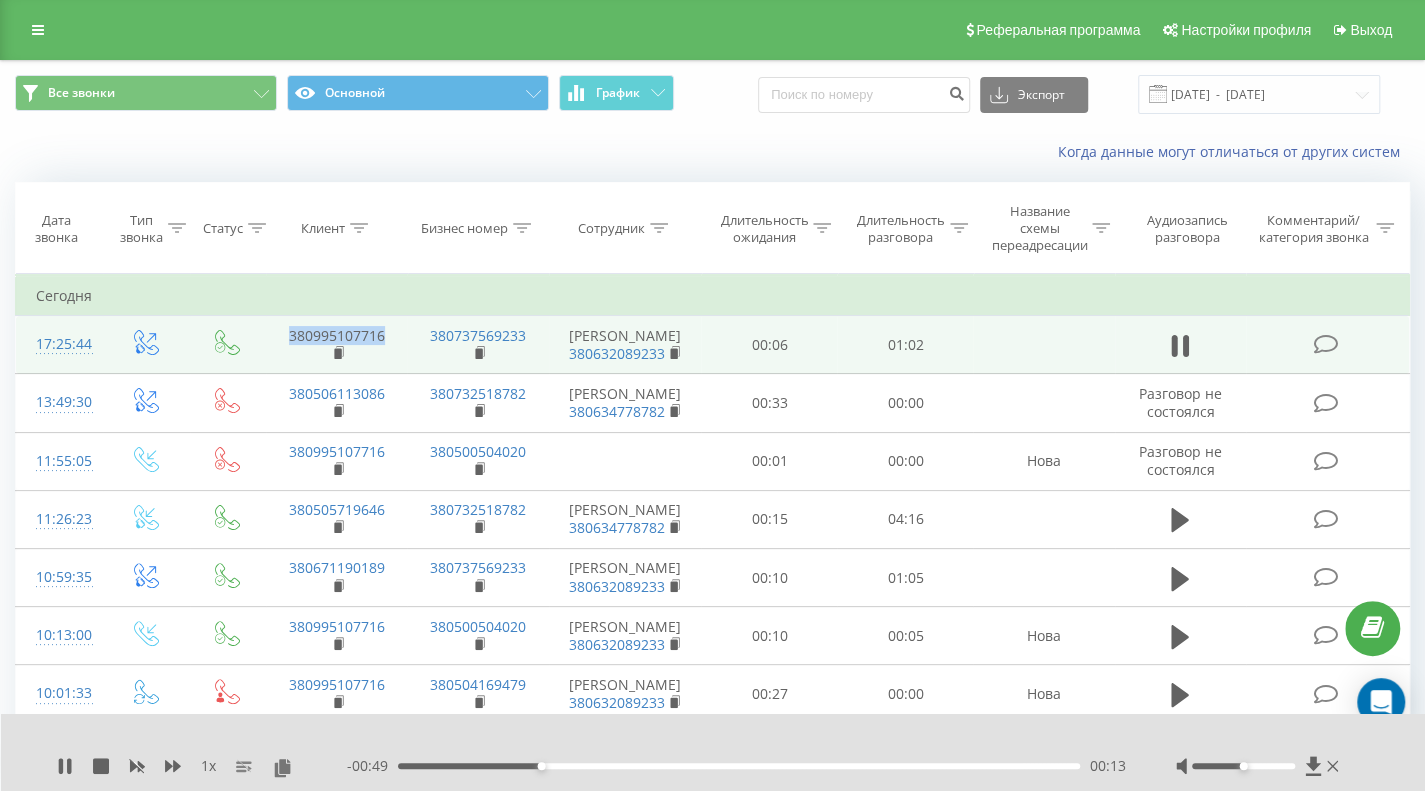 copy on "380995107716" 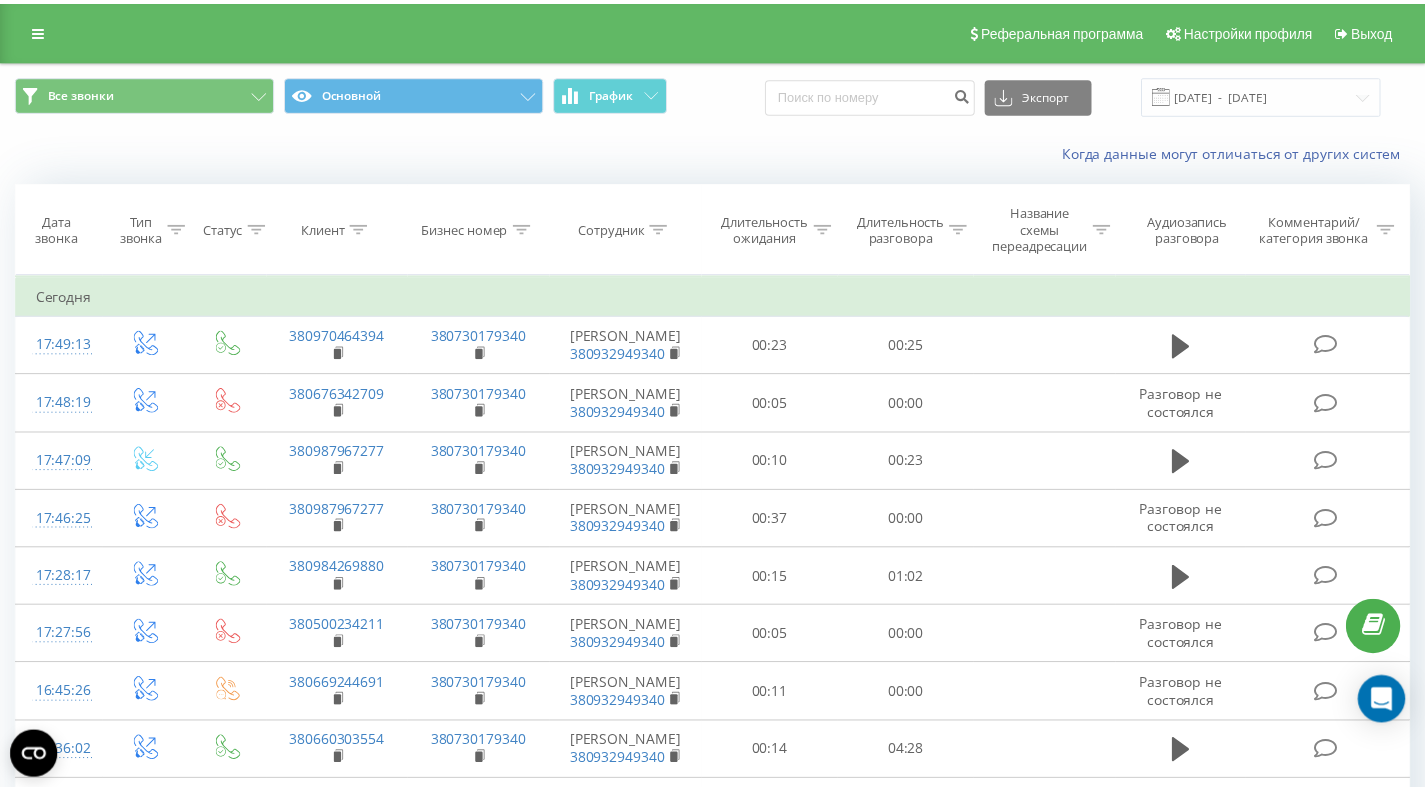scroll, scrollTop: 0, scrollLeft: 0, axis: both 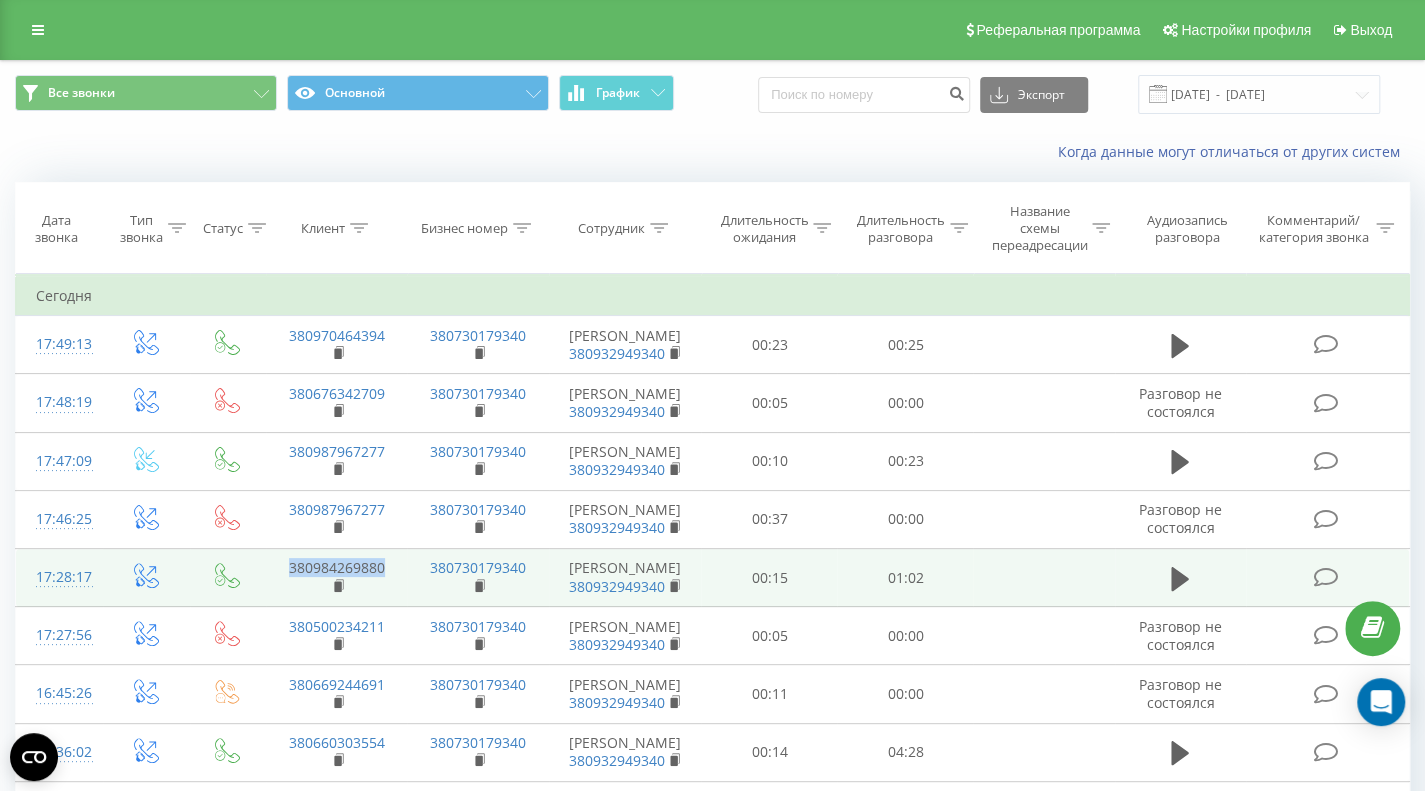 drag, startPoint x: 387, startPoint y: 635, endPoint x: 280, endPoint y: 634, distance: 107.00467 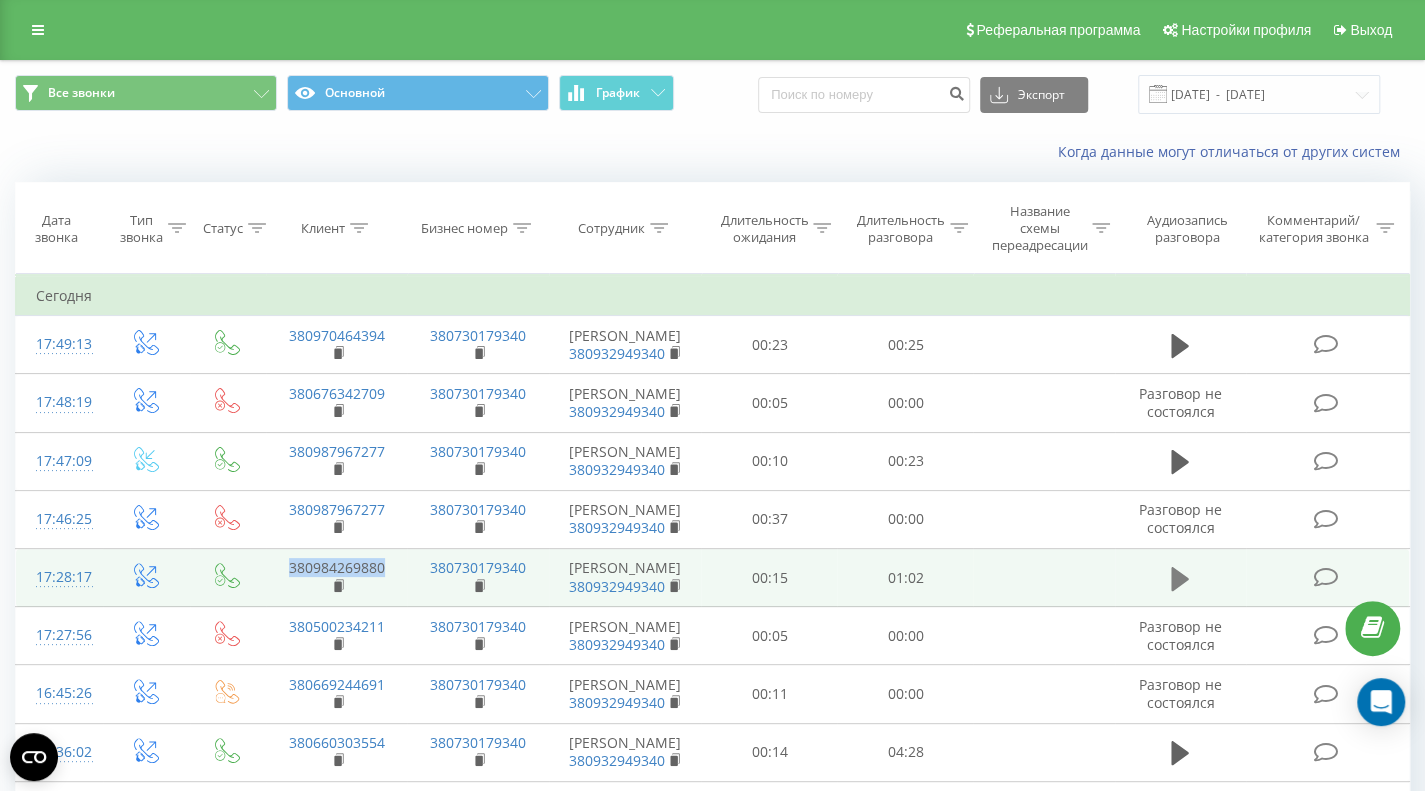 click 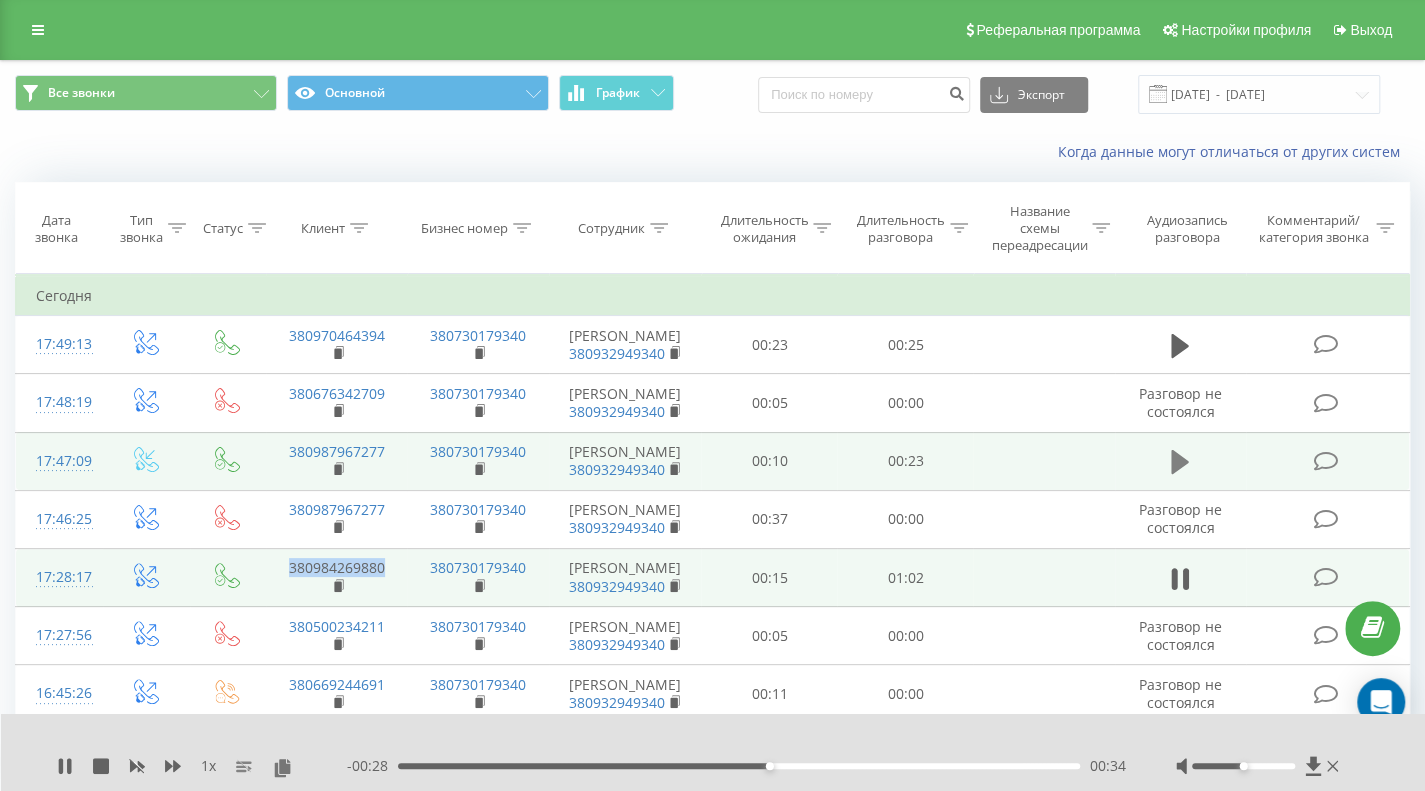 click 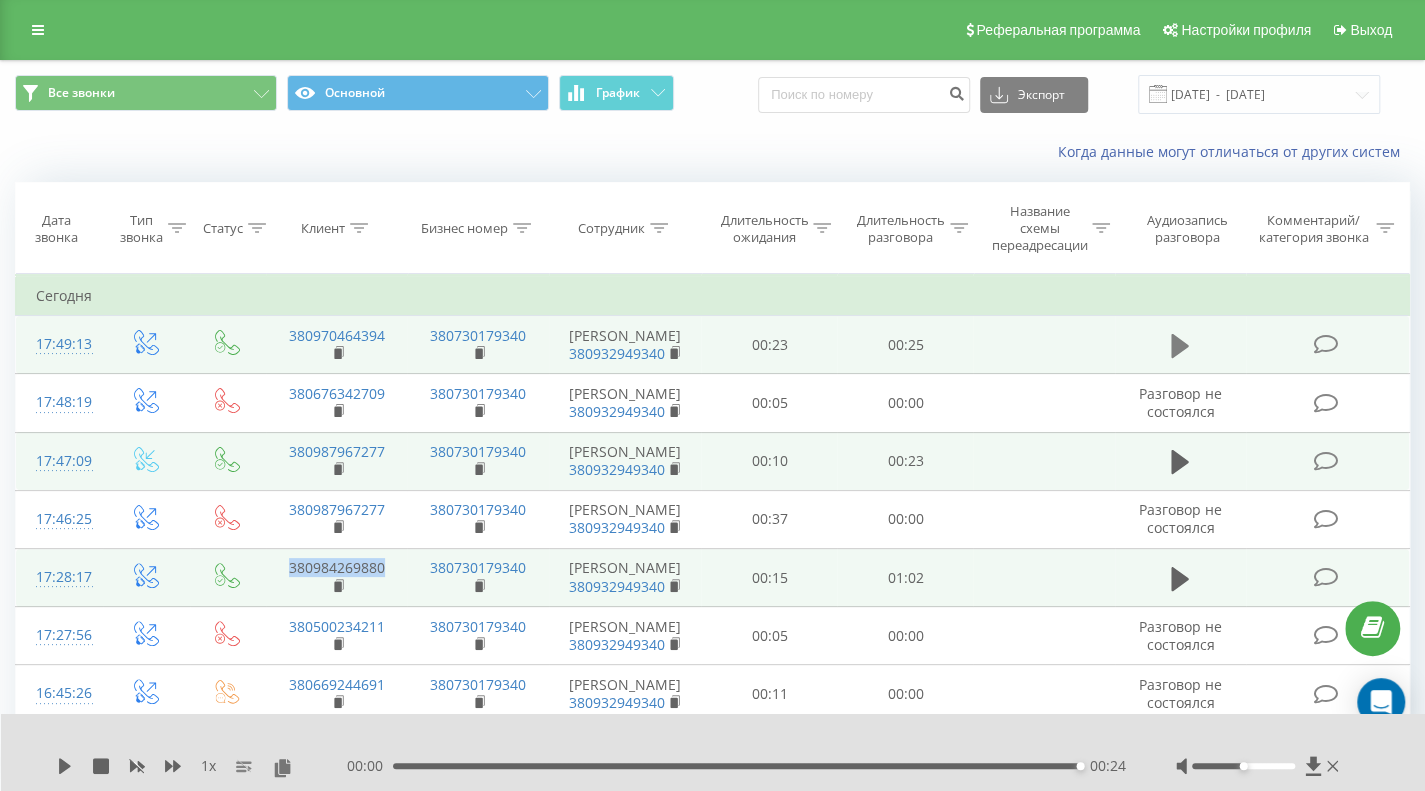 click 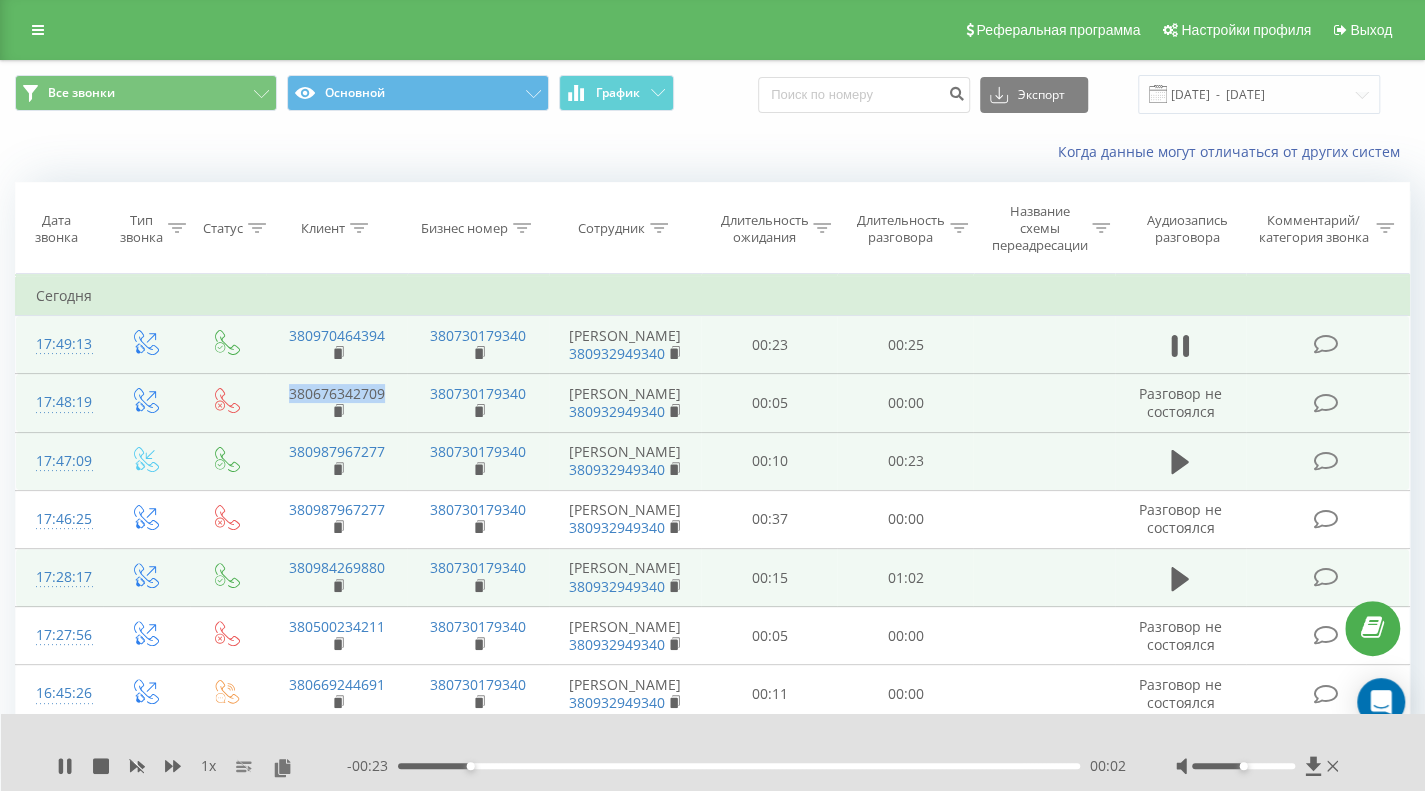drag, startPoint x: 397, startPoint y: 417, endPoint x: 286, endPoint y: 419, distance: 111.01801 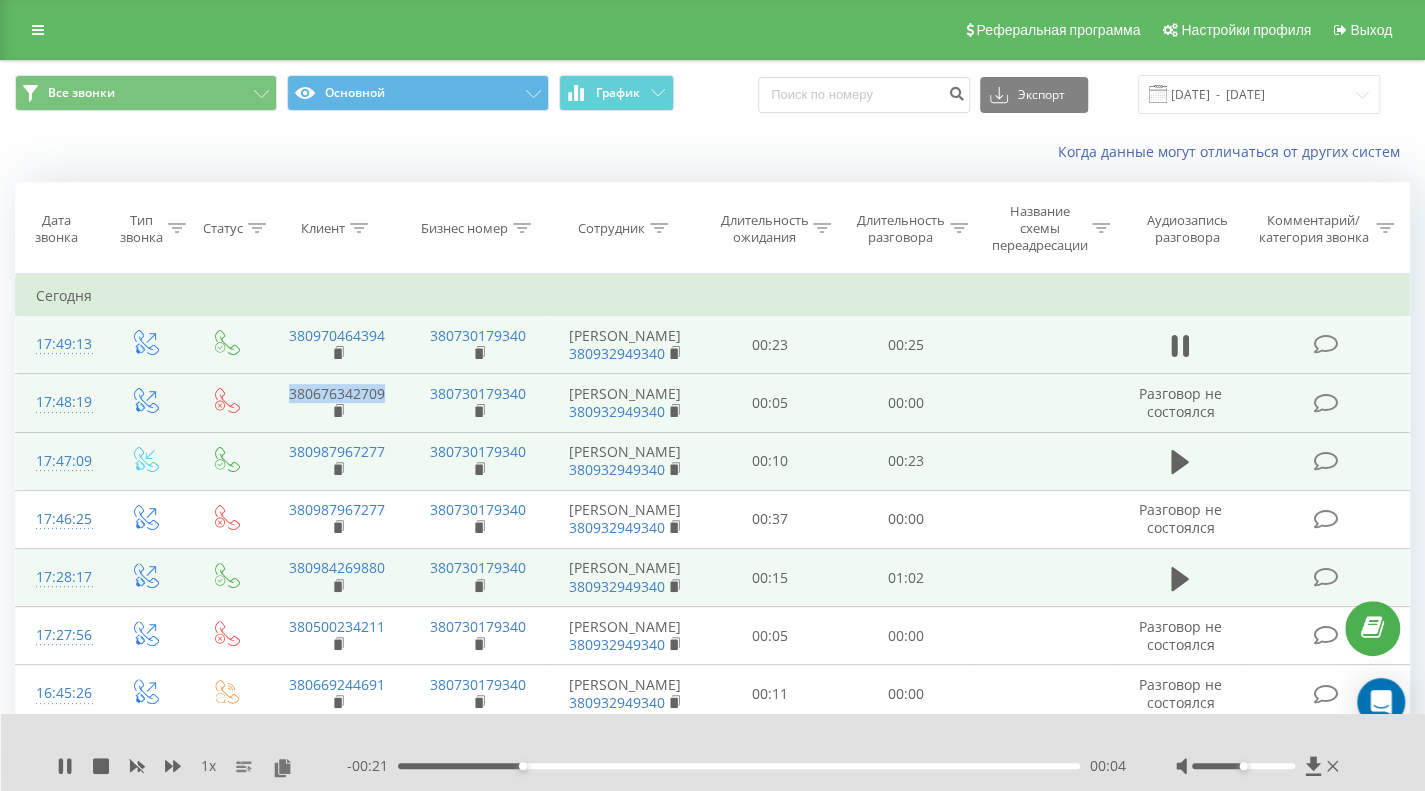 copy on "380676342709" 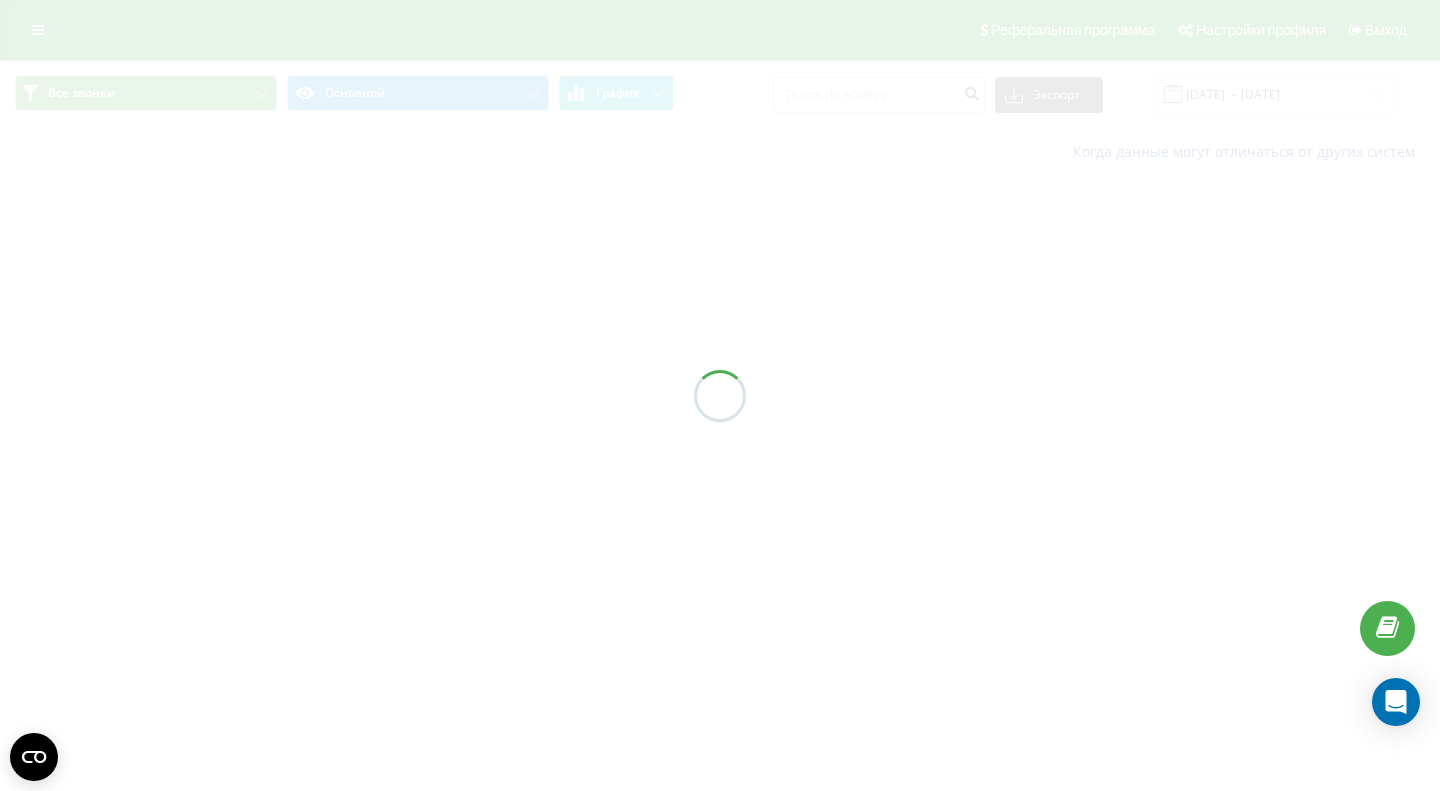 scroll, scrollTop: 0, scrollLeft: 0, axis: both 